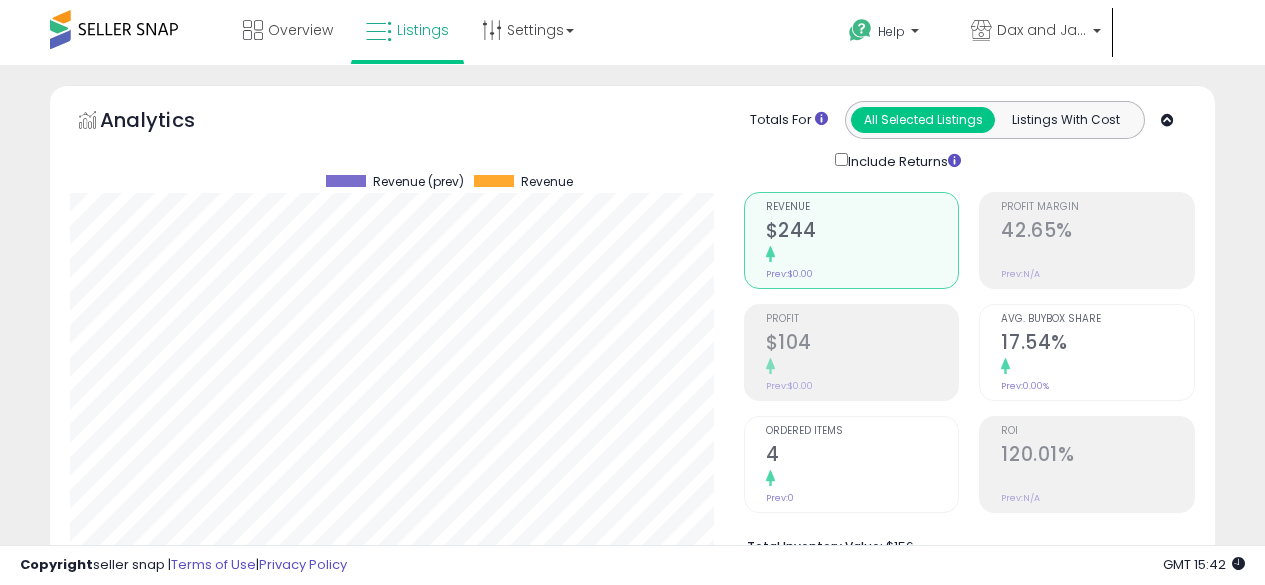 scroll, scrollTop: 909, scrollLeft: 0, axis: vertical 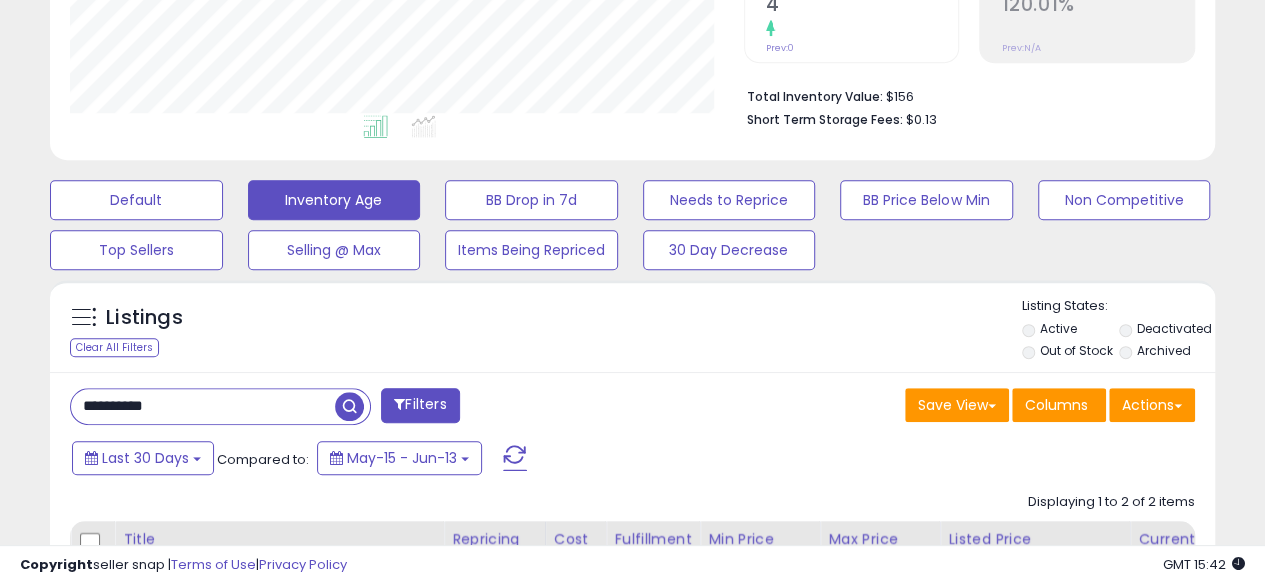 click on "**********" at bounding box center (203, 406) 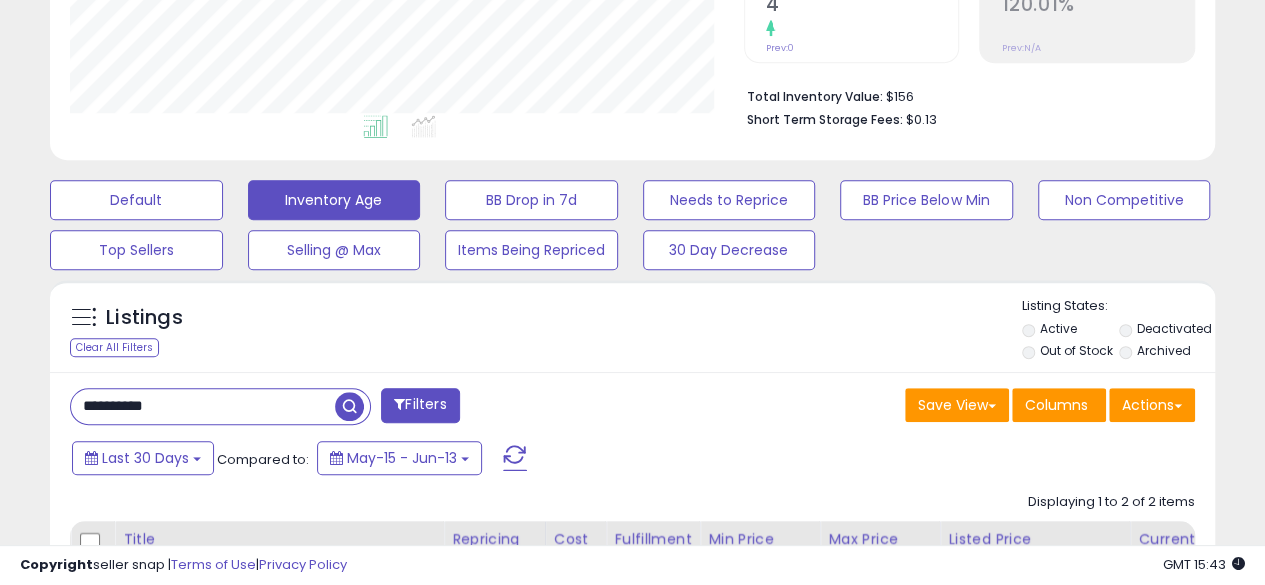 click at bounding box center (349, 406) 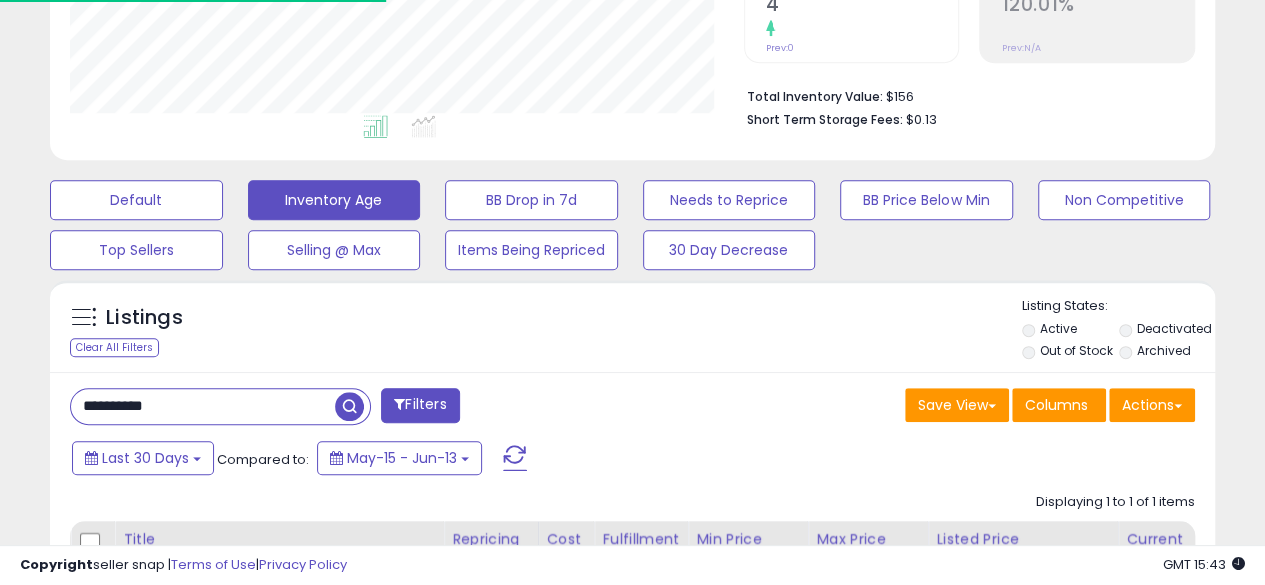 scroll, scrollTop: 410, scrollLeft: 674, axis: both 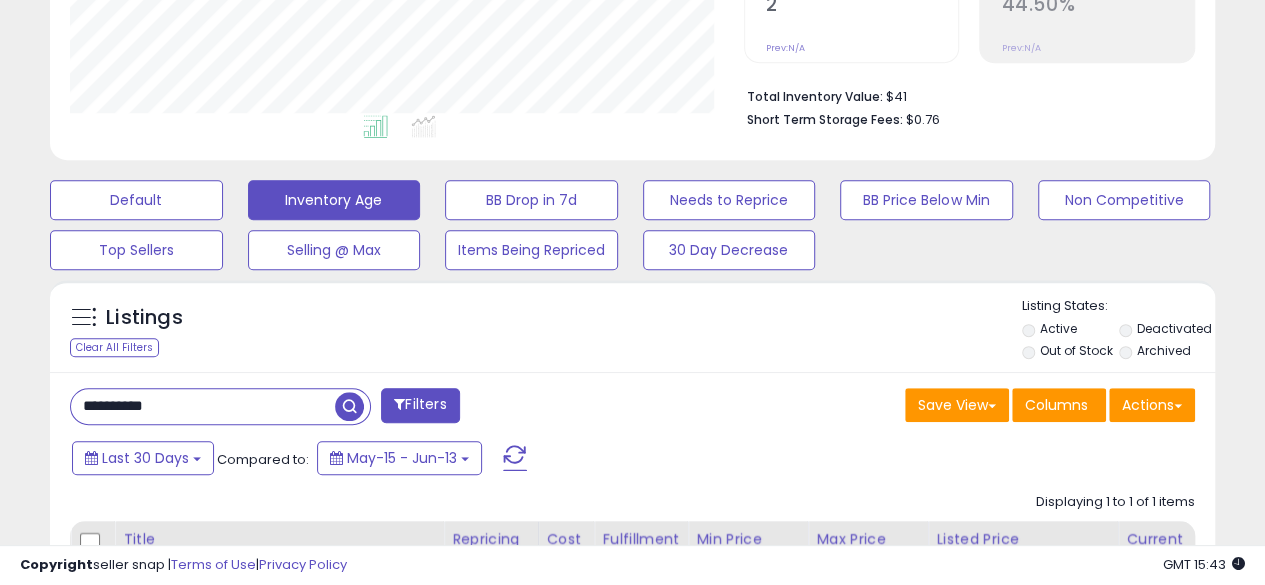 click at bounding box center (349, 406) 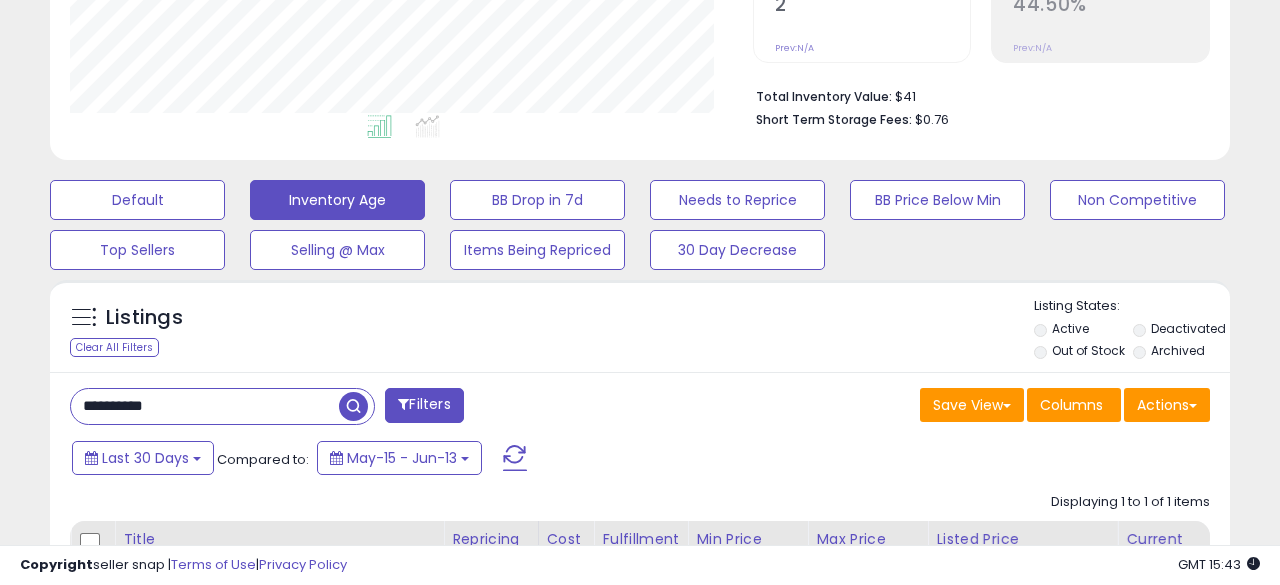 scroll, scrollTop: 999590, scrollLeft: 999317, axis: both 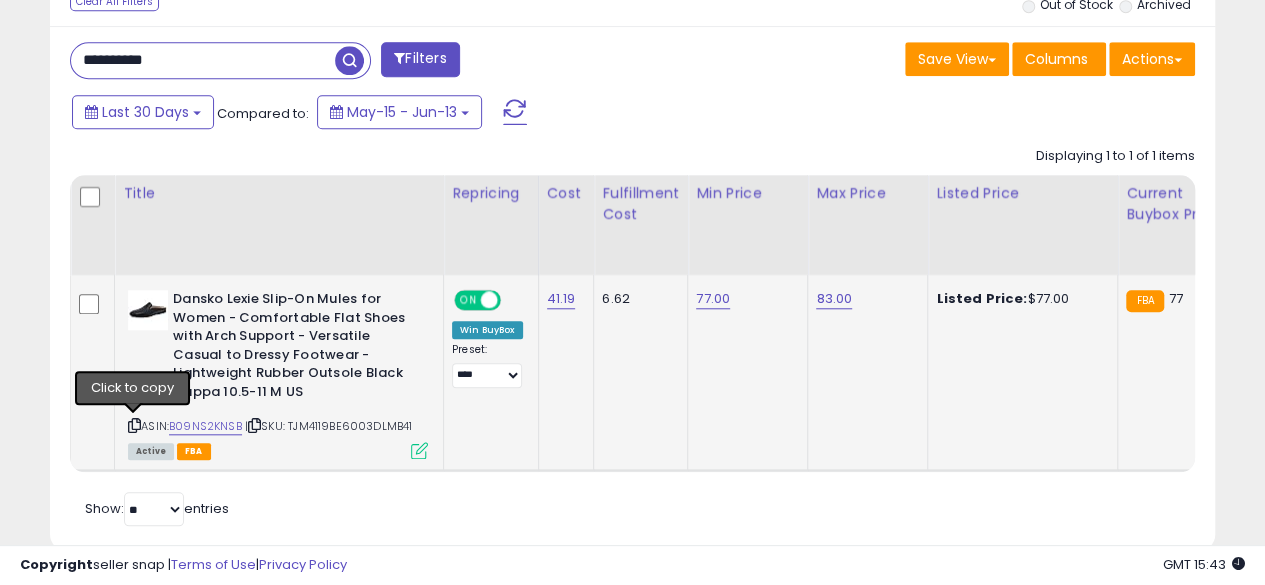 click at bounding box center [134, 425] 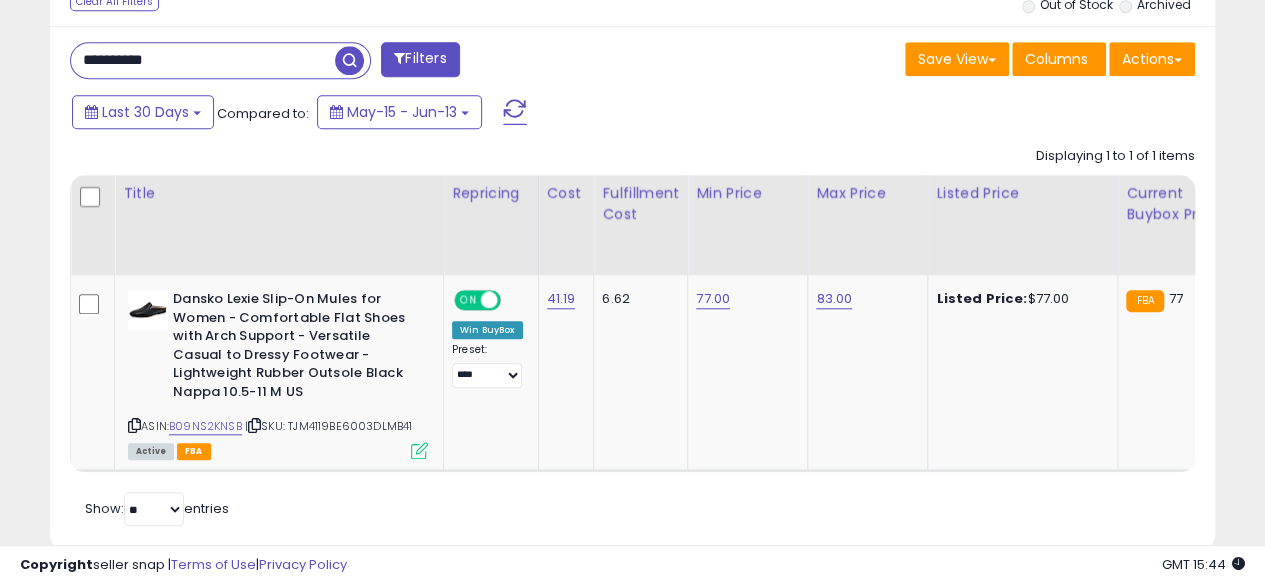 click on "**********" at bounding box center [203, 60] 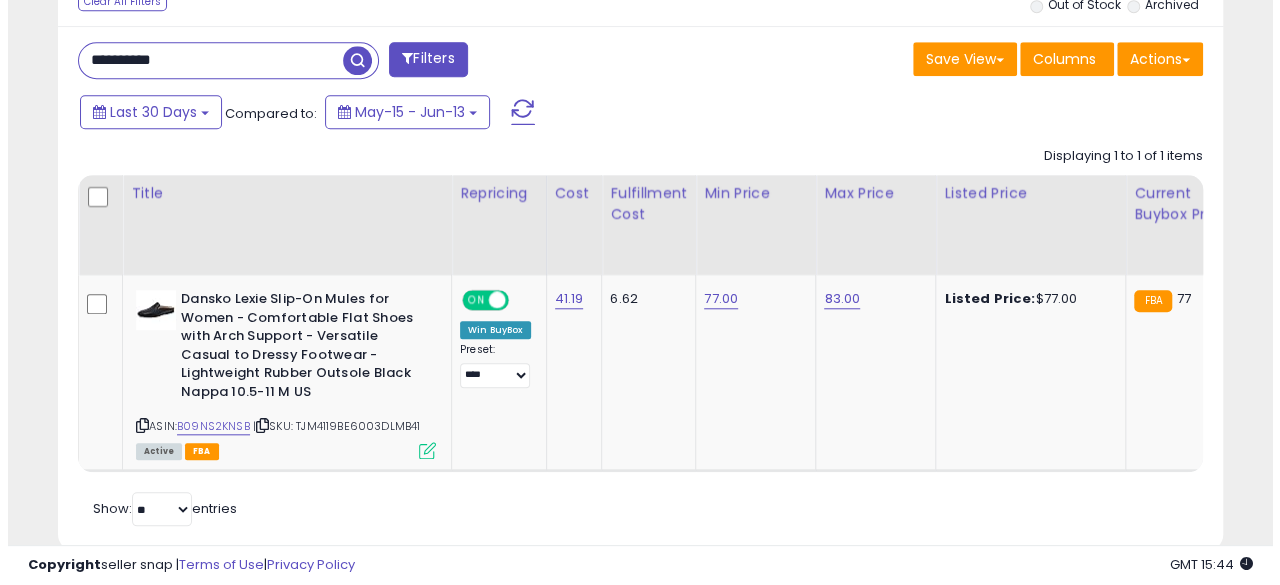 scroll, scrollTop: 654, scrollLeft: 0, axis: vertical 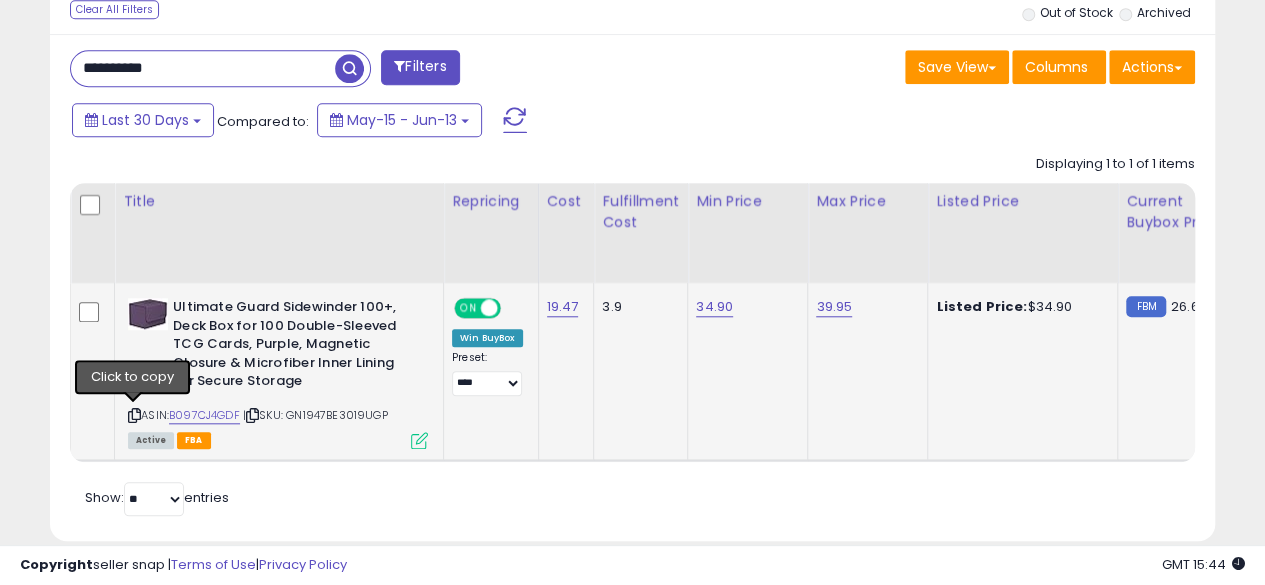 click at bounding box center (134, 415) 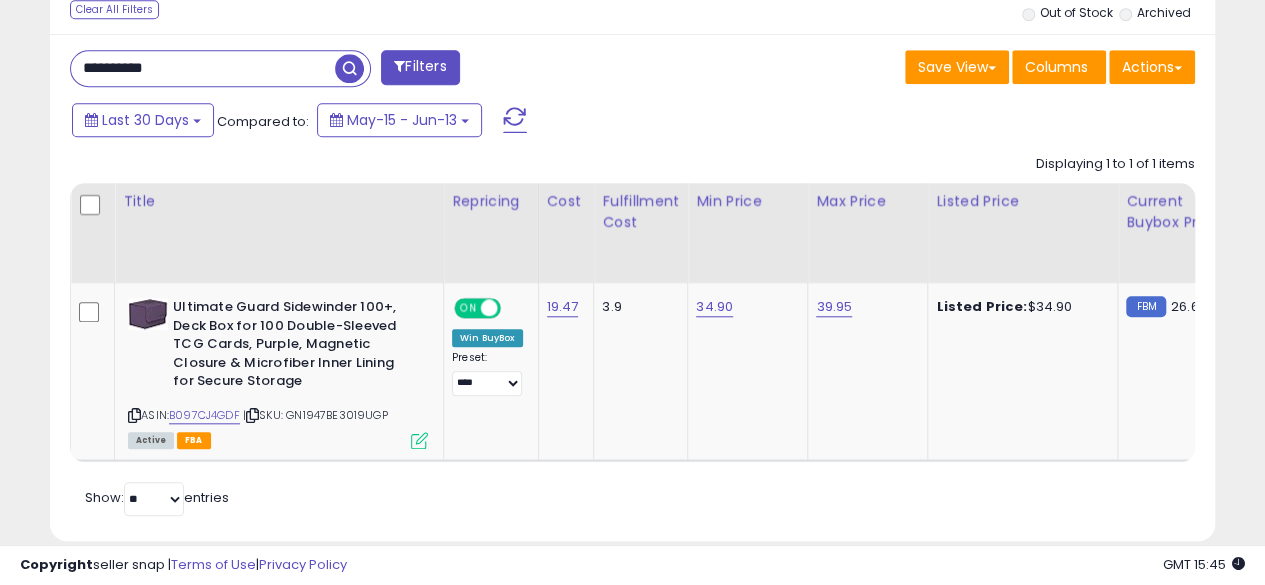 click on "**********" at bounding box center (203, 68) 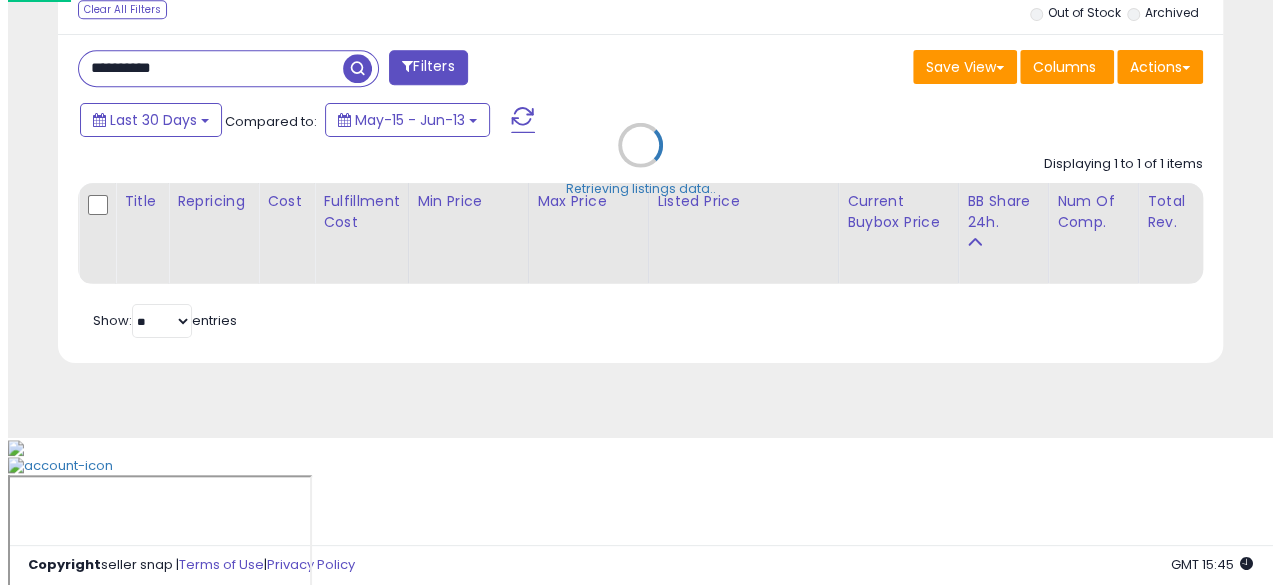 scroll, scrollTop: 654, scrollLeft: 0, axis: vertical 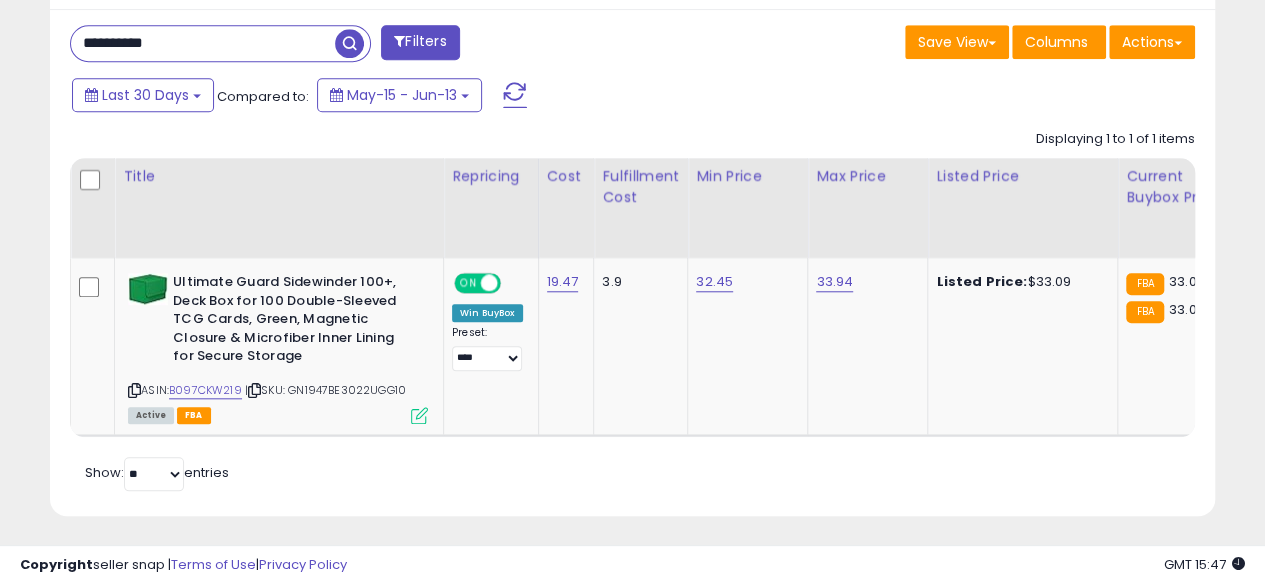 click on "**********" at bounding box center [203, 43] 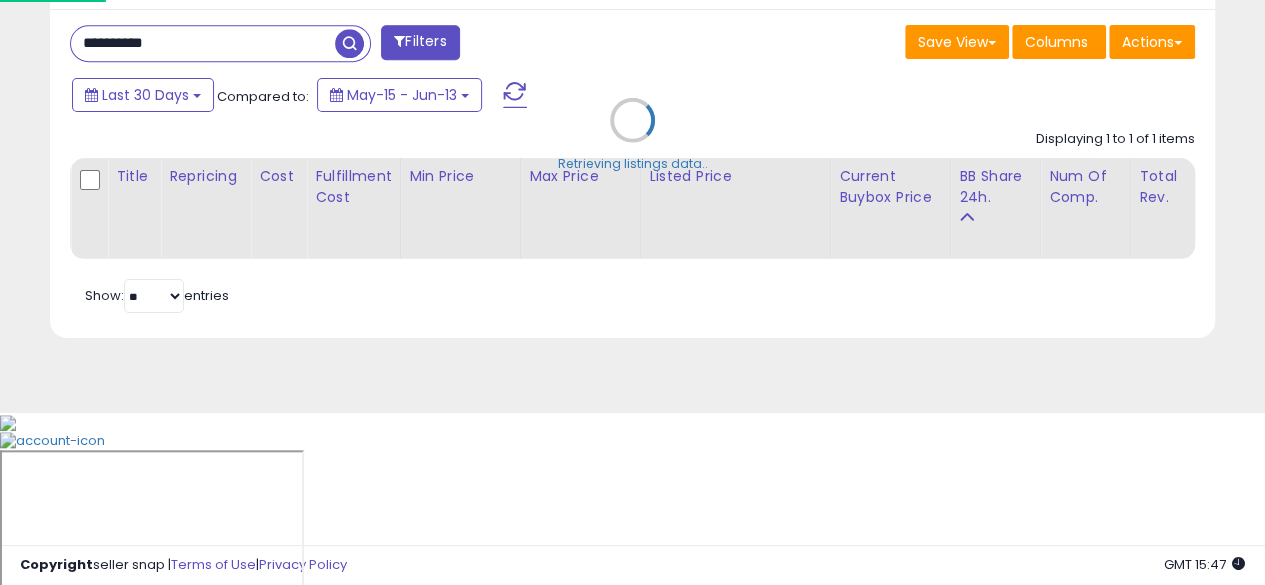 scroll, scrollTop: 999590, scrollLeft: 999317, axis: both 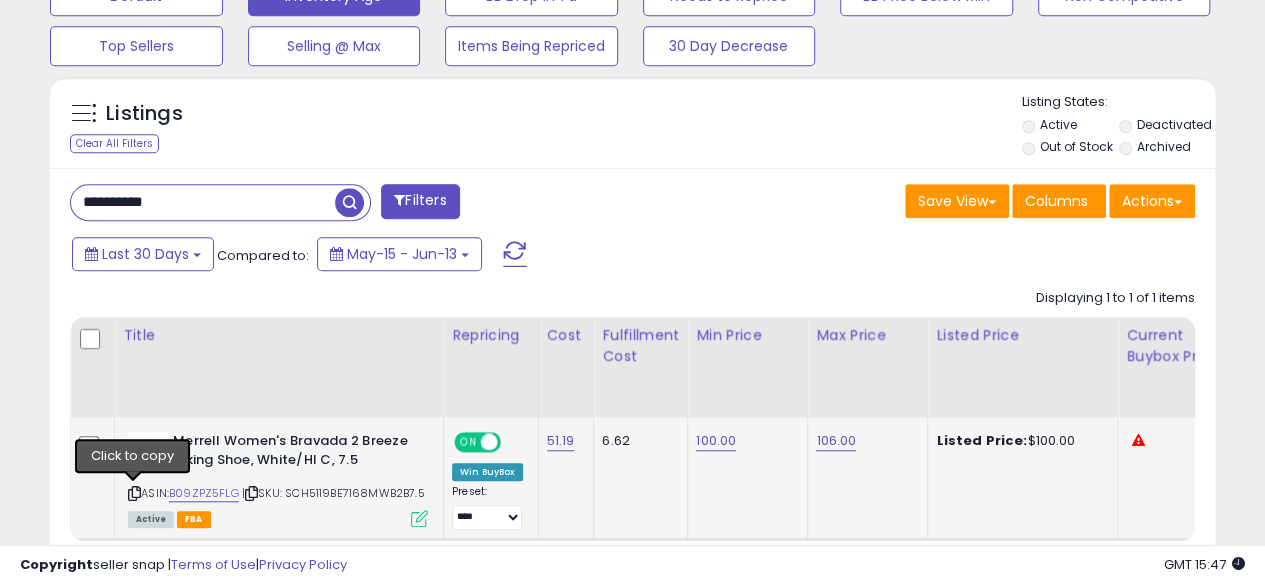 click at bounding box center [134, 493] 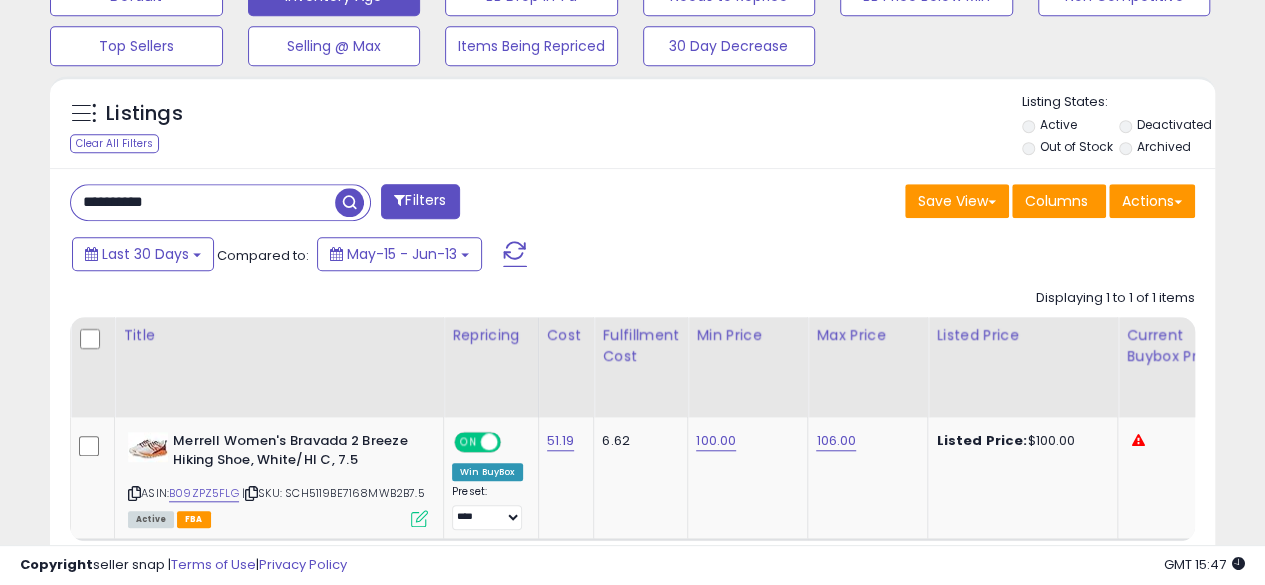 click on "**********" at bounding box center [203, 202] 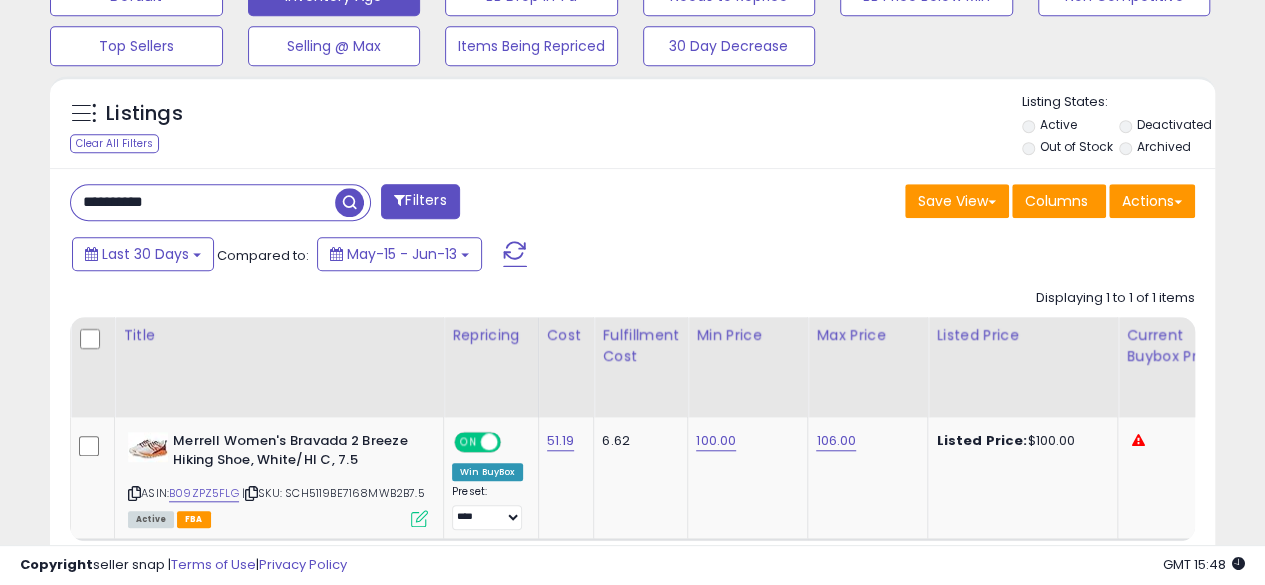 click at bounding box center [349, 202] 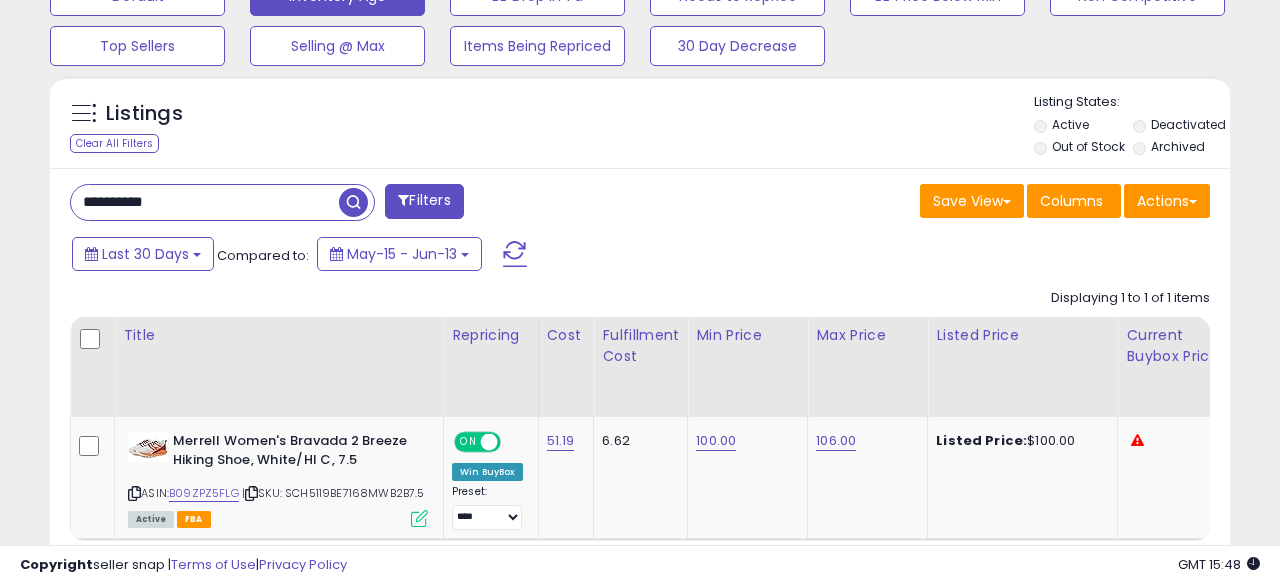 scroll, scrollTop: 999590, scrollLeft: 999317, axis: both 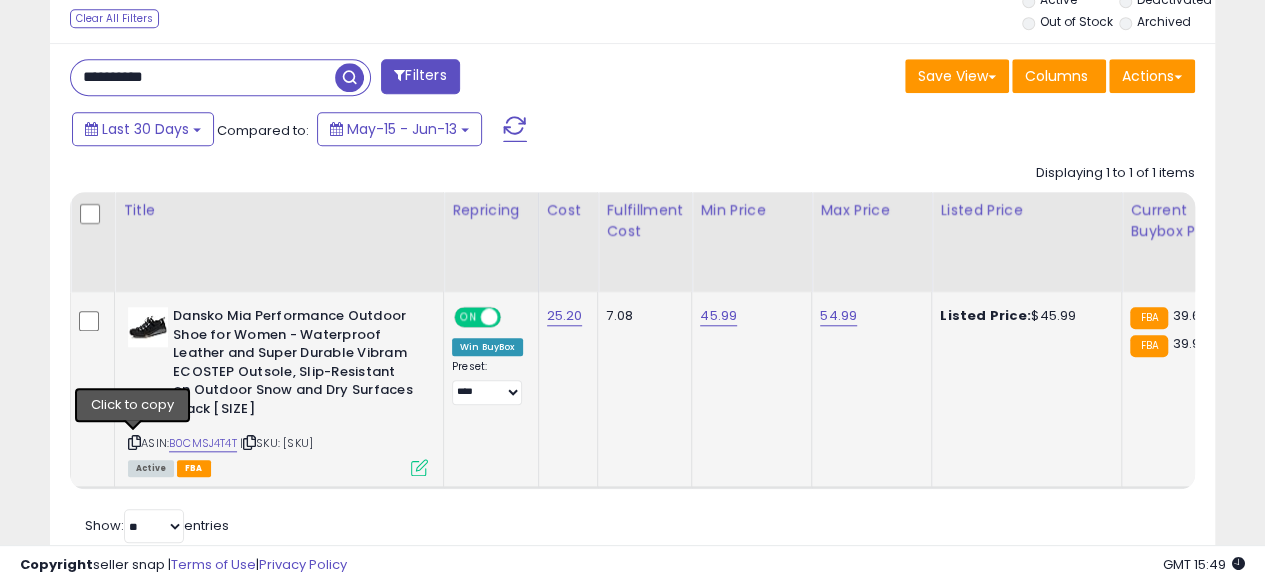 click at bounding box center [134, 442] 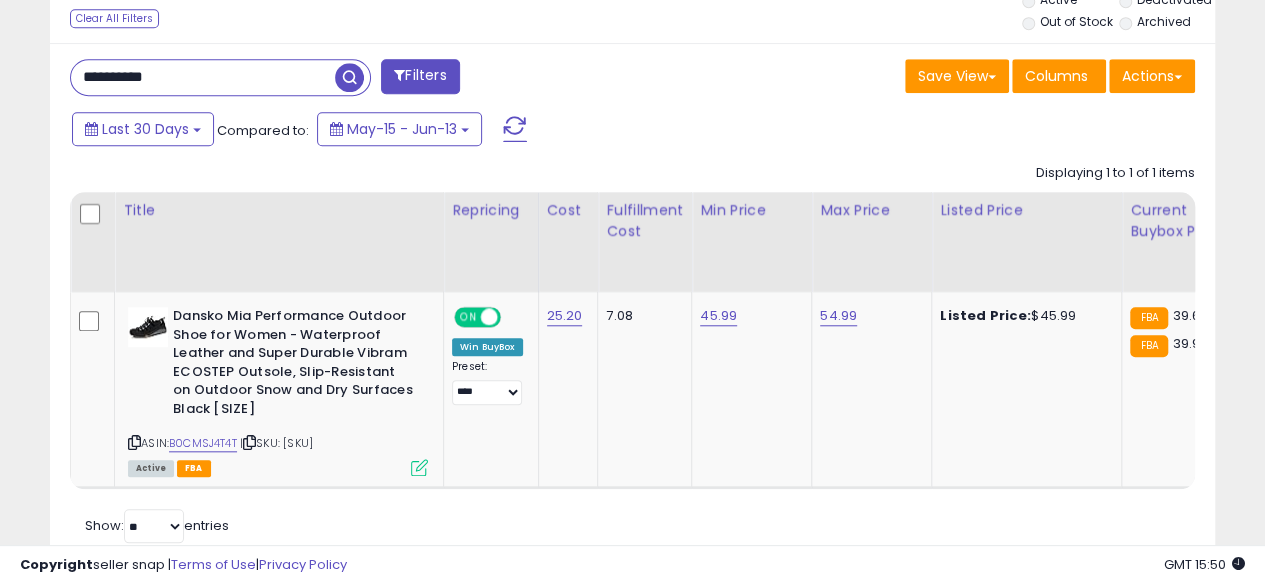 click on "**********" at bounding box center [203, 77] 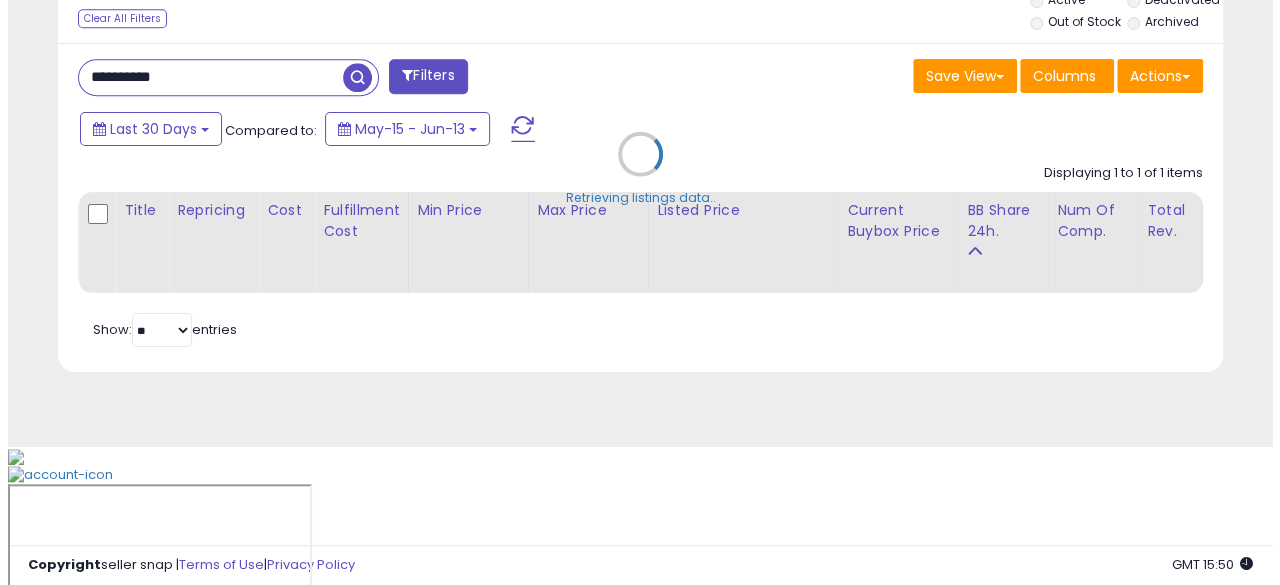 scroll, scrollTop: 654, scrollLeft: 0, axis: vertical 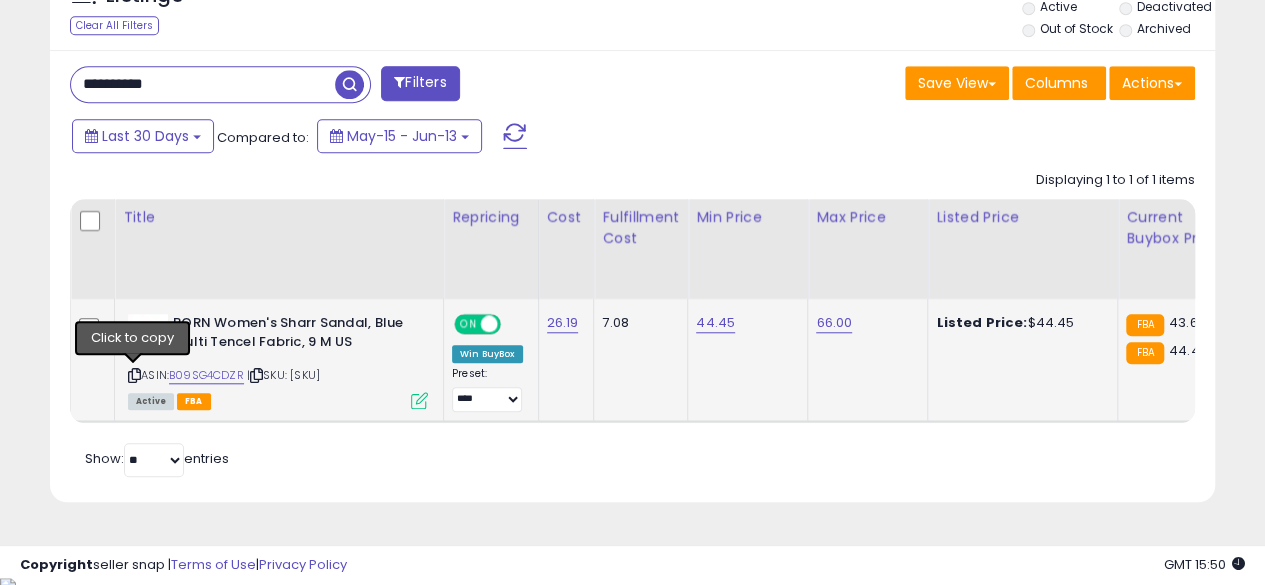 click at bounding box center (134, 375) 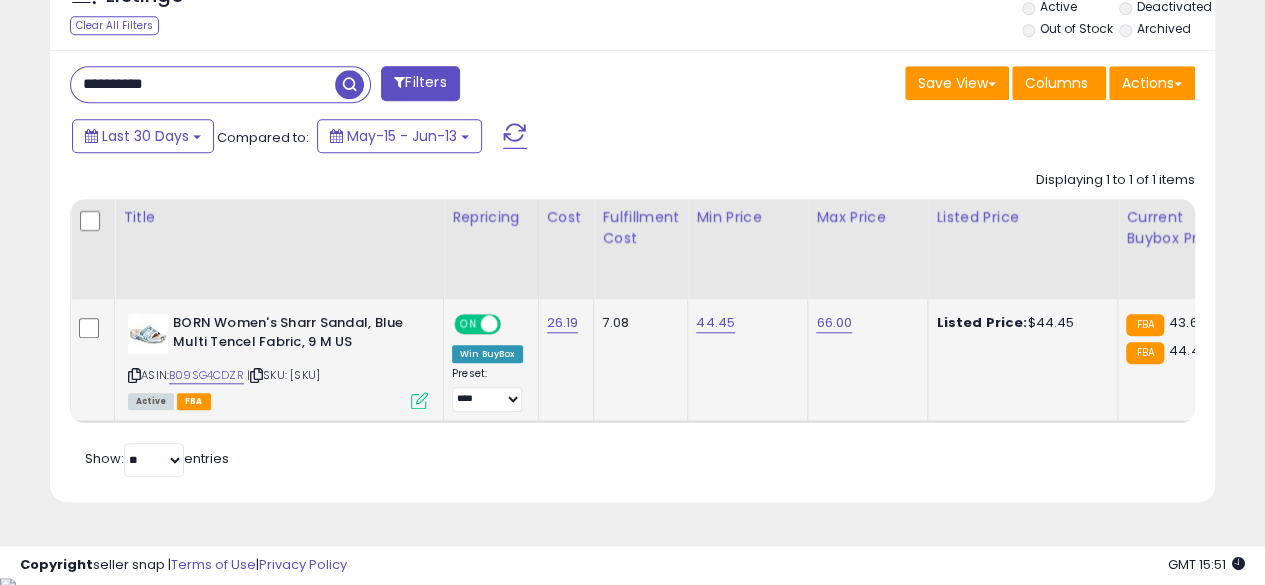 click on "44.45" 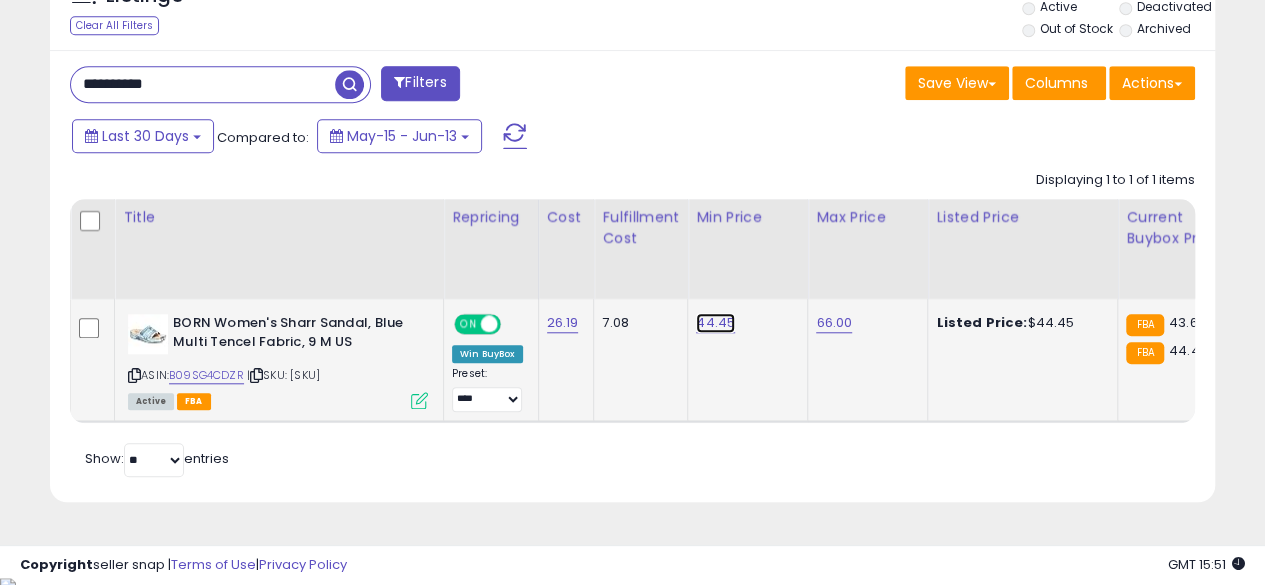 click on "44.45" at bounding box center (715, 323) 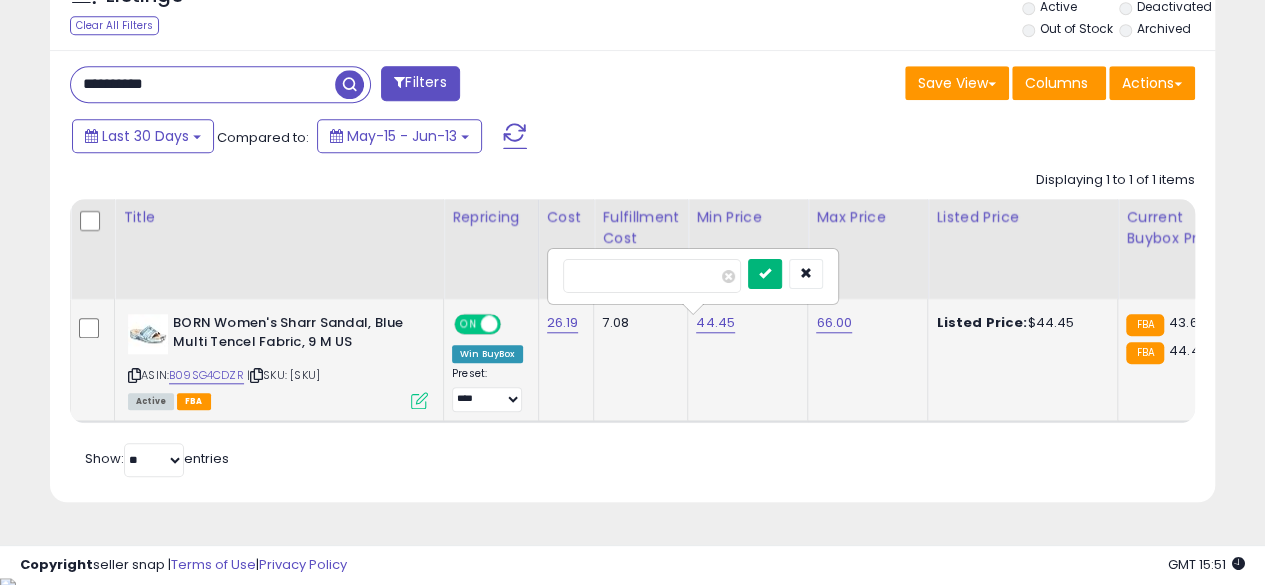 type on "*****" 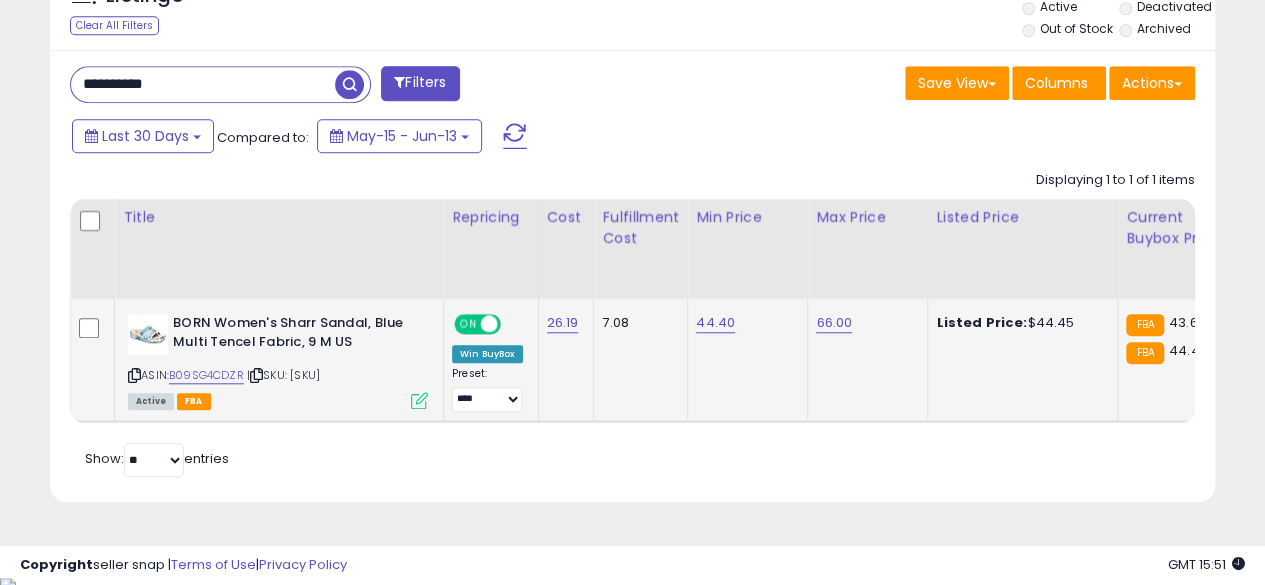 click on "**********" at bounding box center (203, 84) 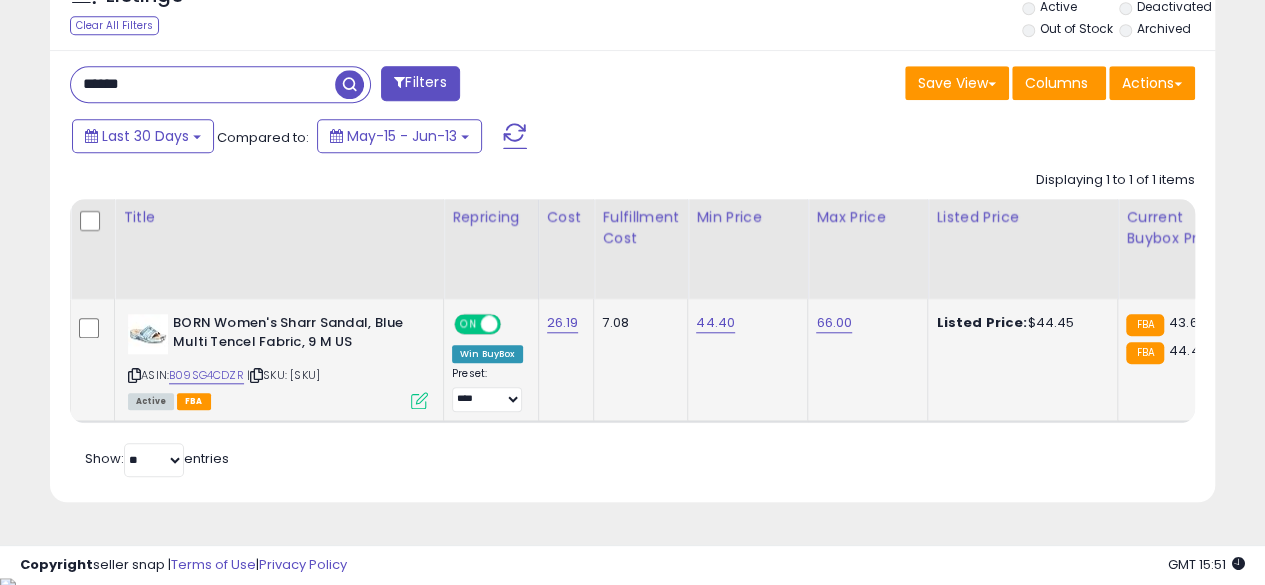 type on "**********" 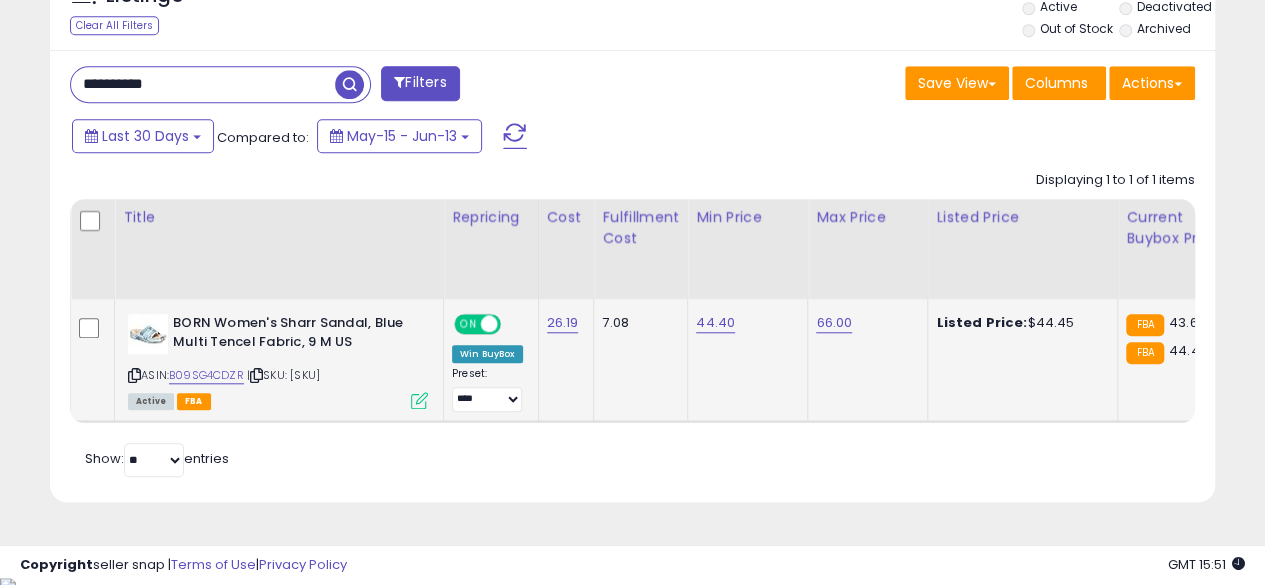 click at bounding box center (349, 84) 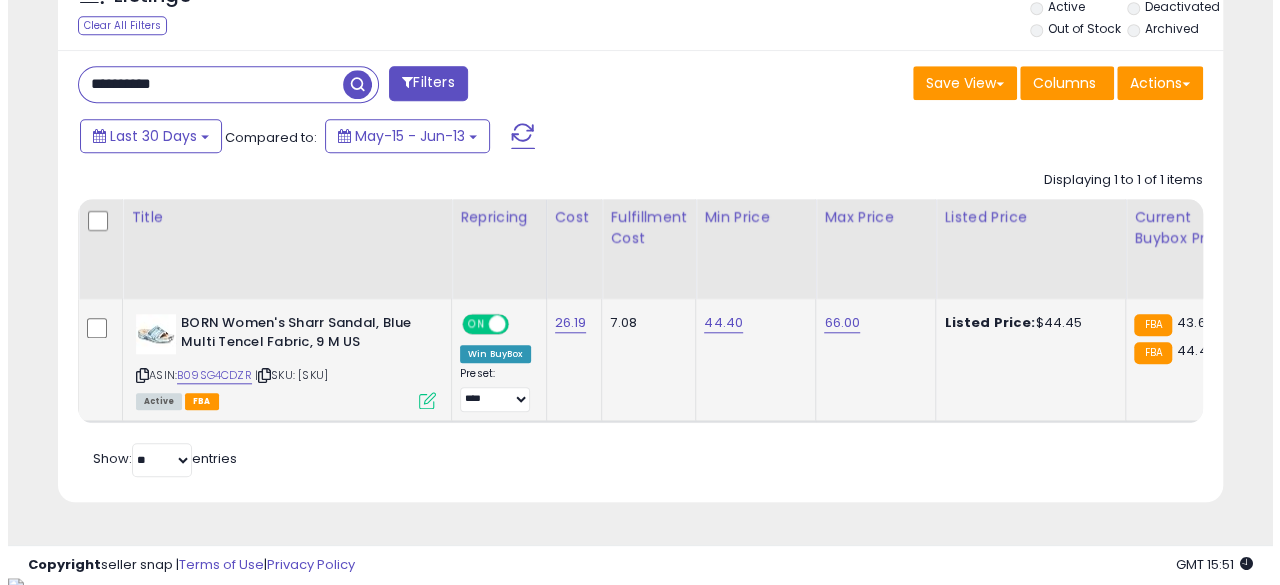 scroll, scrollTop: 654, scrollLeft: 0, axis: vertical 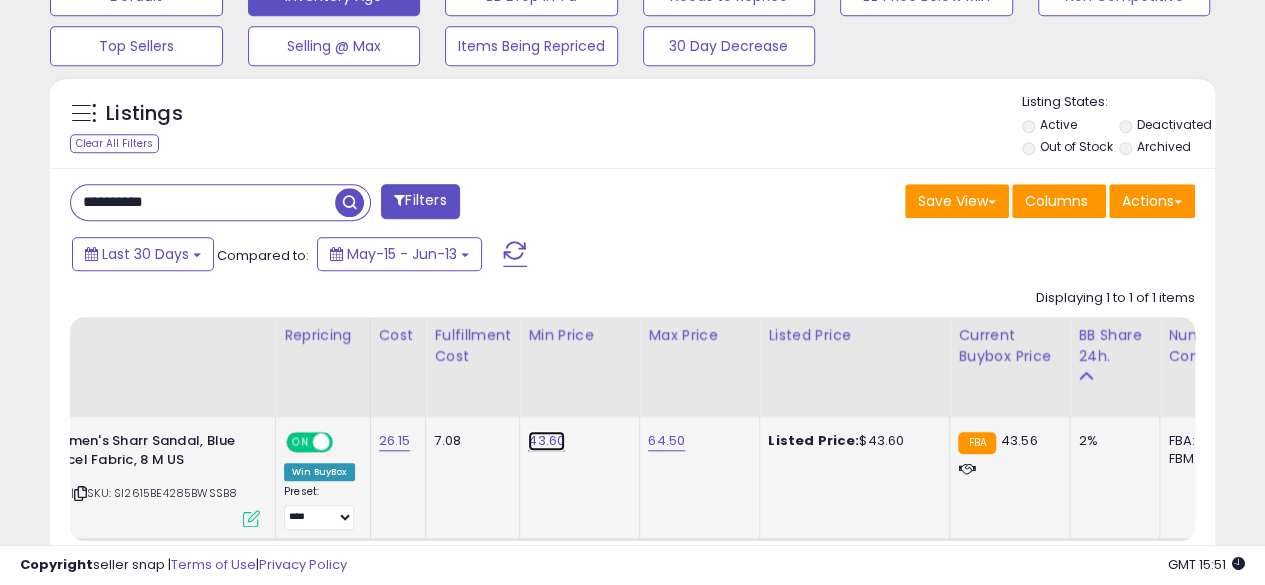 click on "43.60" at bounding box center (546, 441) 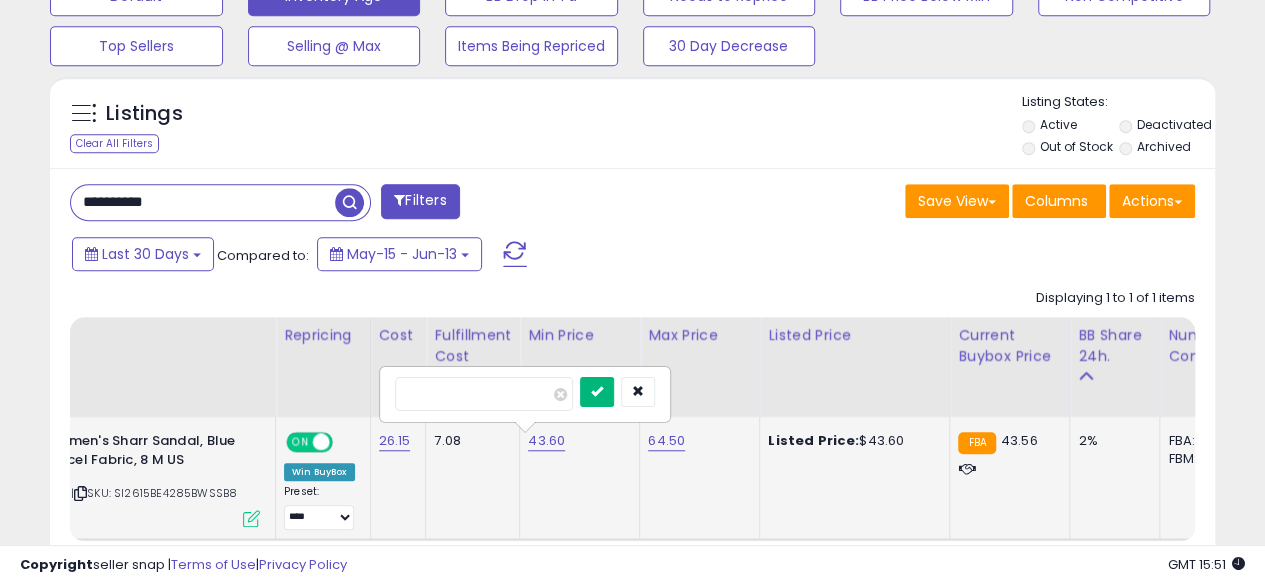 type on "*****" 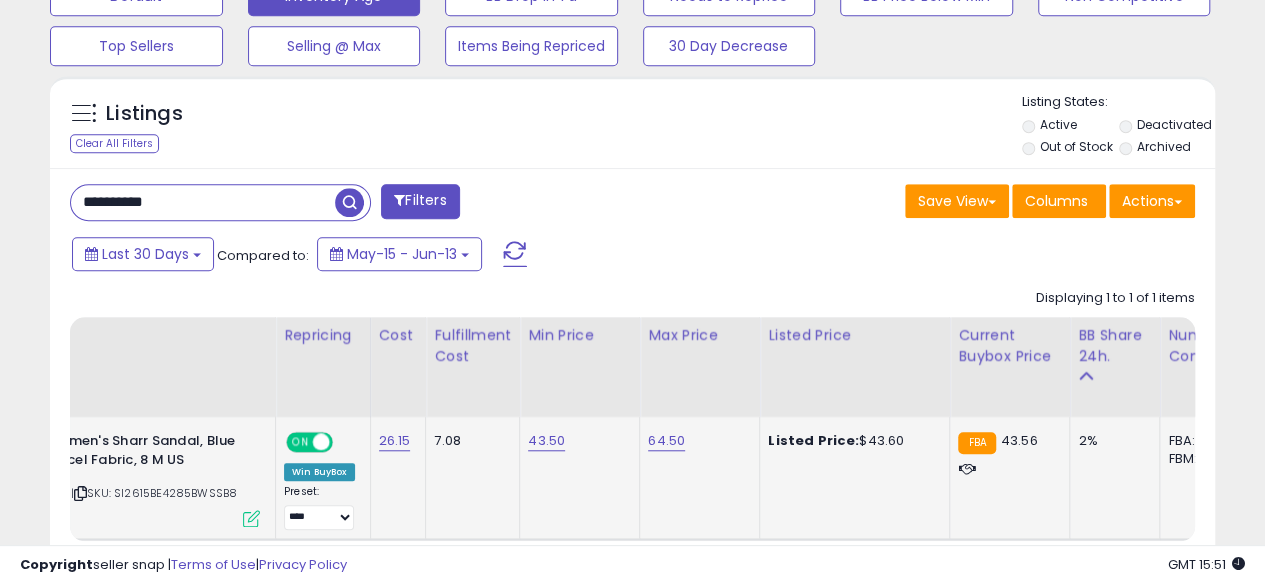 click on "**********" at bounding box center (203, 202) 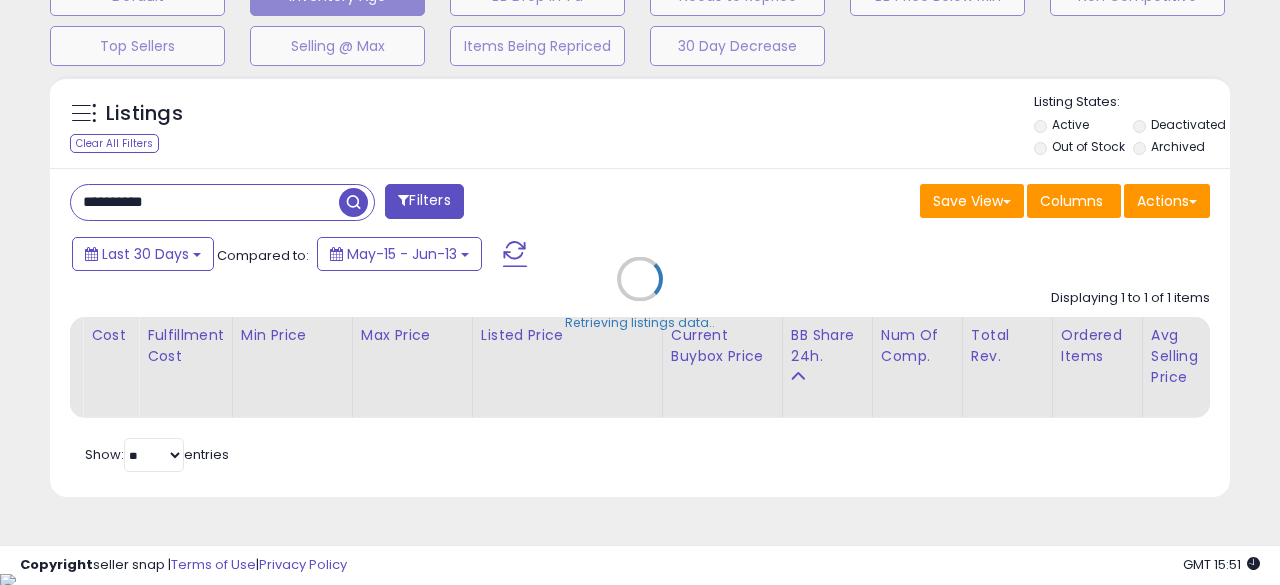 scroll, scrollTop: 999590, scrollLeft: 999317, axis: both 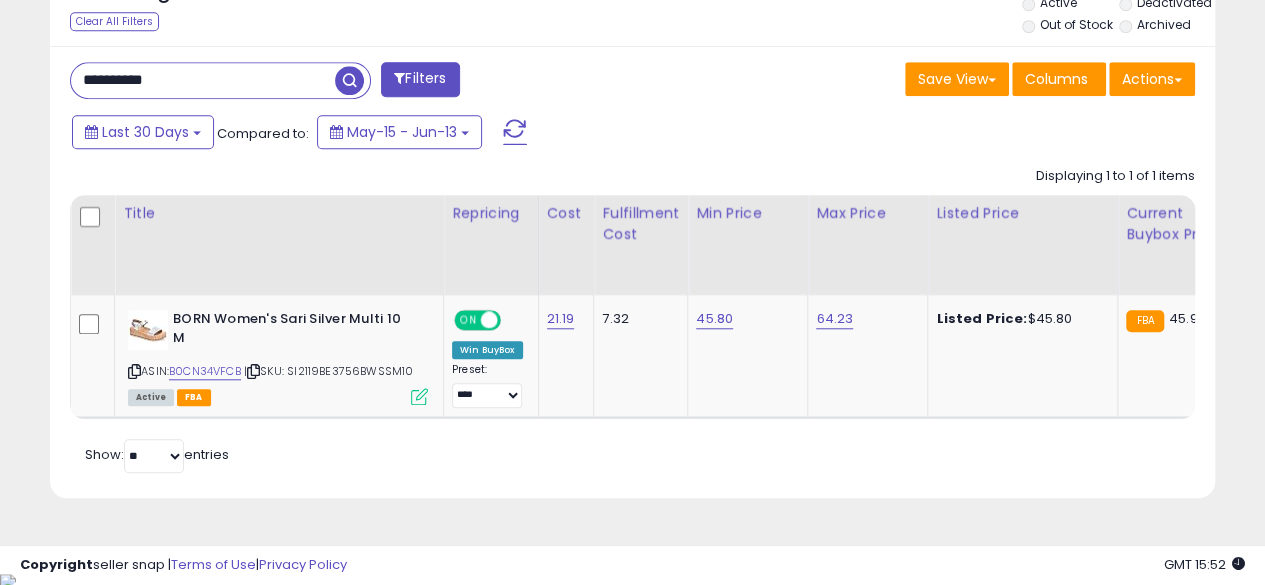 click on "**********" at bounding box center (203, 80) 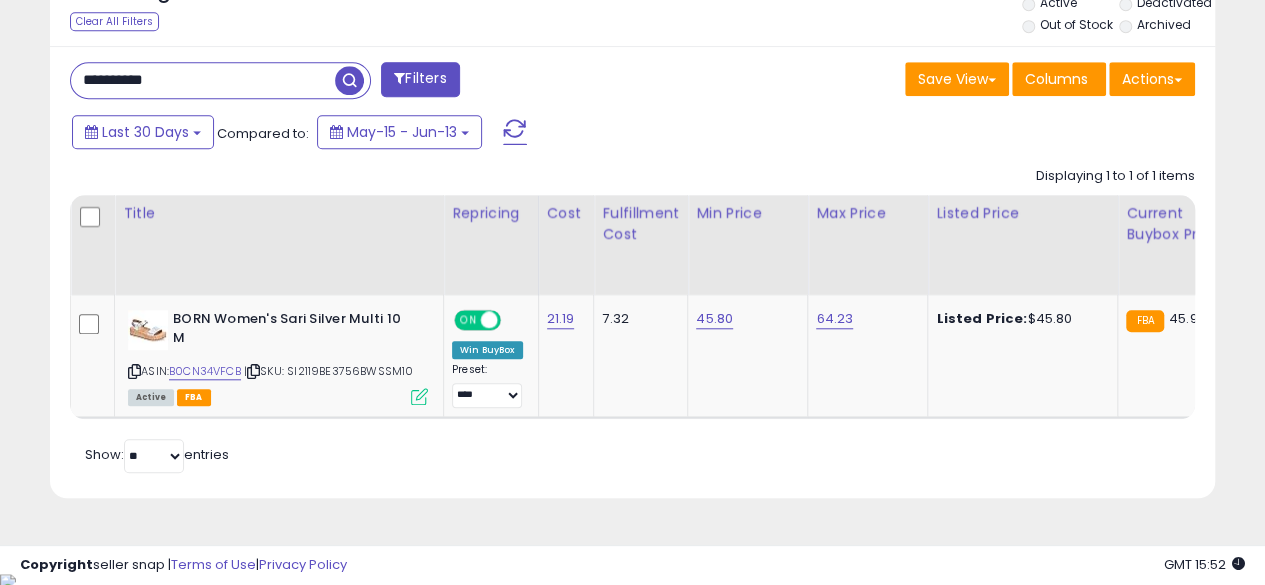 click at bounding box center [349, 80] 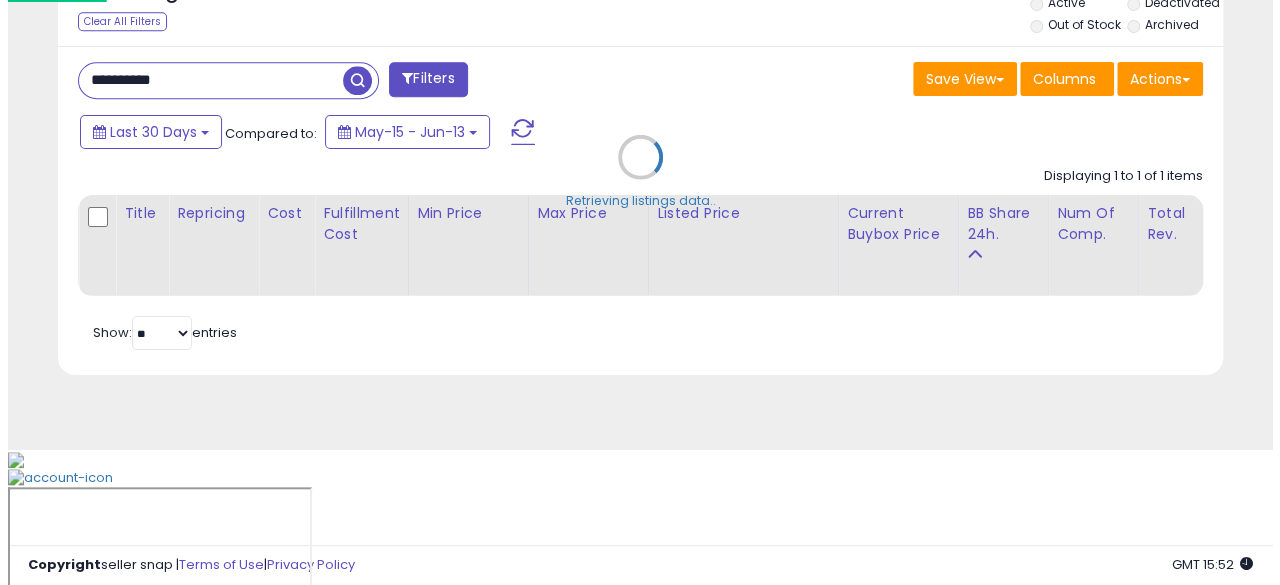 scroll, scrollTop: 654, scrollLeft: 0, axis: vertical 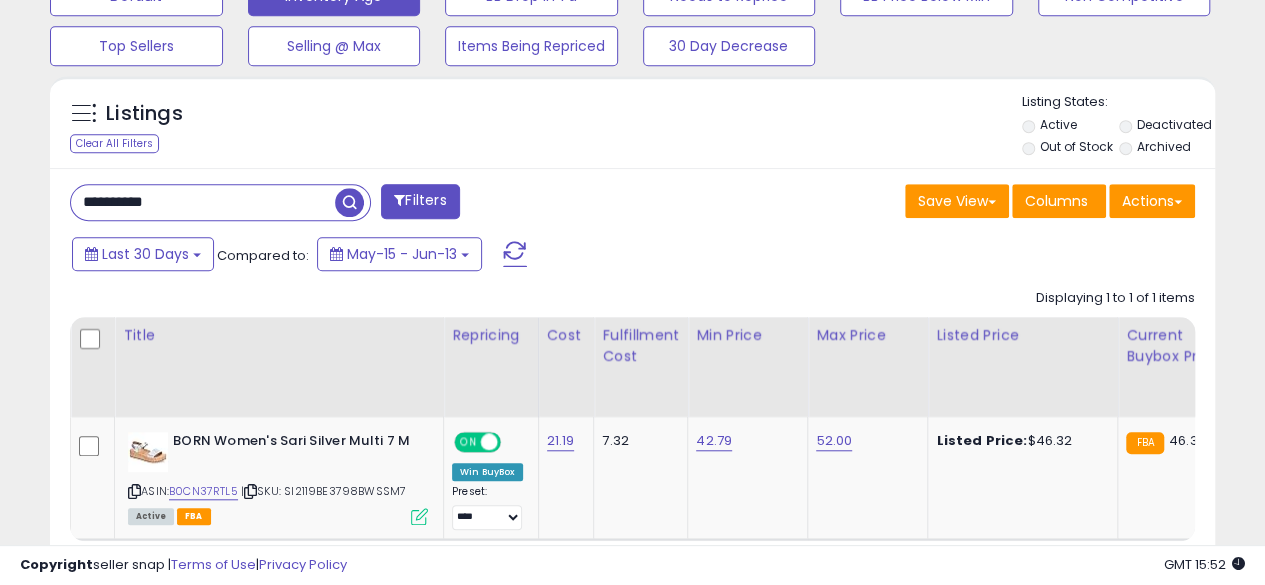 click on "**********" at bounding box center (203, 202) 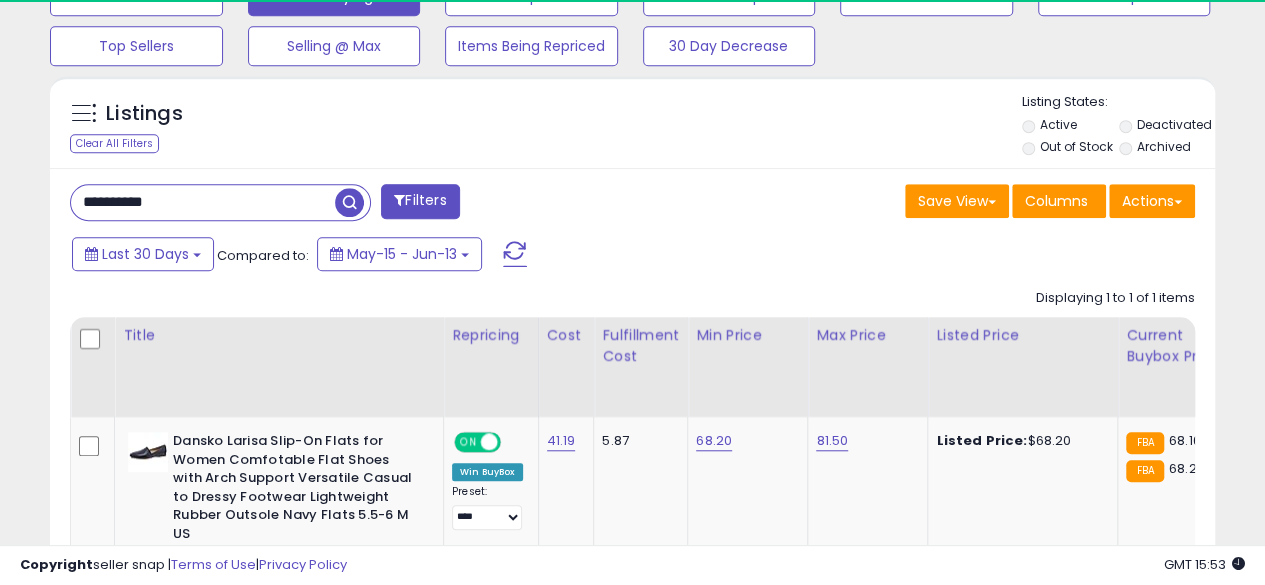 scroll, scrollTop: 410, scrollLeft: 674, axis: both 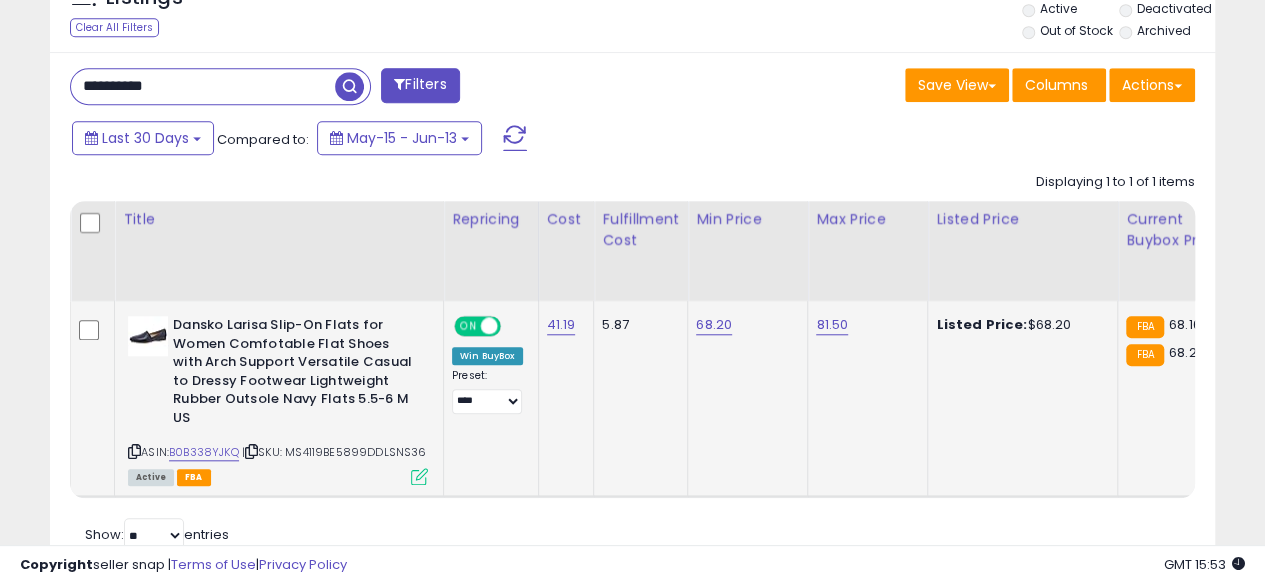 click on "68.20" at bounding box center [744, 325] 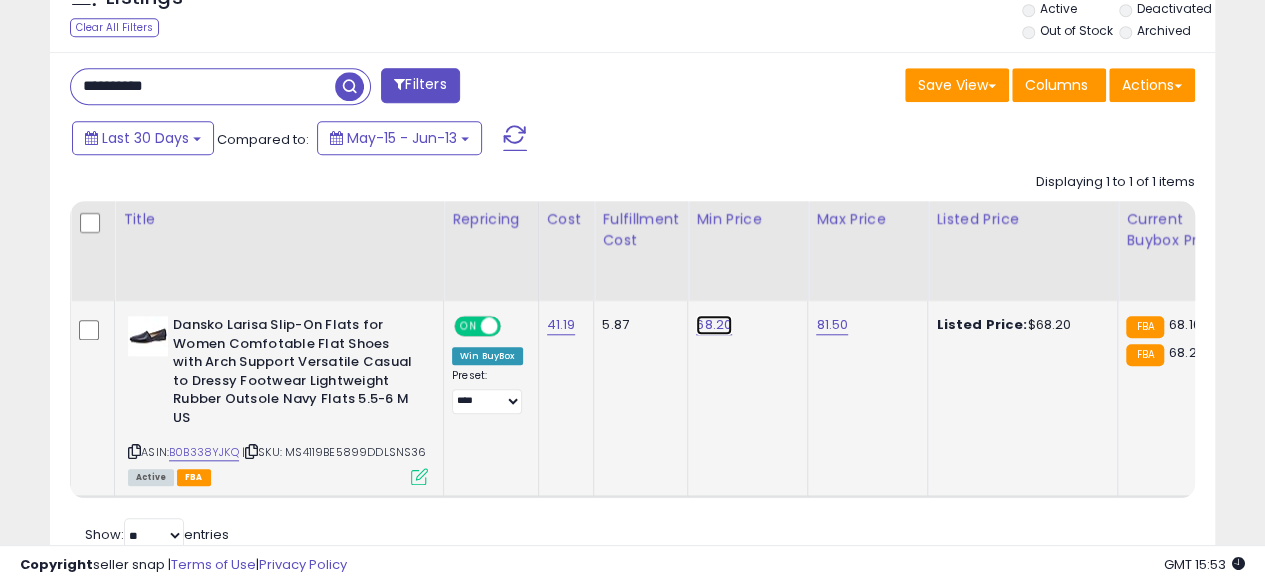 click on "68.20" at bounding box center [714, 325] 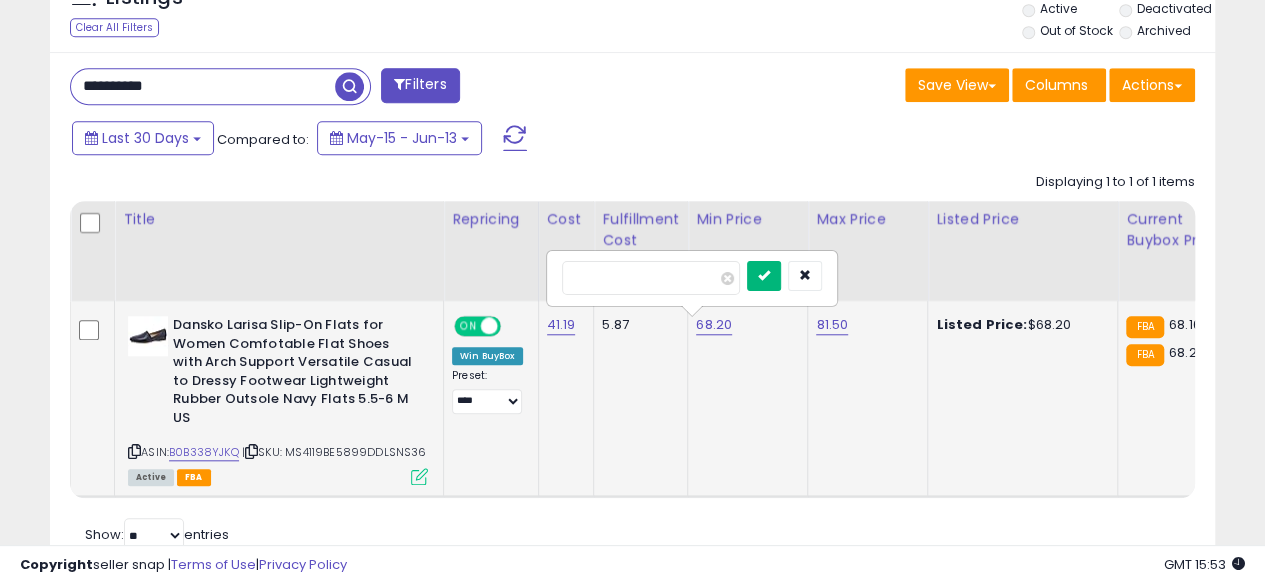 type on "*****" 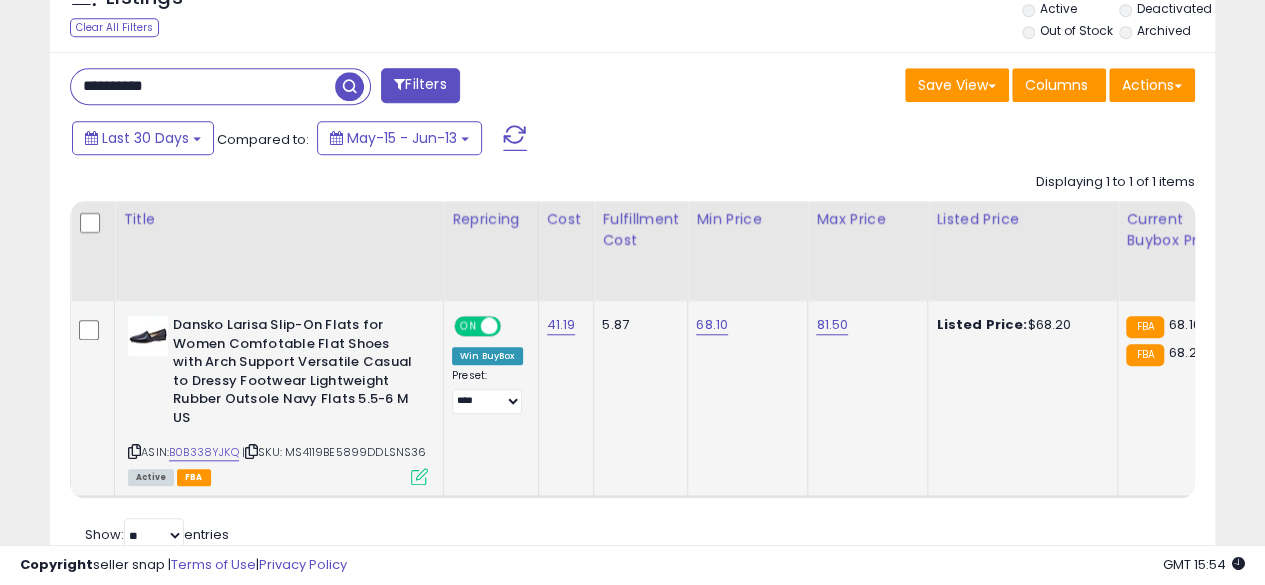 click on "**********" at bounding box center [203, 86] 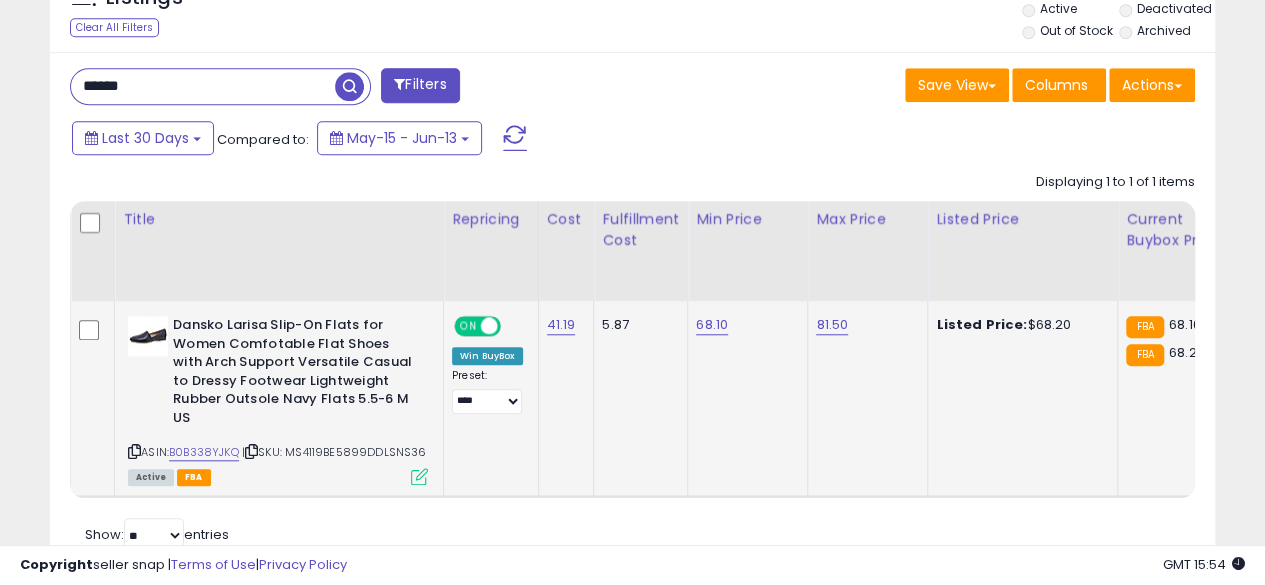 type on "**********" 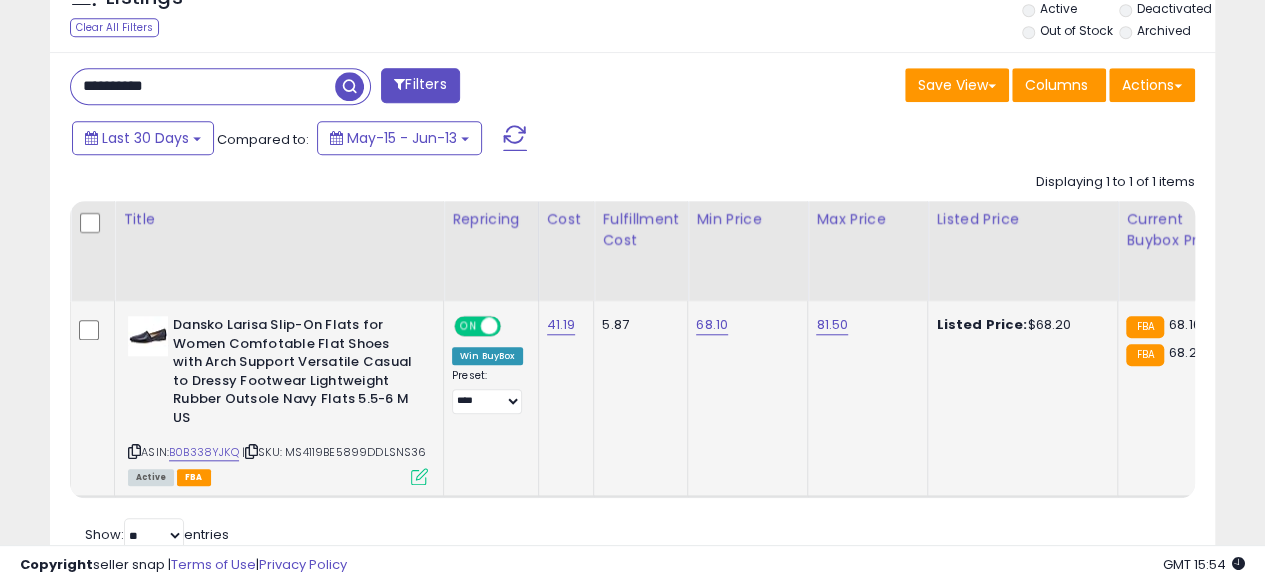click at bounding box center (349, 86) 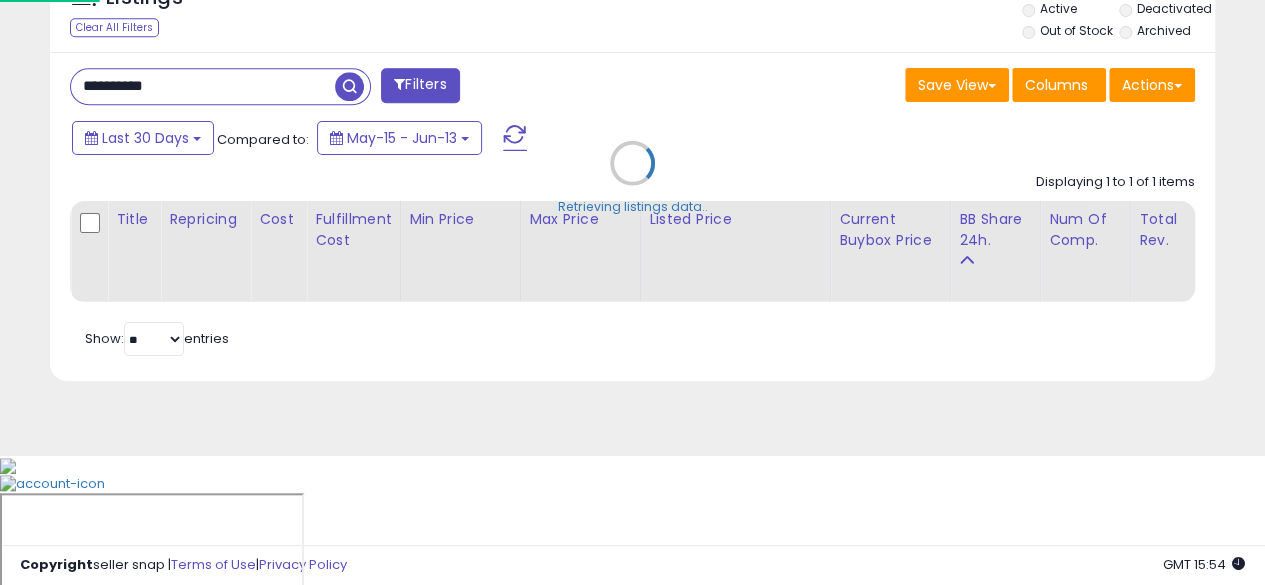 scroll, scrollTop: 999590, scrollLeft: 999317, axis: both 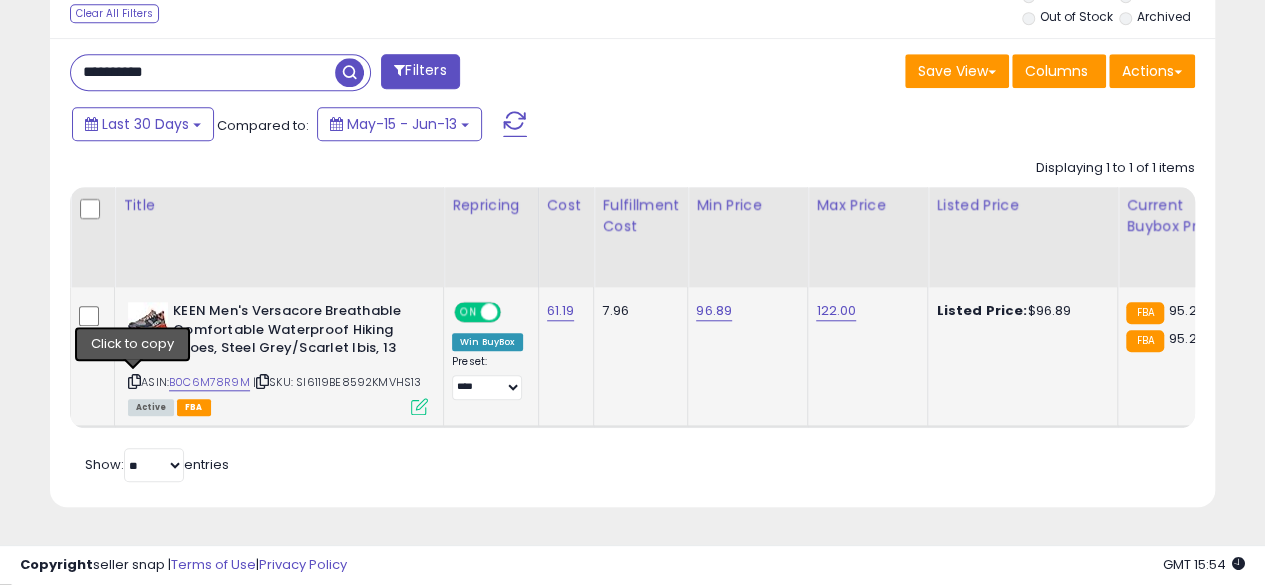 click at bounding box center (134, 381) 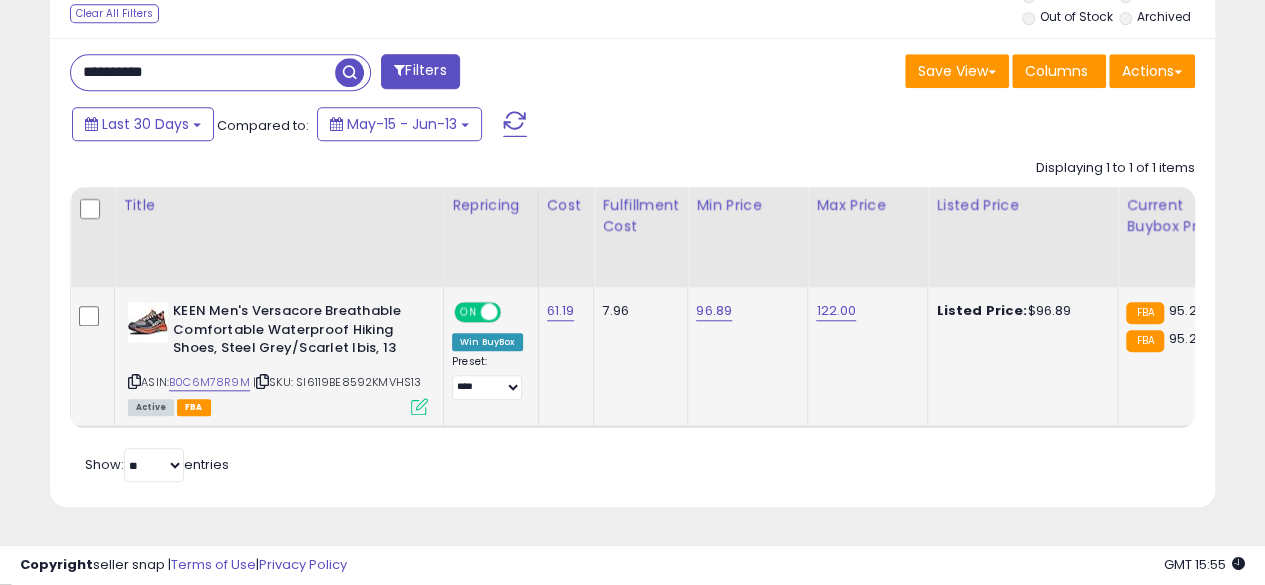 click at bounding box center (134, 381) 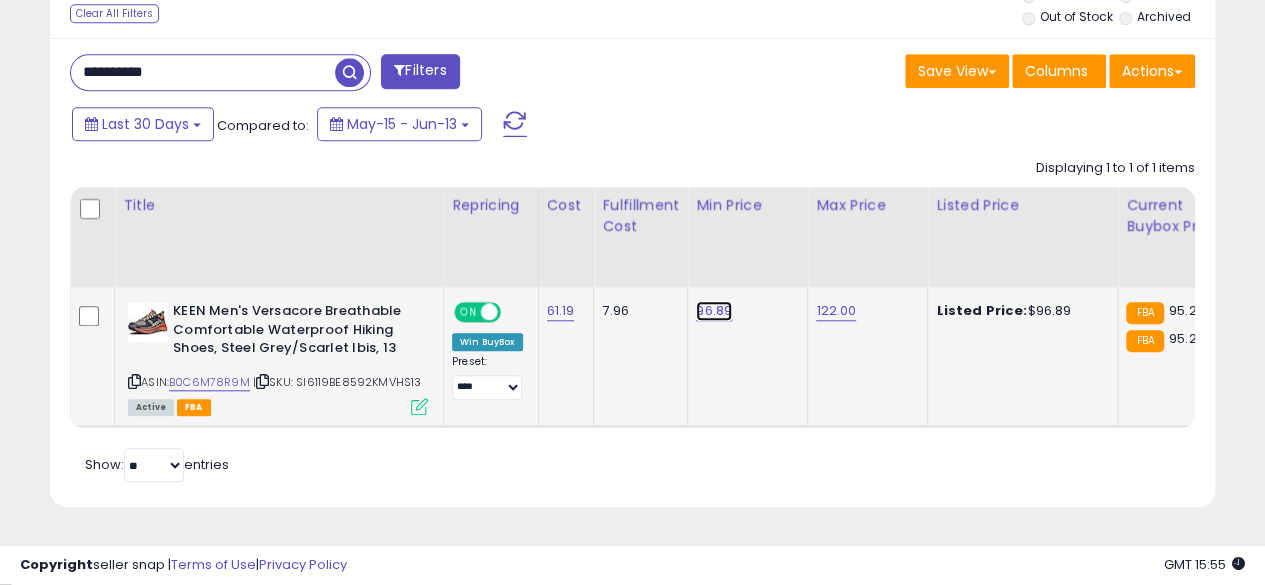 click on "96.89" at bounding box center (714, 311) 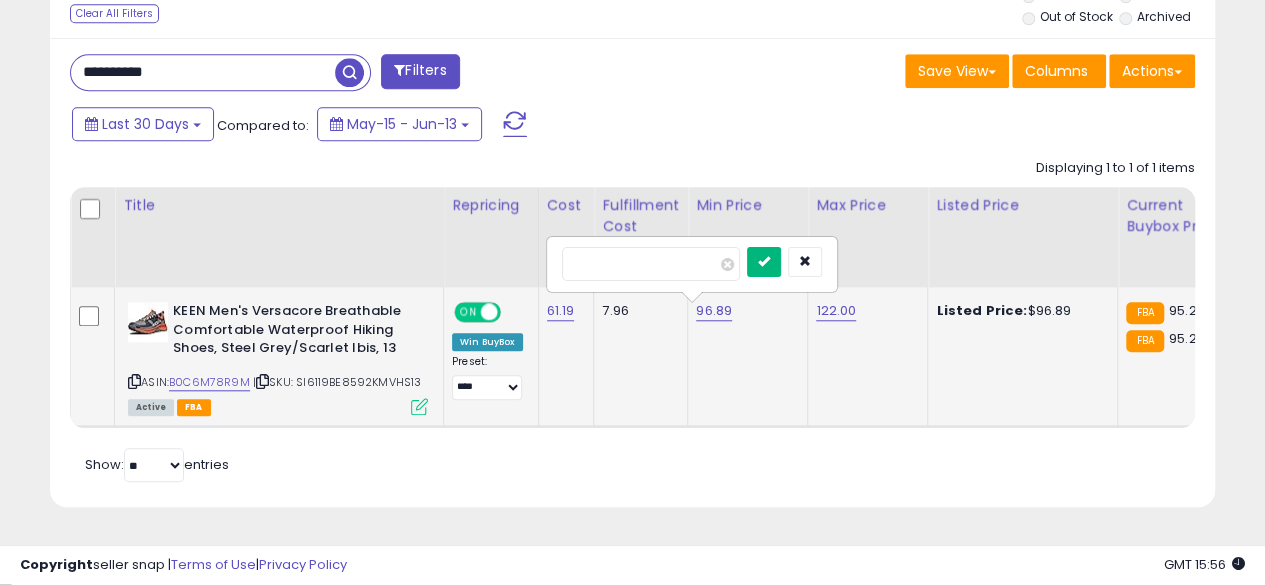 type on "*****" 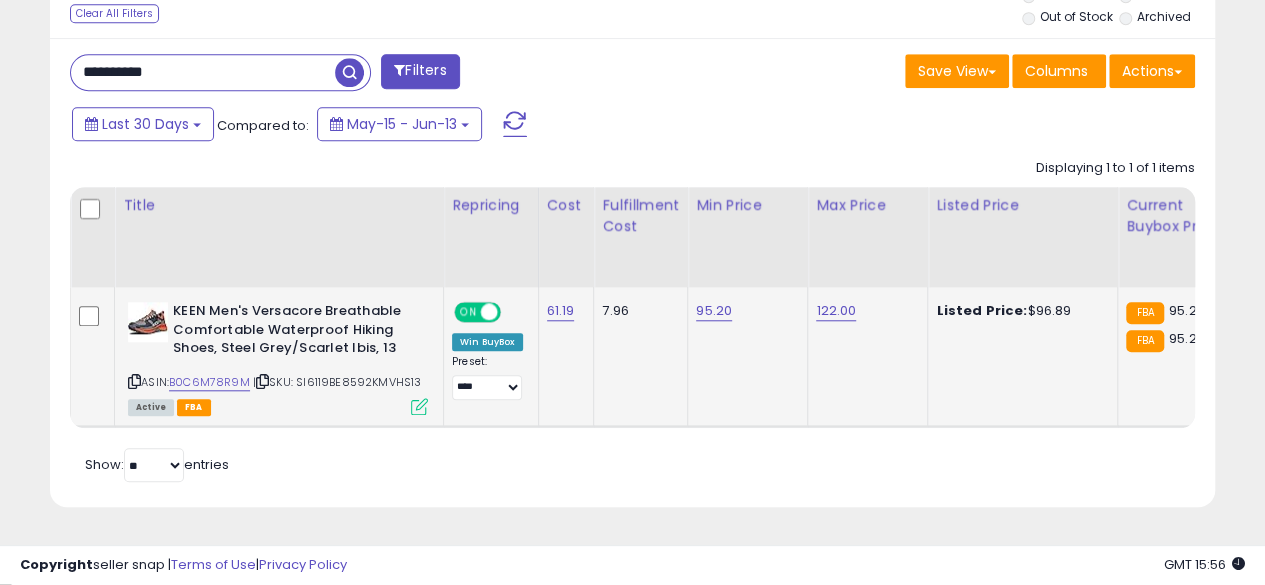 click on "**********" at bounding box center (203, 72) 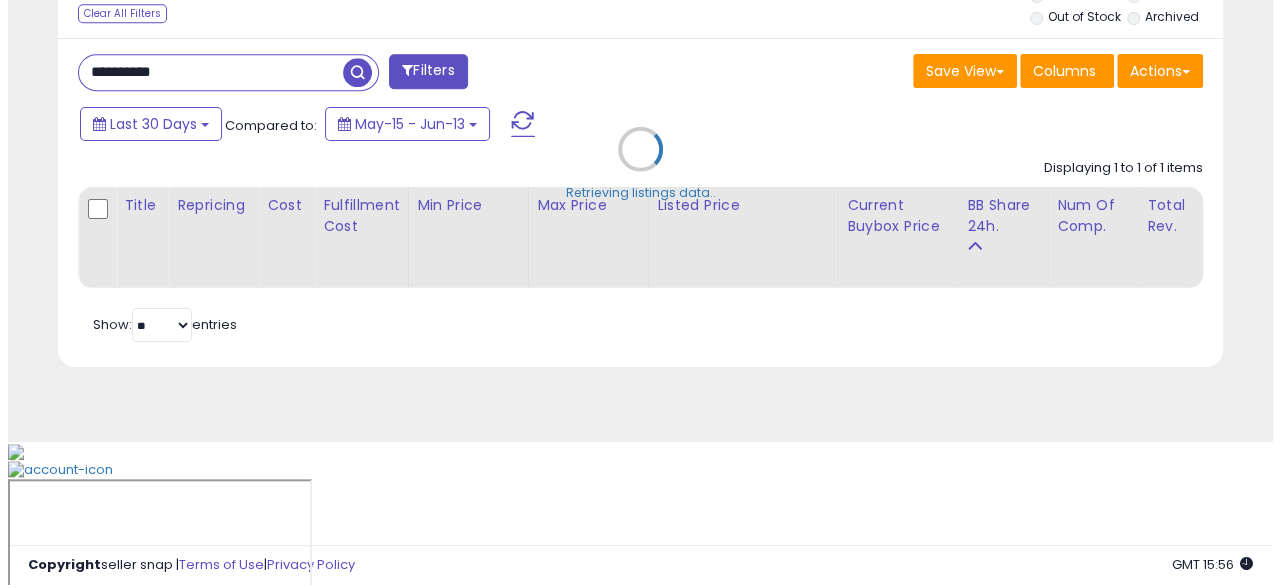 scroll, scrollTop: 654, scrollLeft: 0, axis: vertical 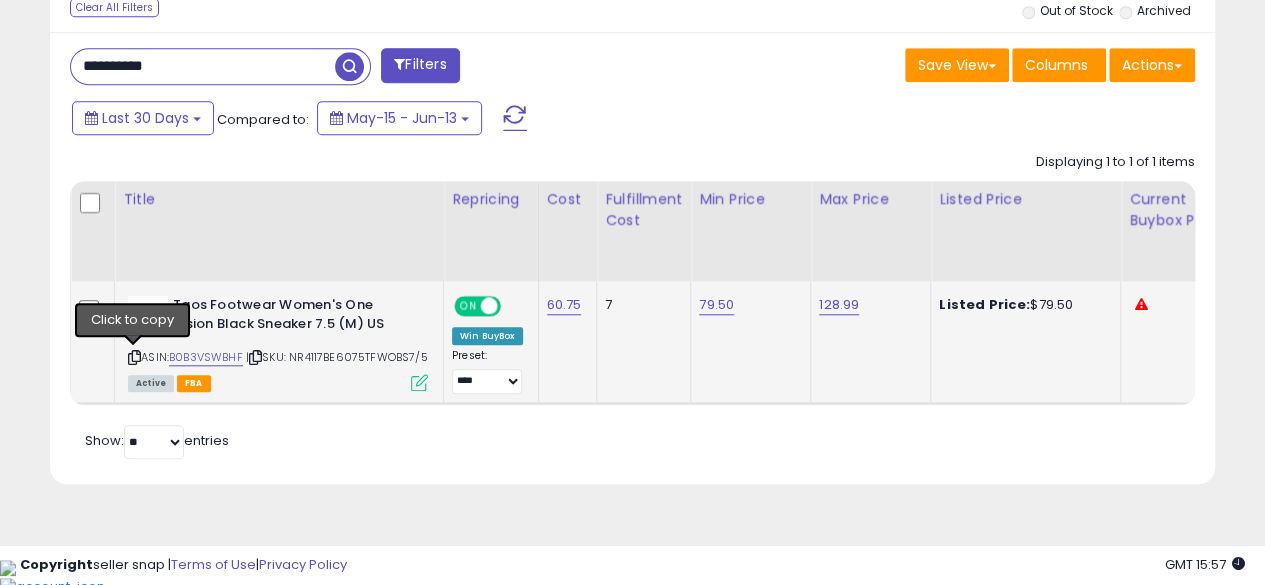 click at bounding box center (134, 357) 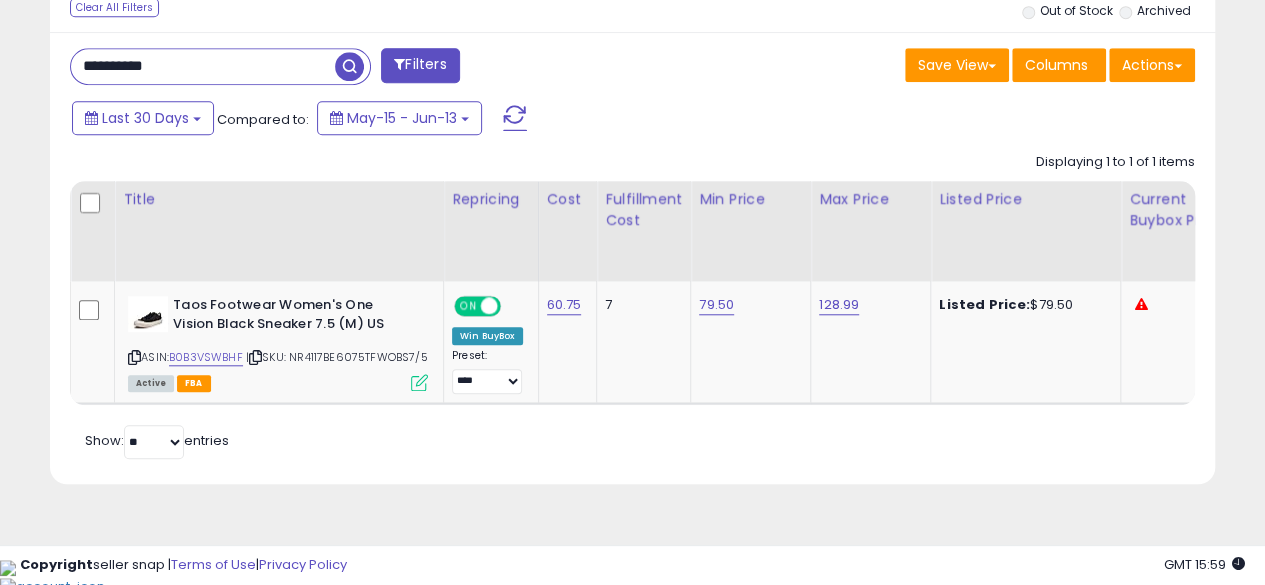 click on "**********" at bounding box center [203, 66] 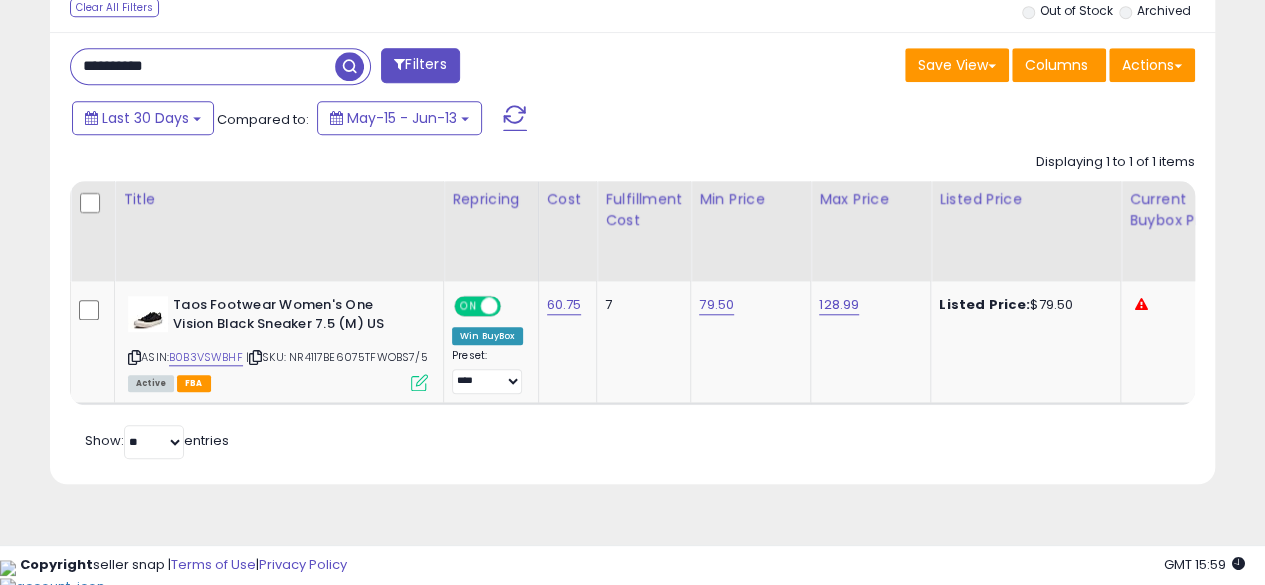 click at bounding box center (349, 66) 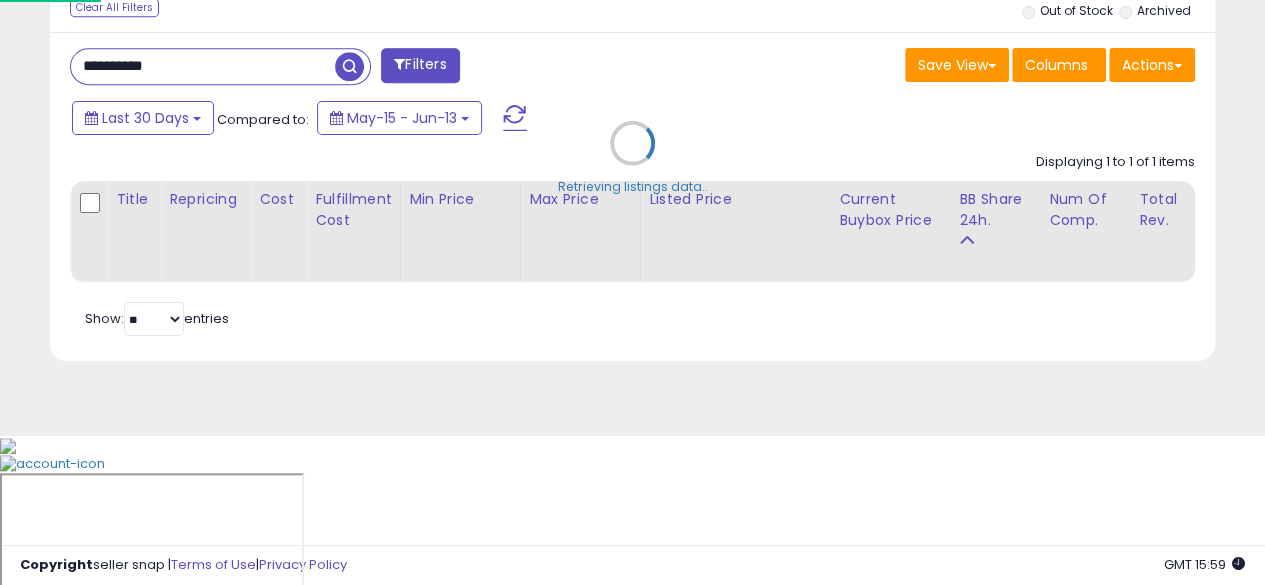 scroll, scrollTop: 999590, scrollLeft: 999317, axis: both 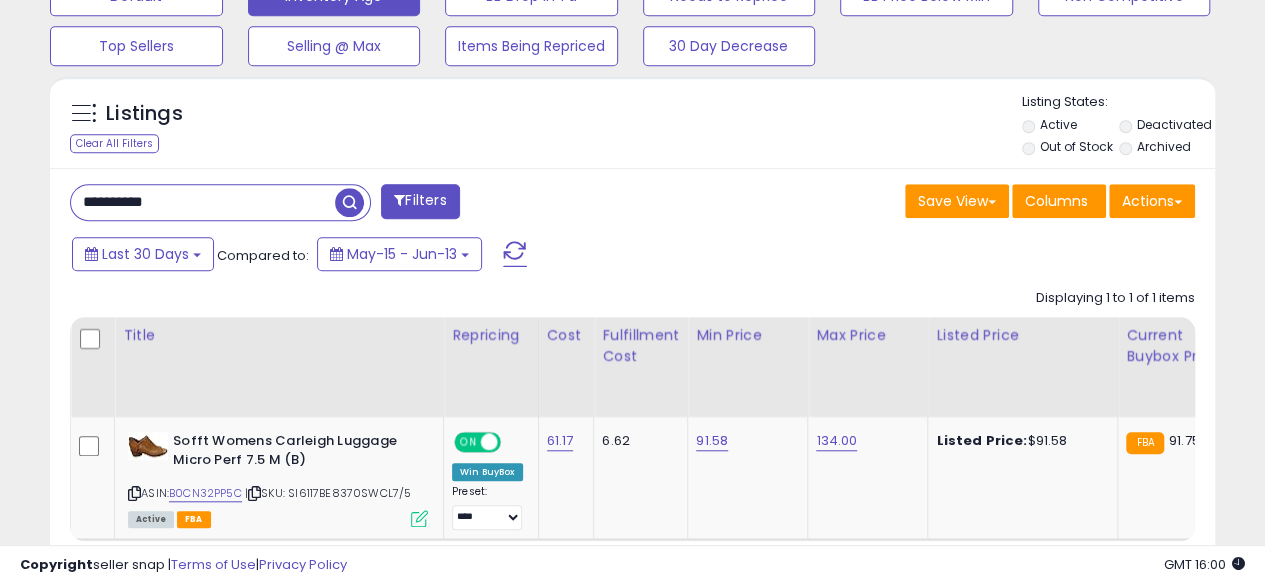 click on "**********" at bounding box center (203, 202) 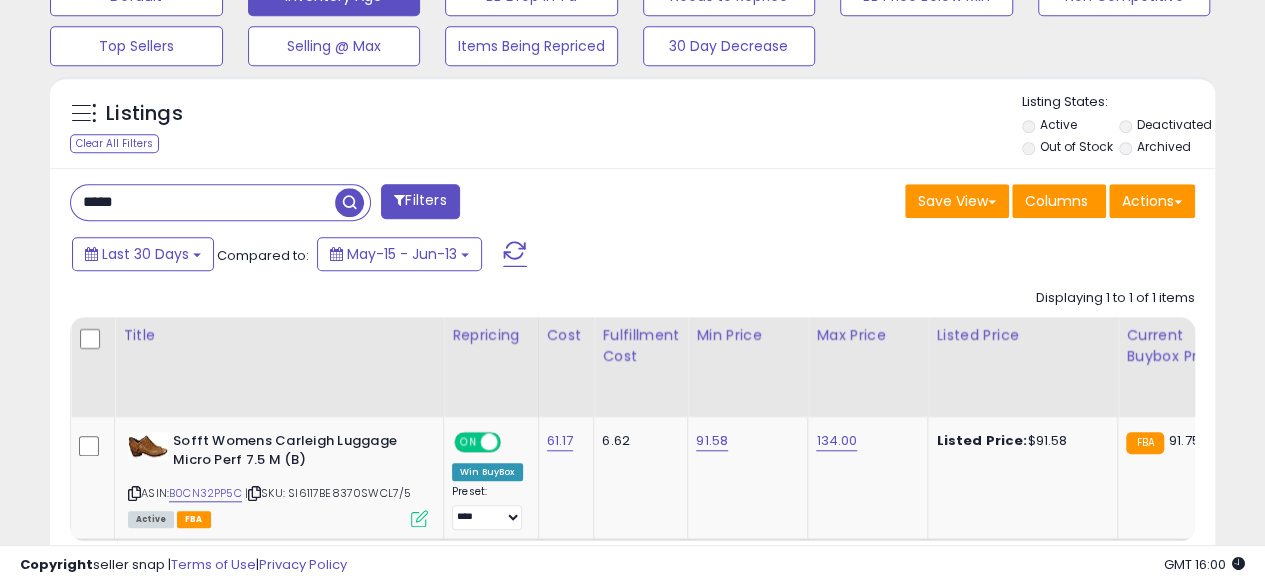 type on "**********" 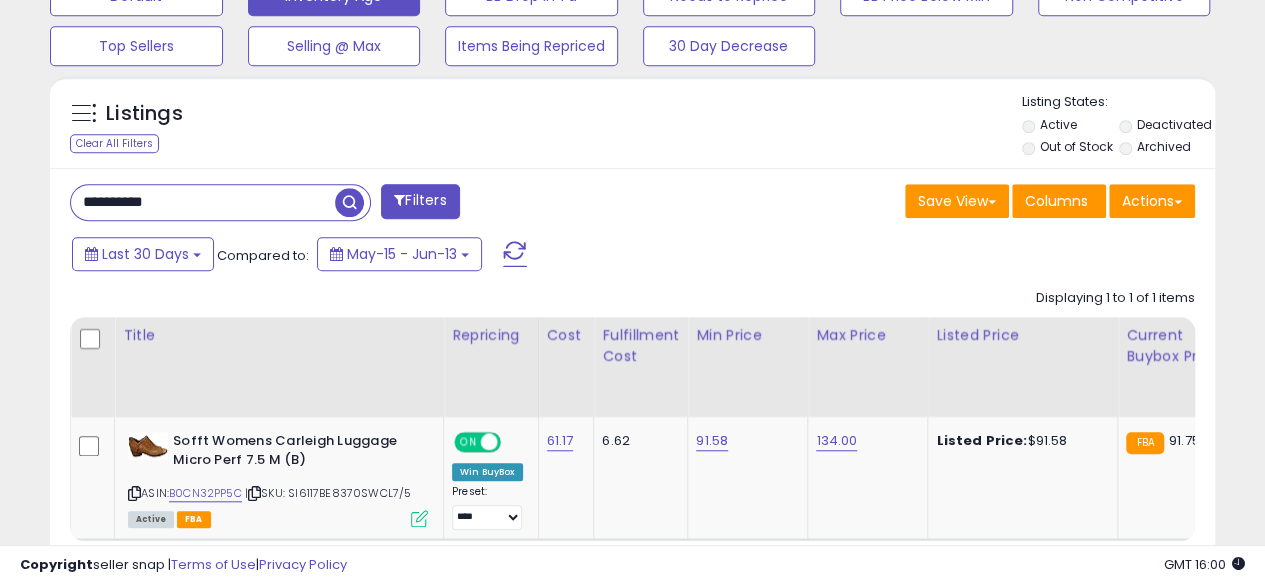 click at bounding box center (349, 202) 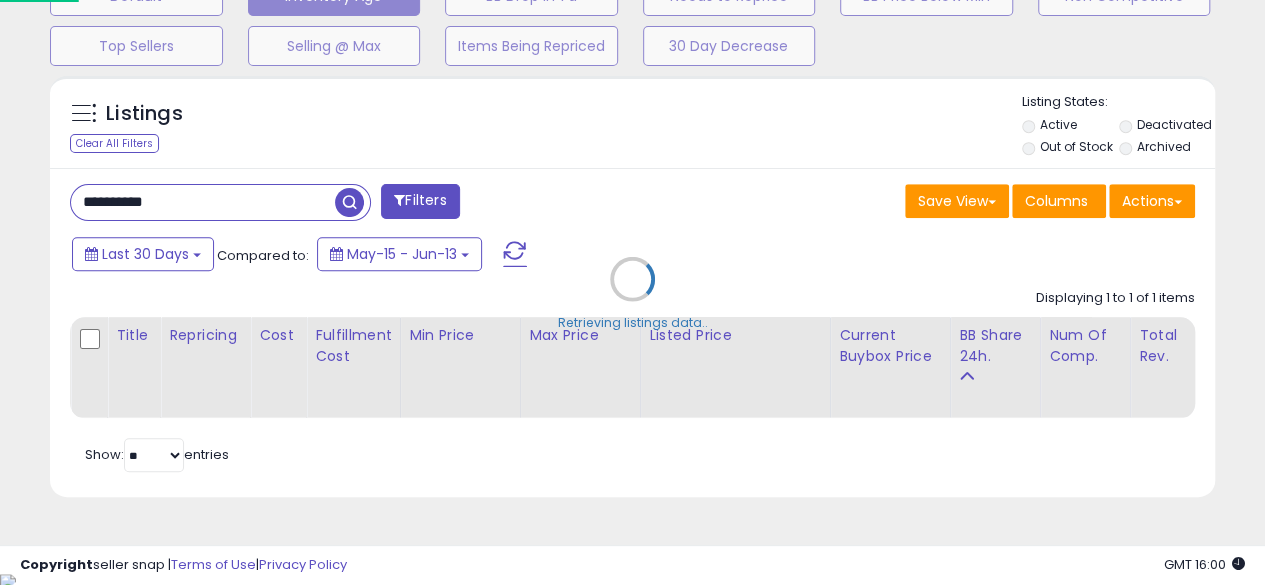 scroll, scrollTop: 999590, scrollLeft: 999317, axis: both 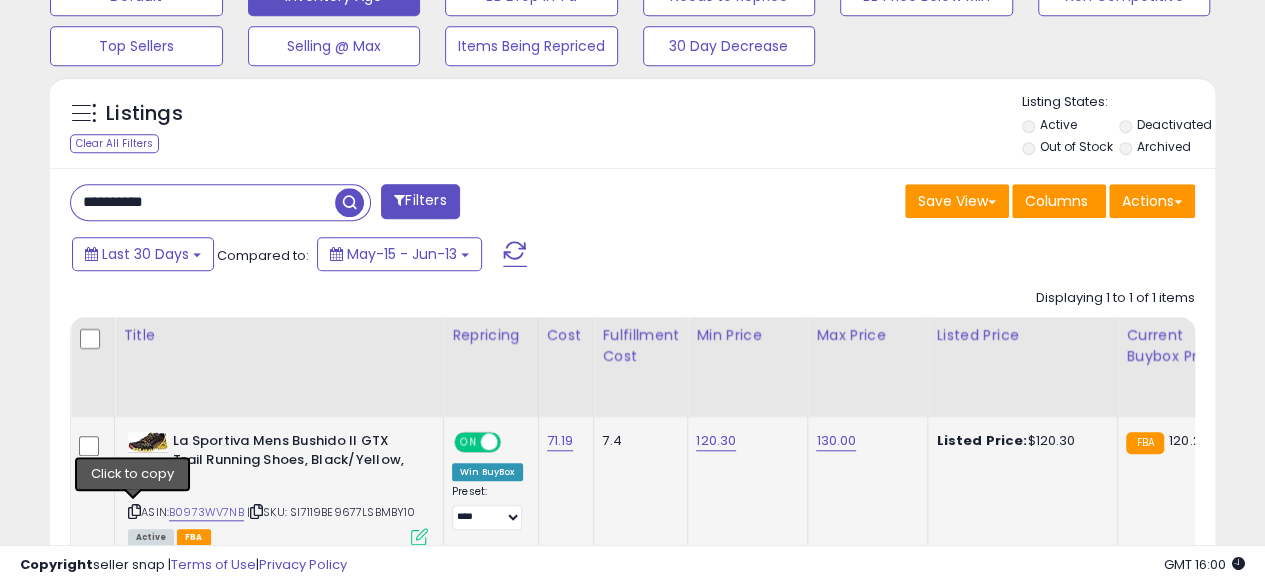 click at bounding box center (134, 511) 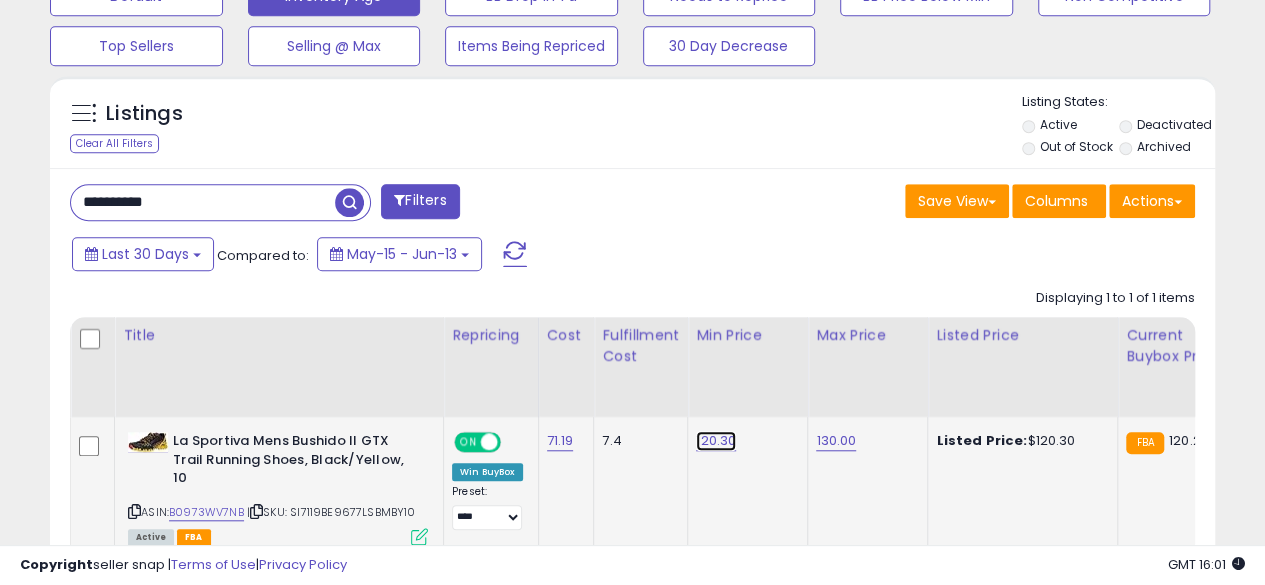 click on "120.30" at bounding box center [716, 441] 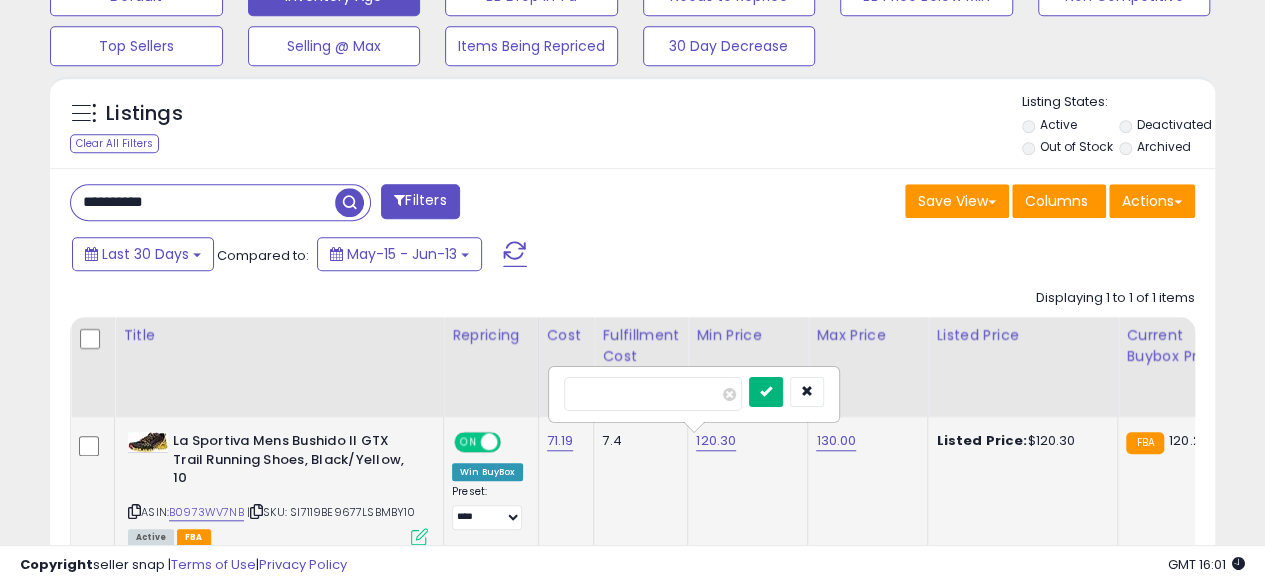 type on "******" 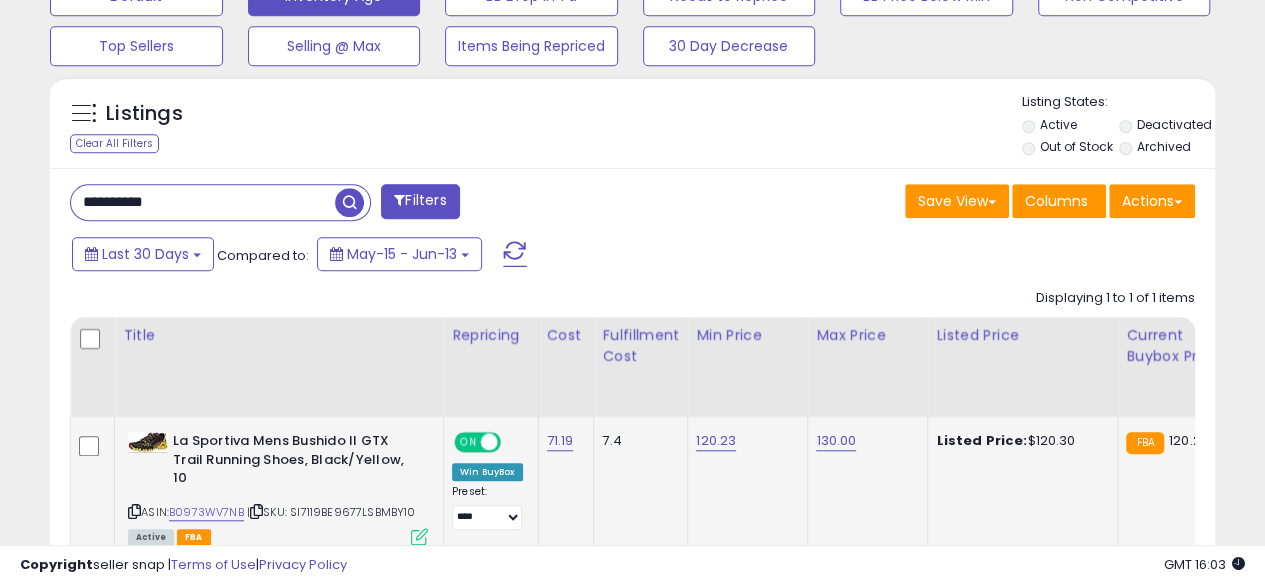 click on "**********" at bounding box center [203, 202] 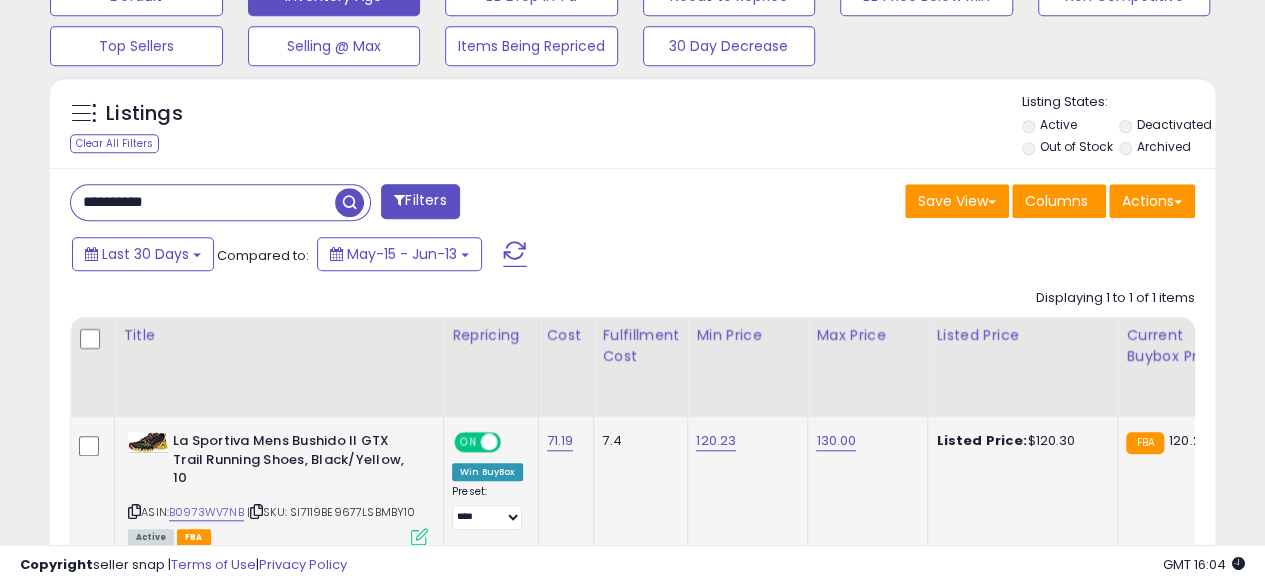 click at bounding box center [349, 202] 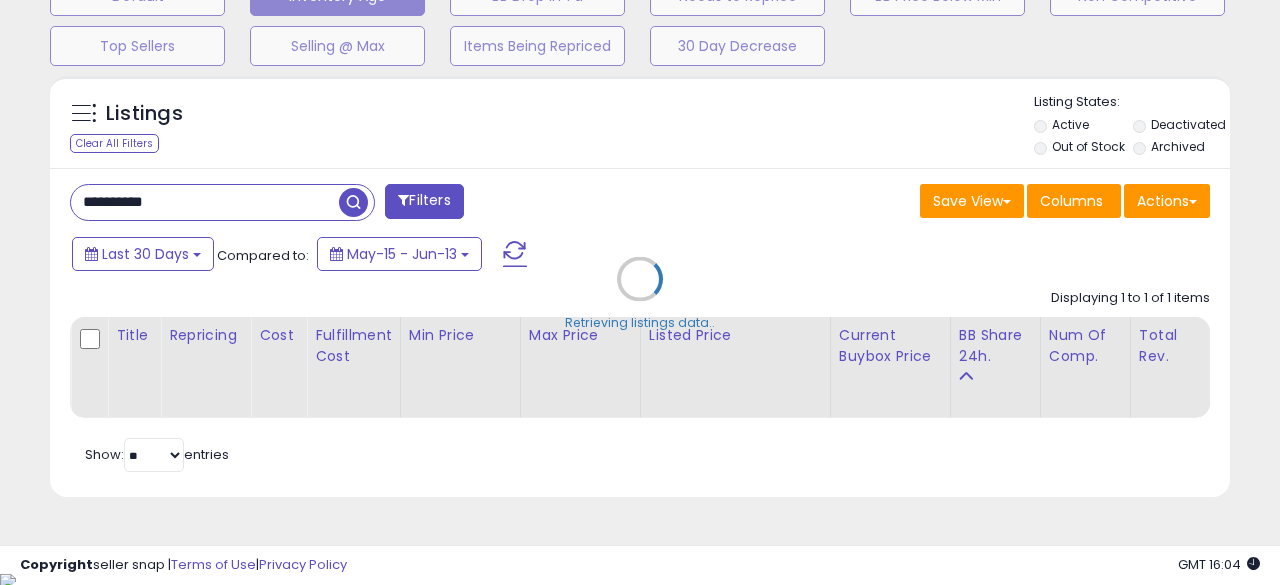 scroll, scrollTop: 999590, scrollLeft: 999317, axis: both 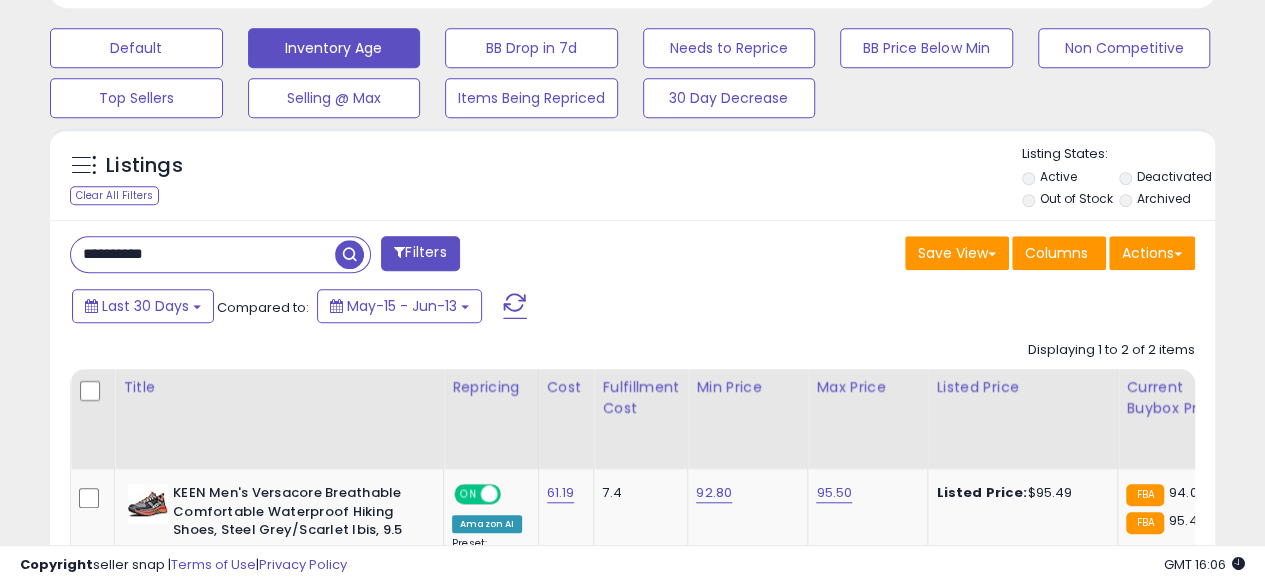 click on "**********" at bounding box center [203, 254] 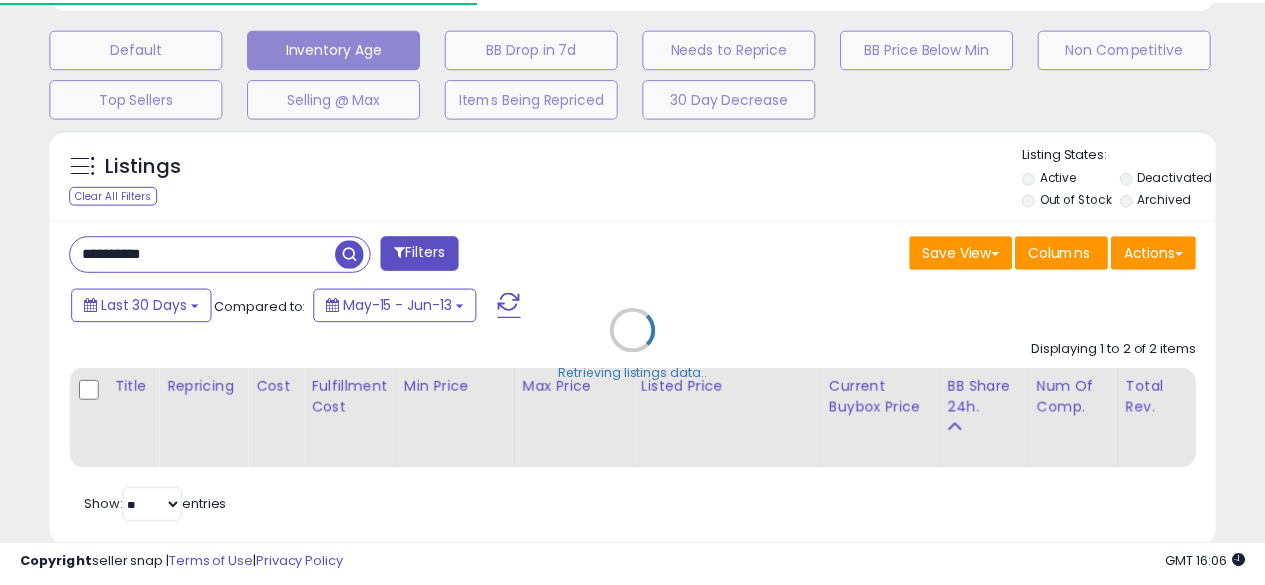 scroll, scrollTop: 410, scrollLeft: 674, axis: both 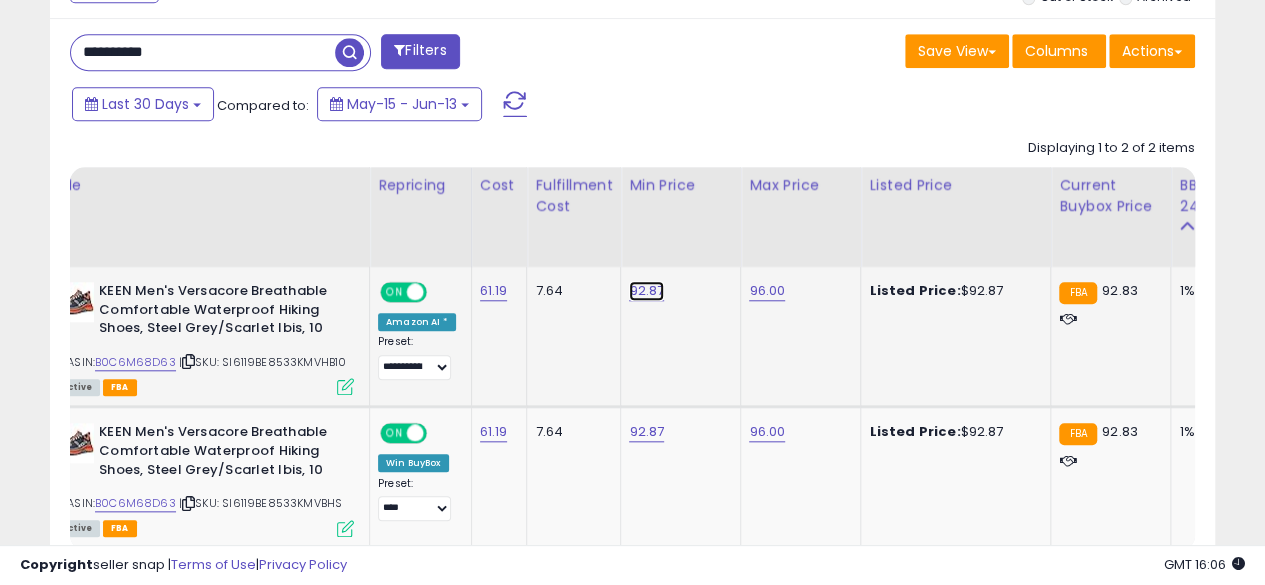 click on "92.87" at bounding box center [646, 291] 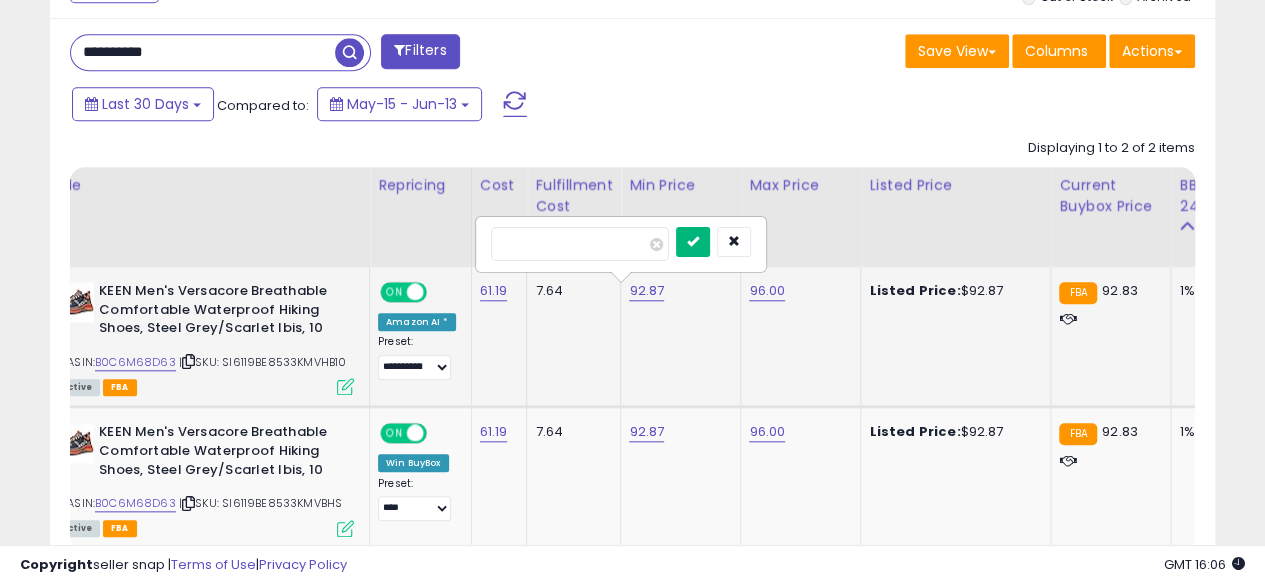 type on "*****" 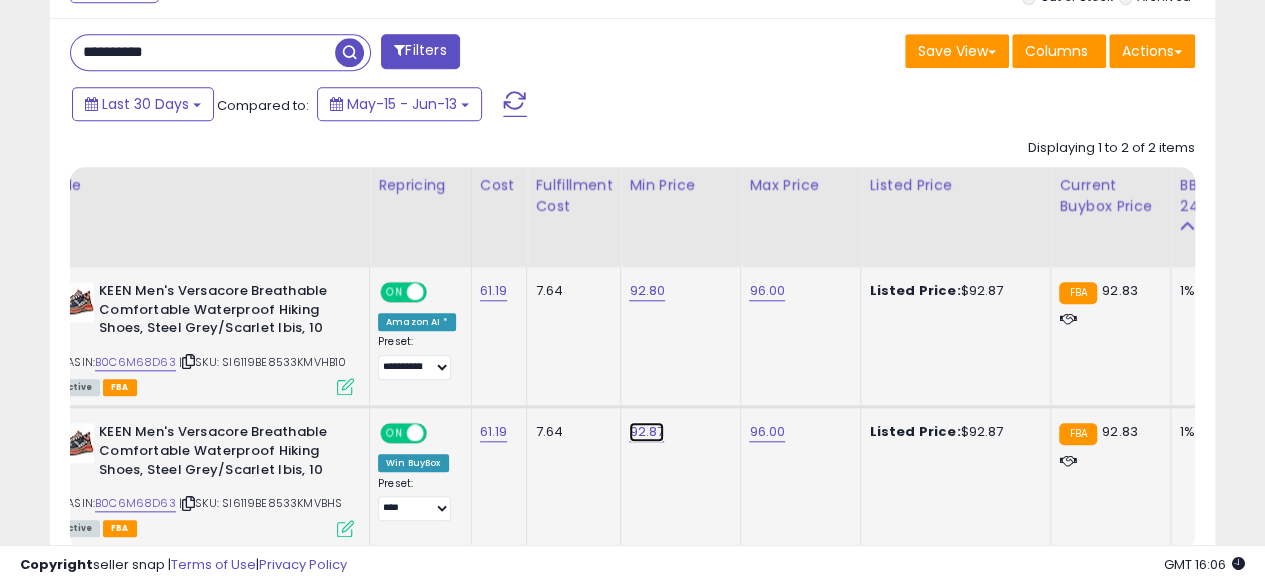 click on "92.87" at bounding box center (647, 291) 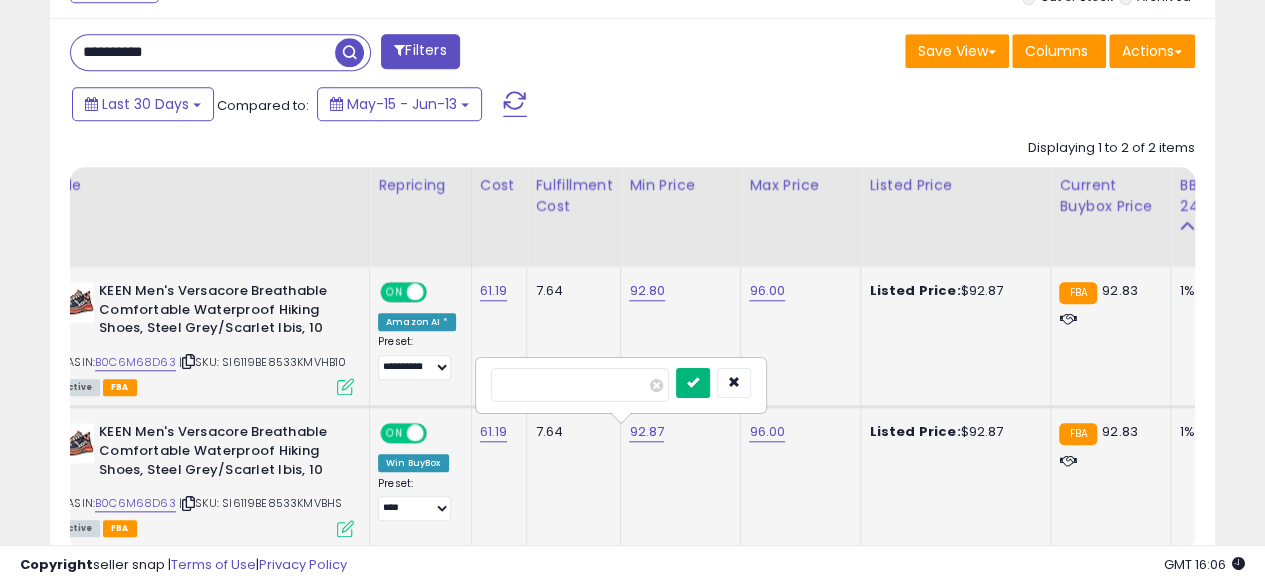 type on "*****" 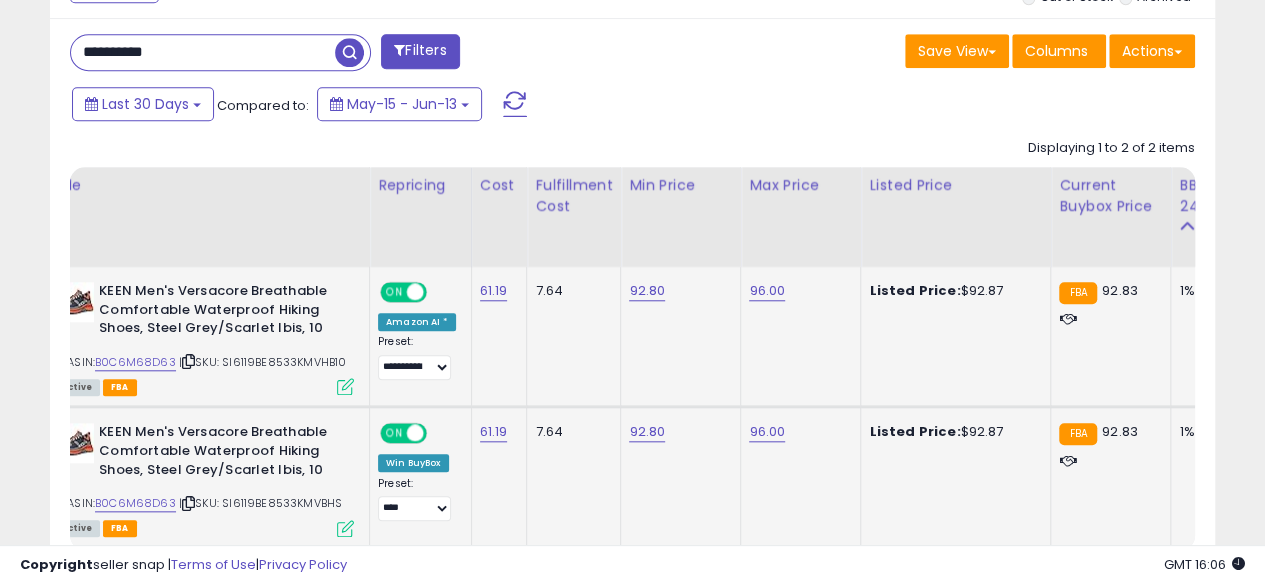click on "**********" at bounding box center (203, 52) 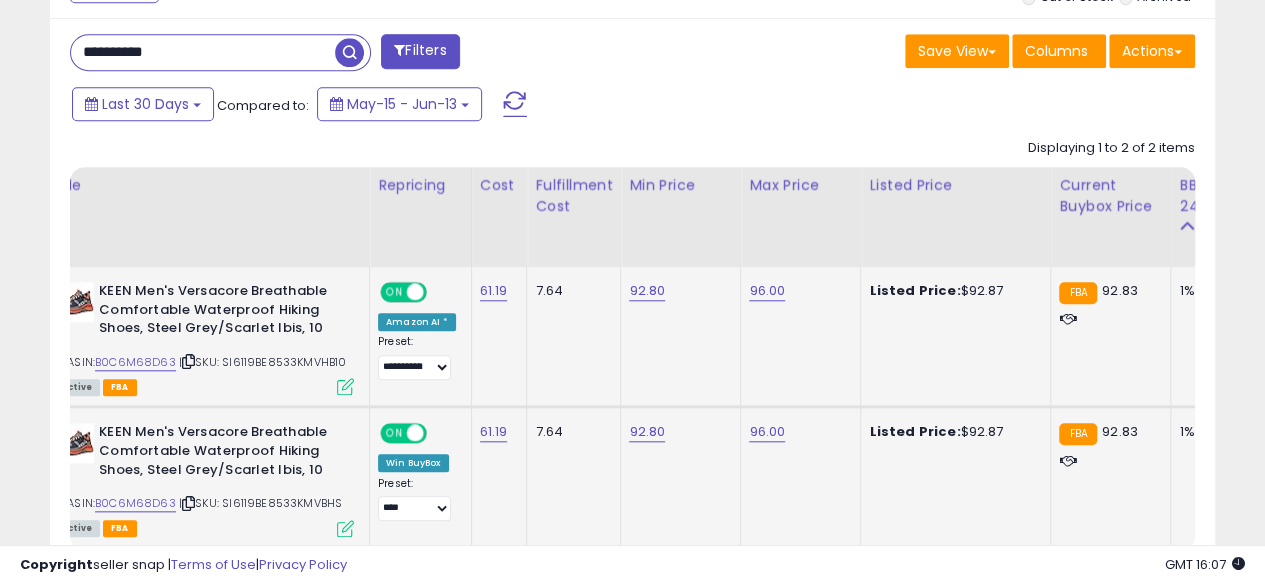 click at bounding box center (349, 52) 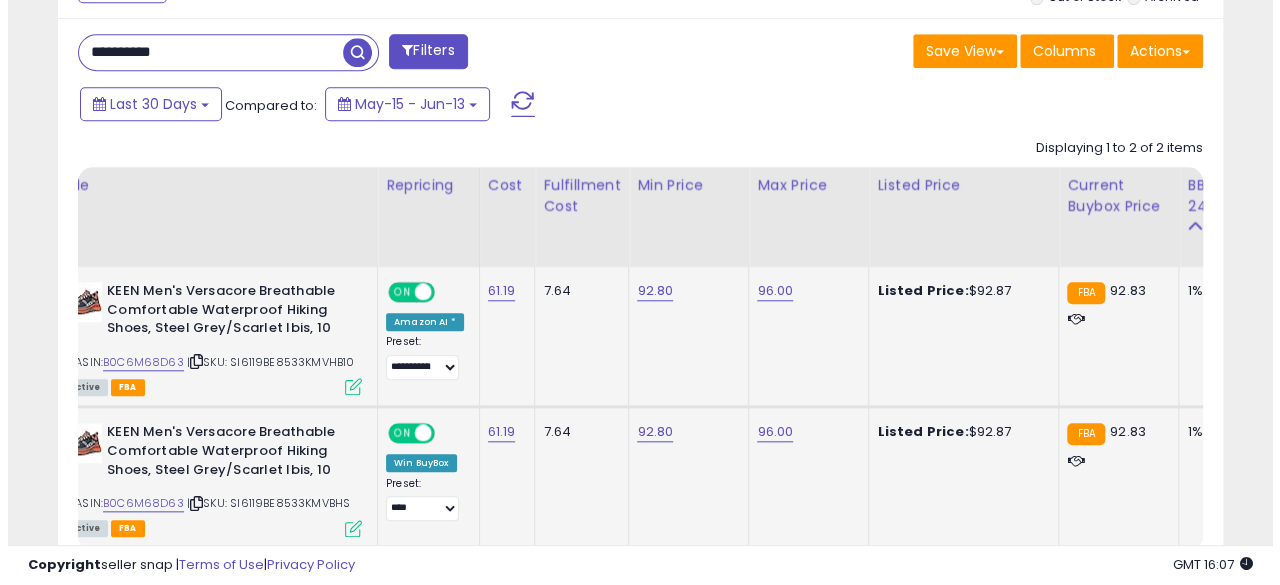 scroll, scrollTop: 654, scrollLeft: 0, axis: vertical 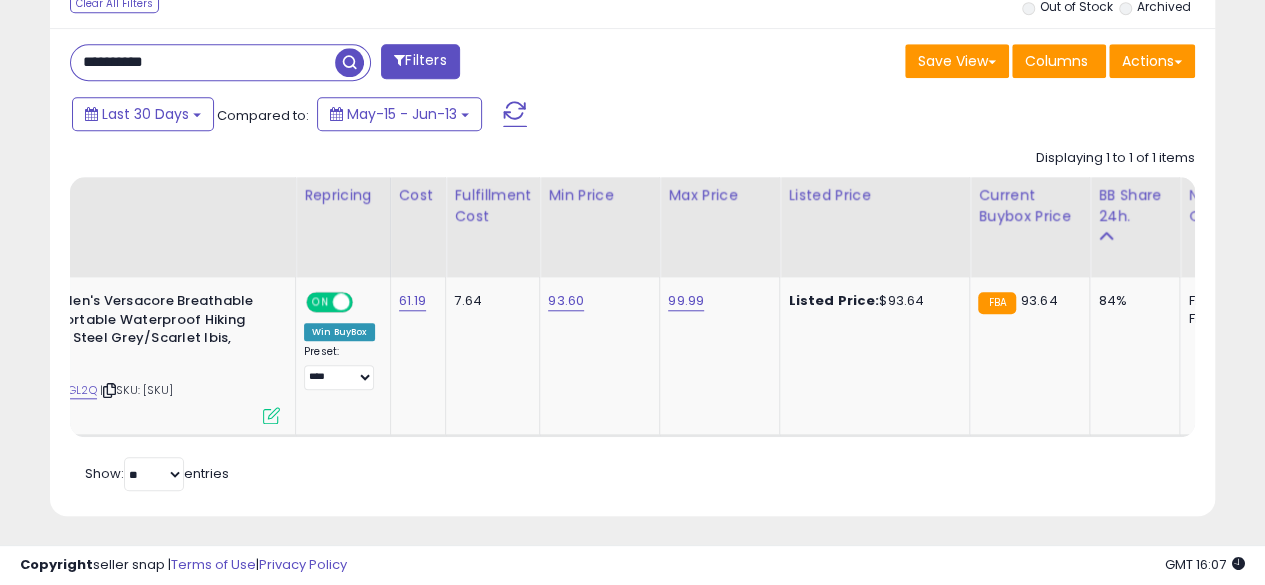 click on "**********" at bounding box center [203, 62] 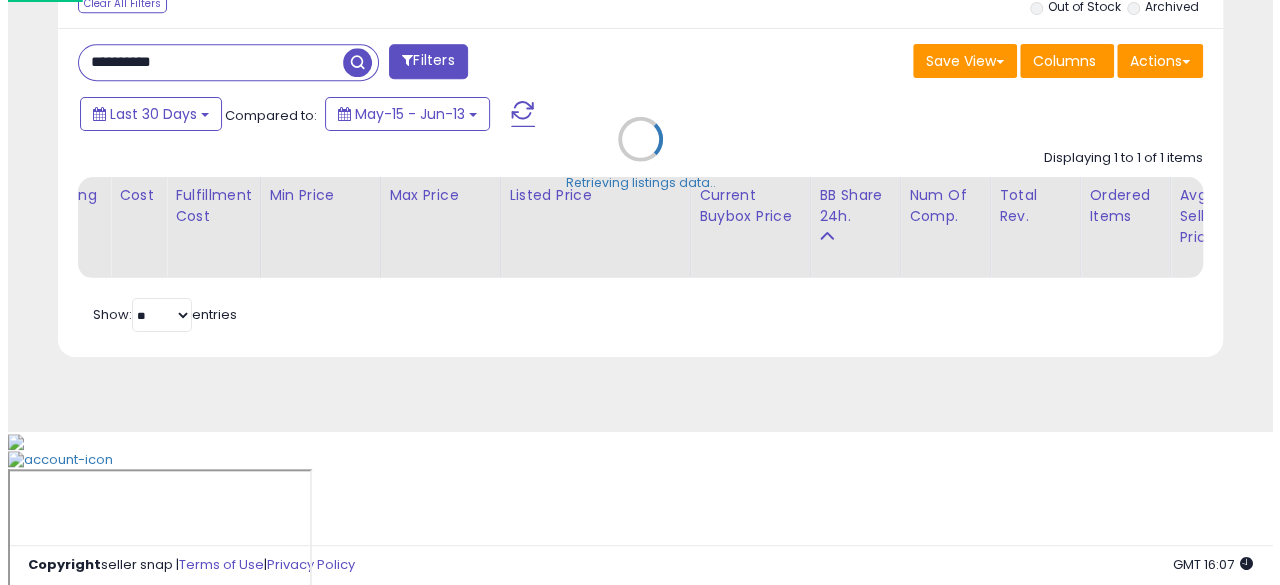 scroll, scrollTop: 654, scrollLeft: 0, axis: vertical 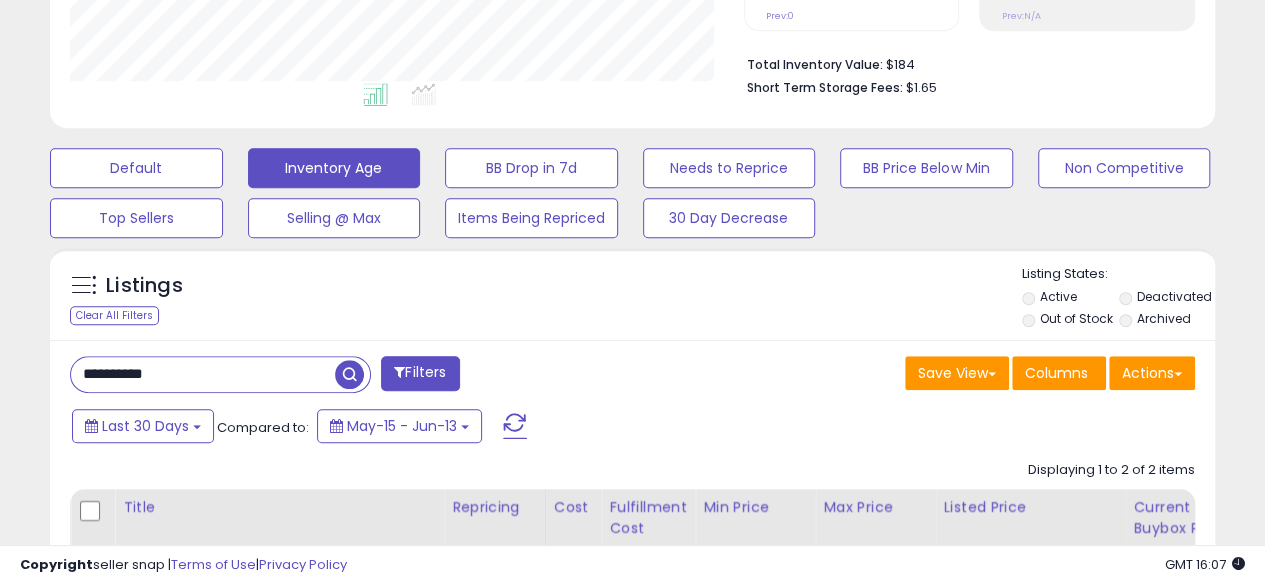 click on "**********" at bounding box center [203, 374] 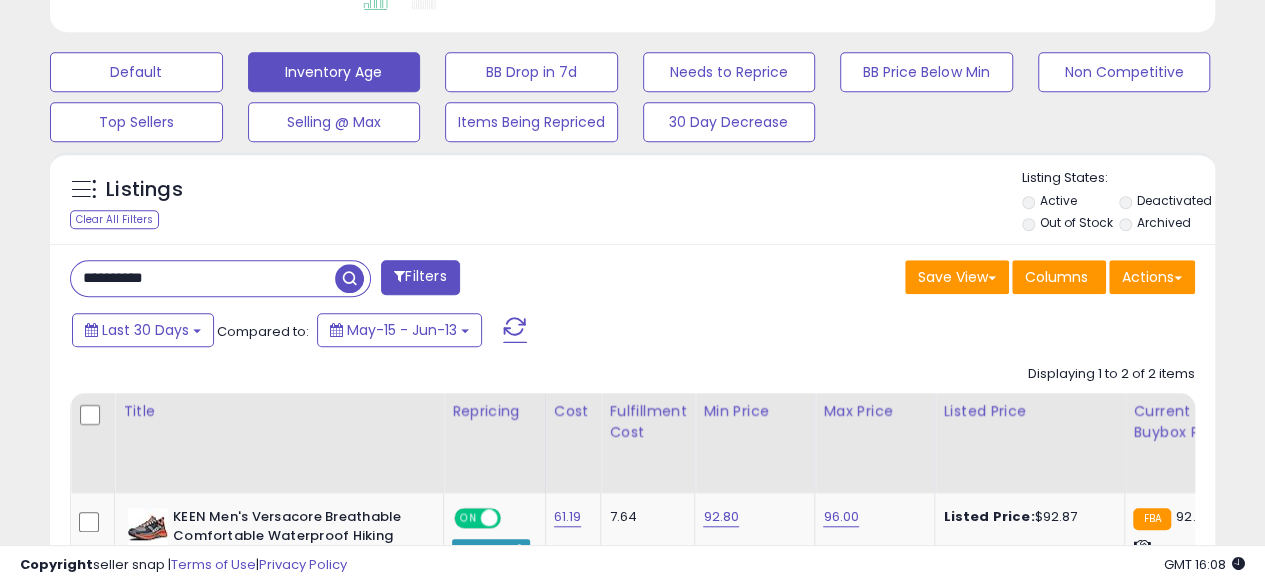 click at bounding box center (349, 278) 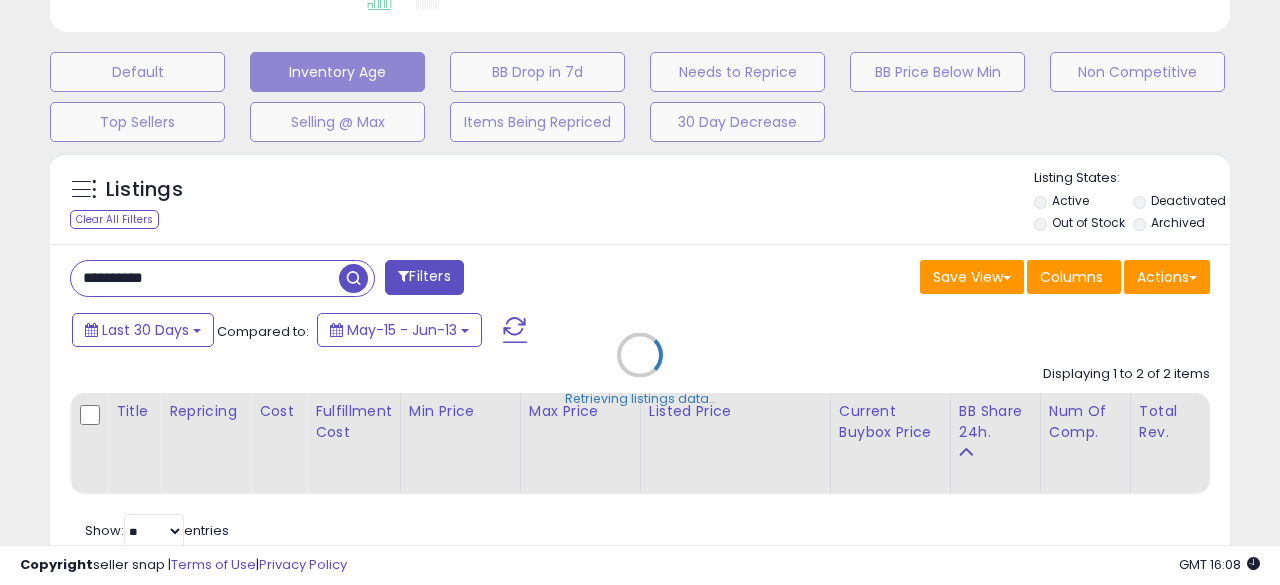 scroll, scrollTop: 999590, scrollLeft: 999317, axis: both 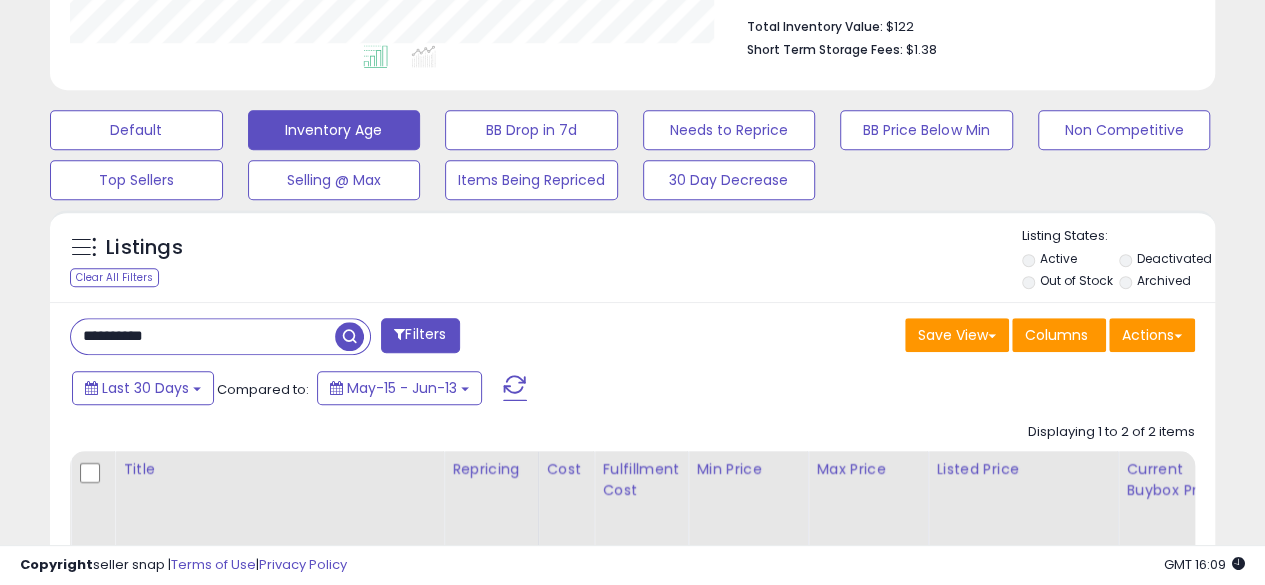 click on "**********" at bounding box center [203, 336] 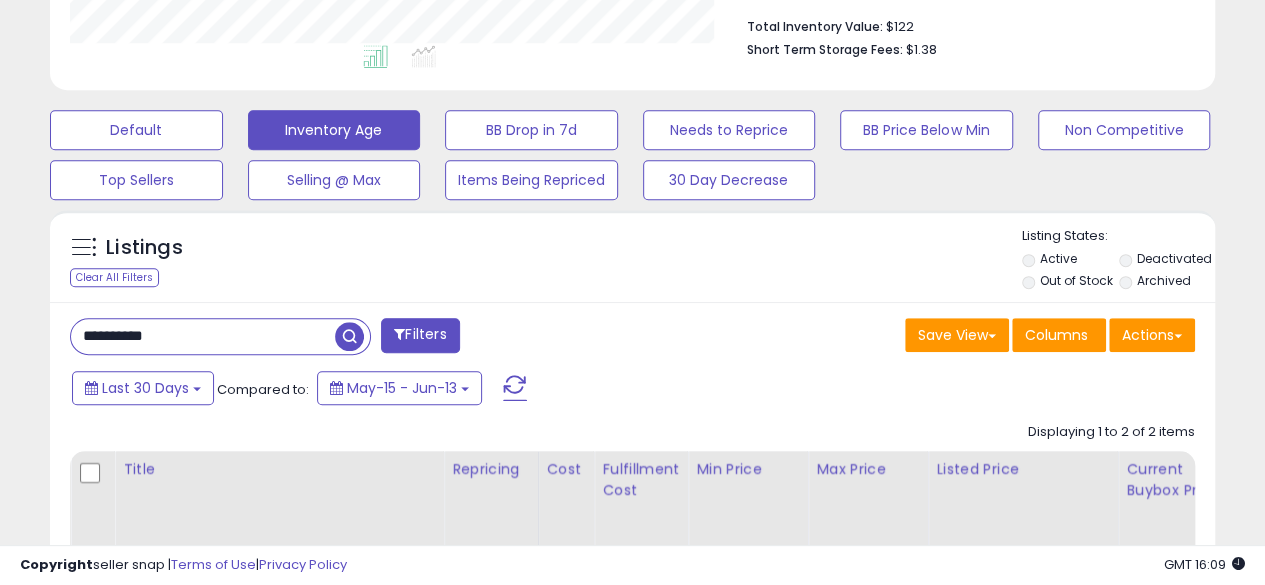 type on "**********" 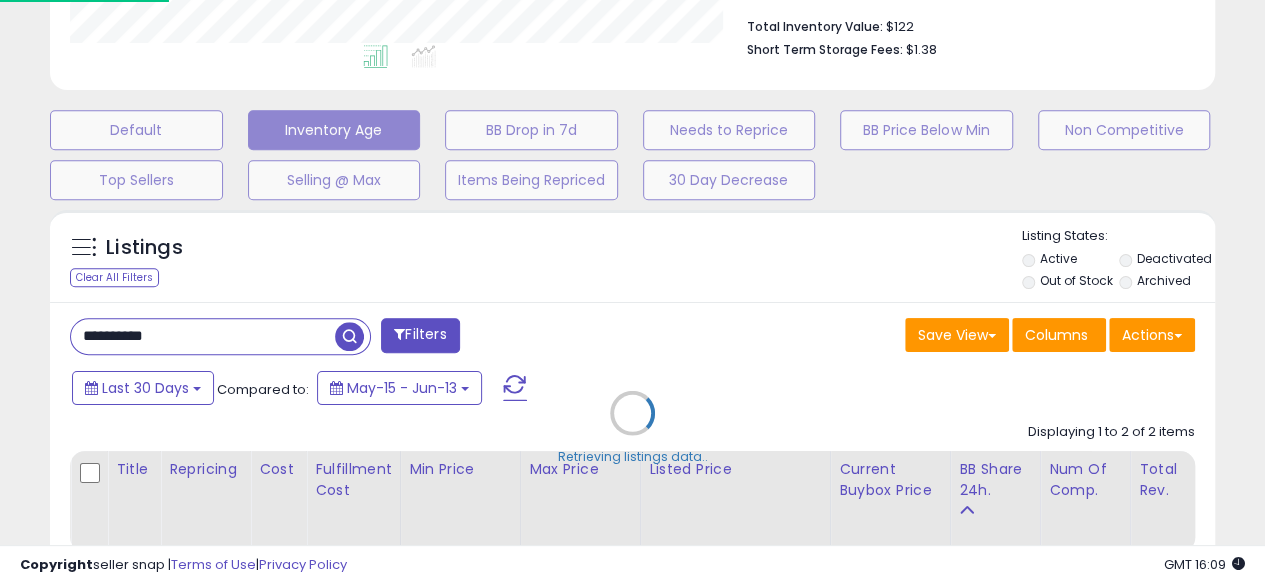scroll, scrollTop: 999590, scrollLeft: 999317, axis: both 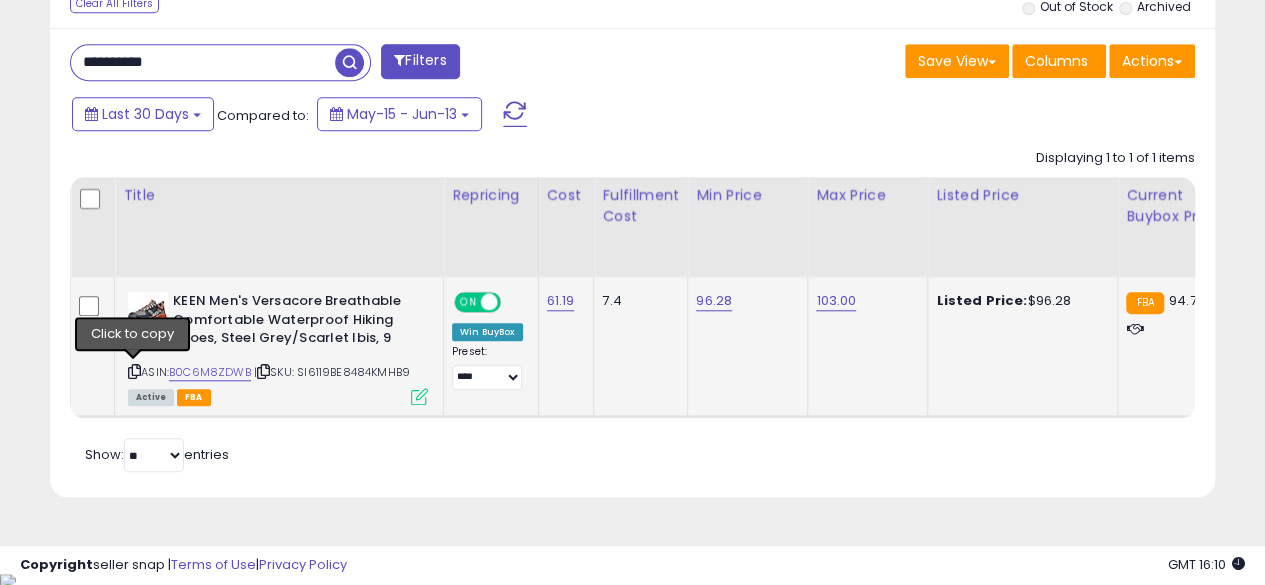 click at bounding box center [134, 371] 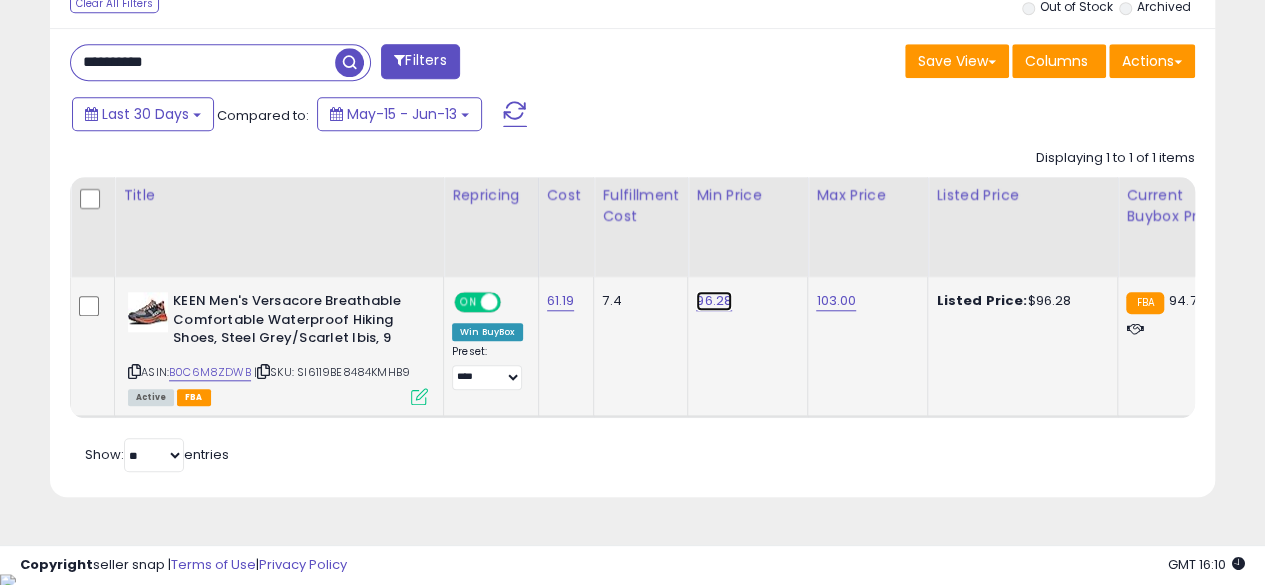 click on "96.28" at bounding box center (714, 301) 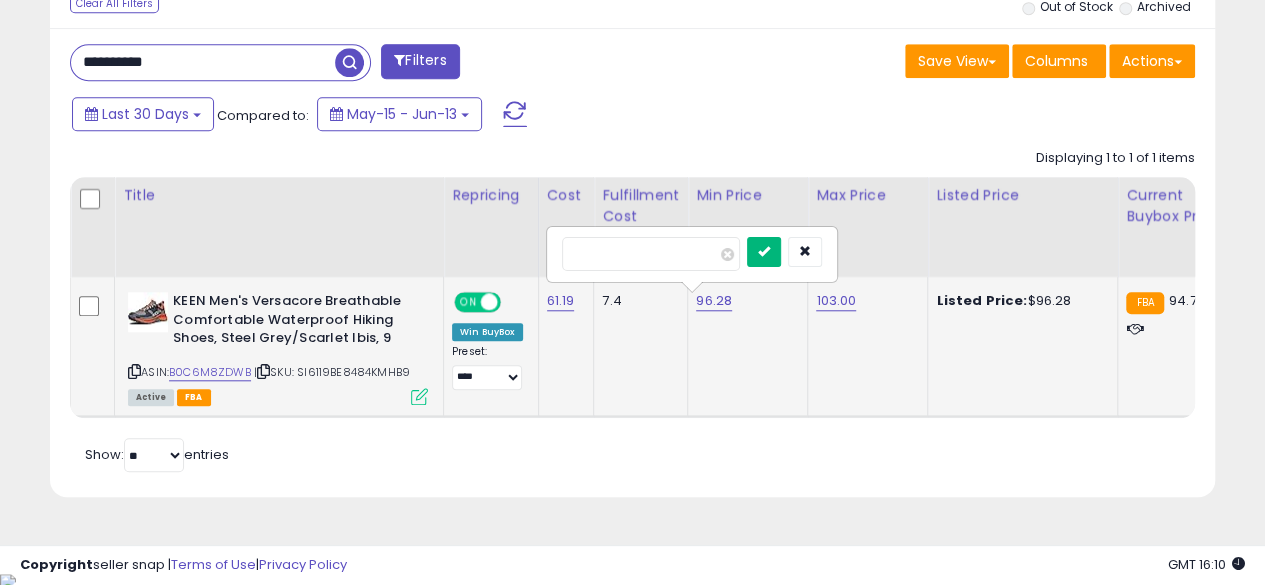 type on "*****" 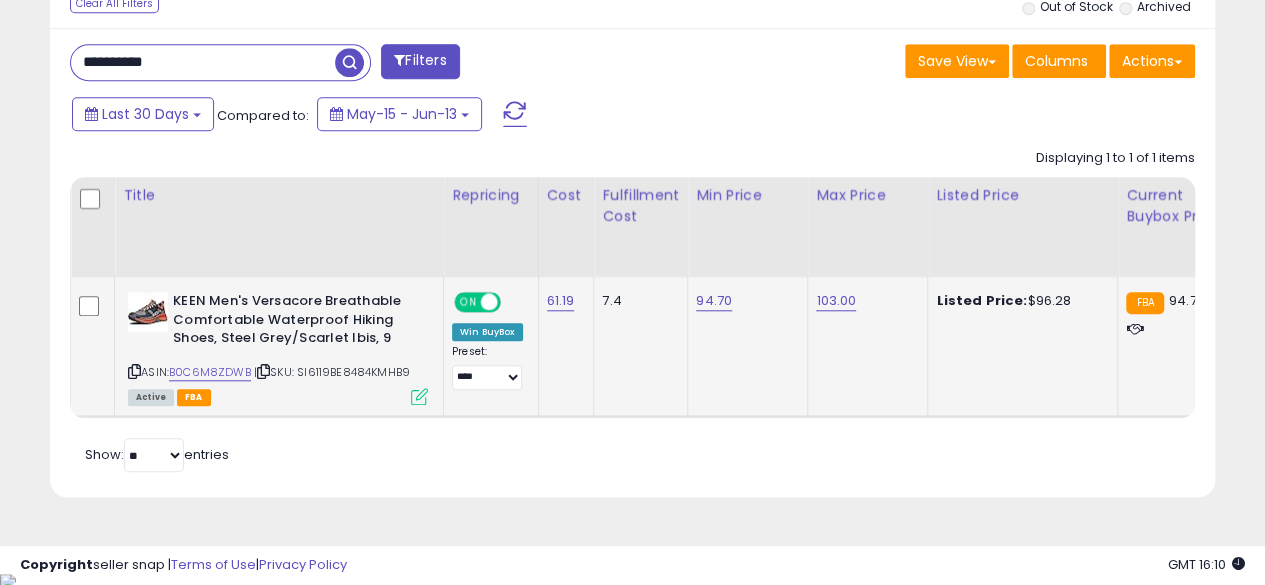 click on "**********" at bounding box center (203, 62) 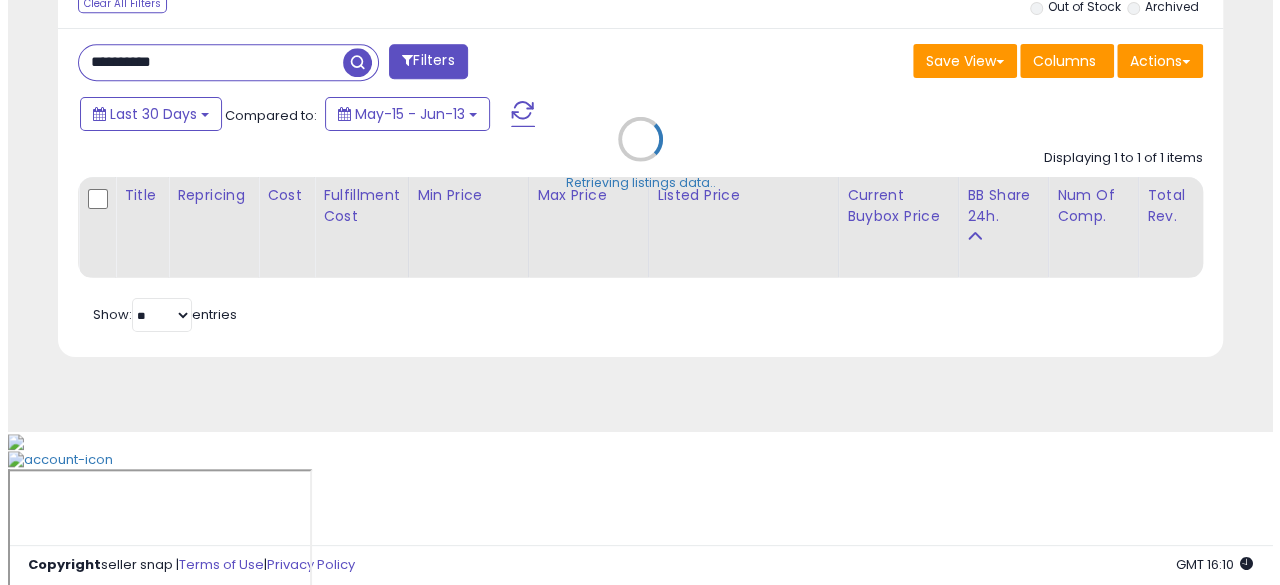 scroll, scrollTop: 654, scrollLeft: 0, axis: vertical 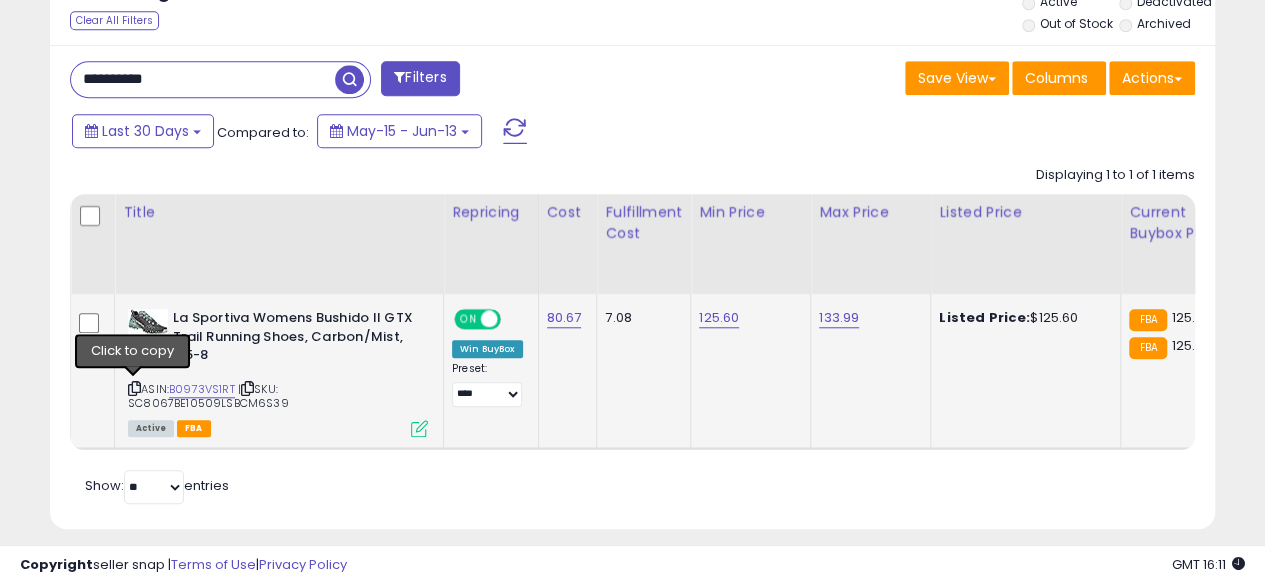 drag, startPoint x: 130, startPoint y: 384, endPoint x: 140, endPoint y: 387, distance: 10.440307 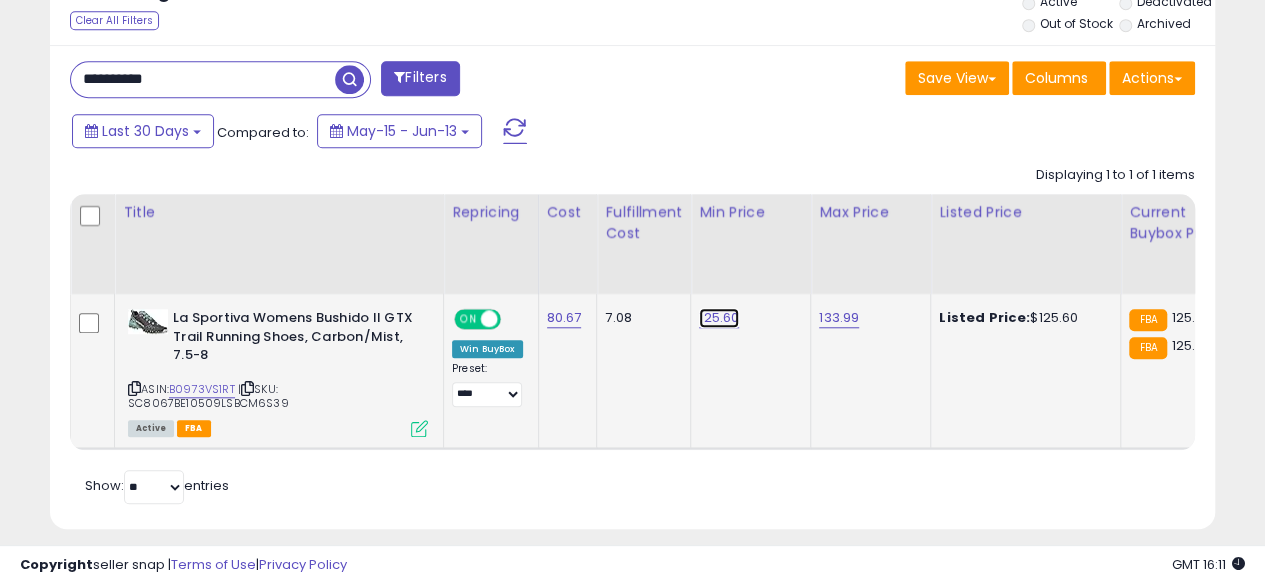 click on "125.60" at bounding box center [719, 318] 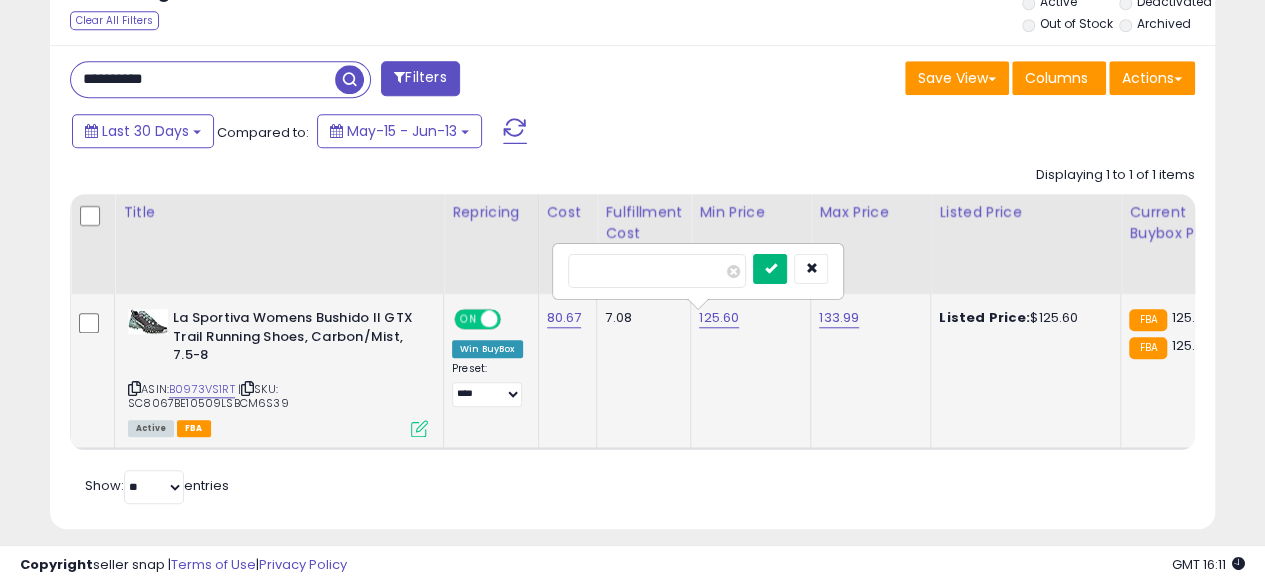 type on "******" 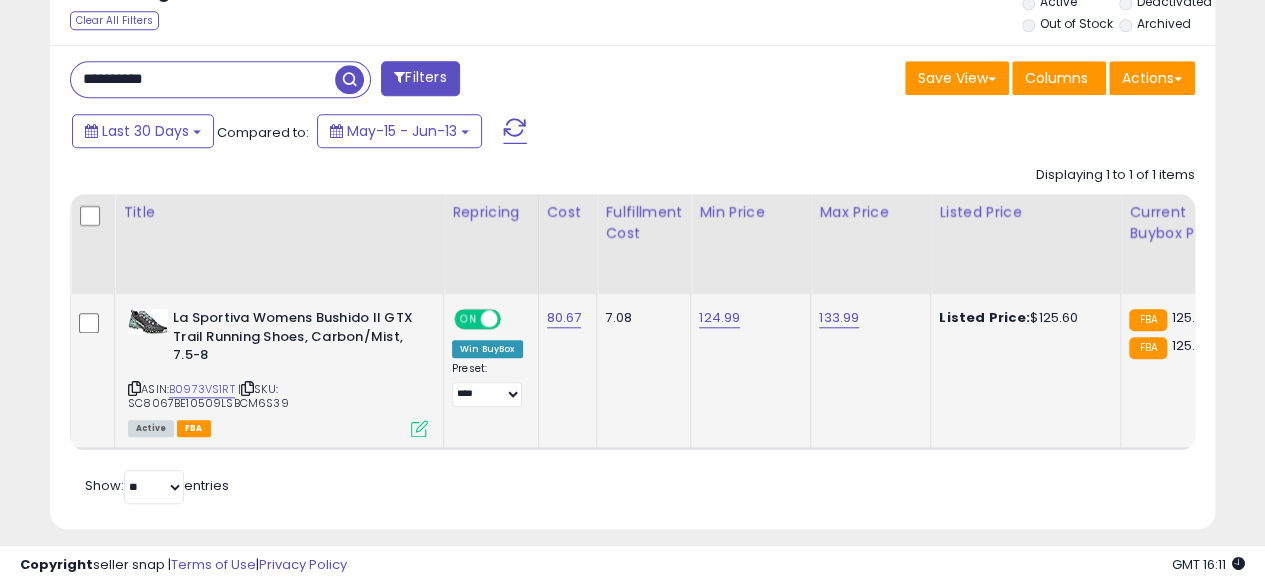click on "**********" at bounding box center (203, 79) 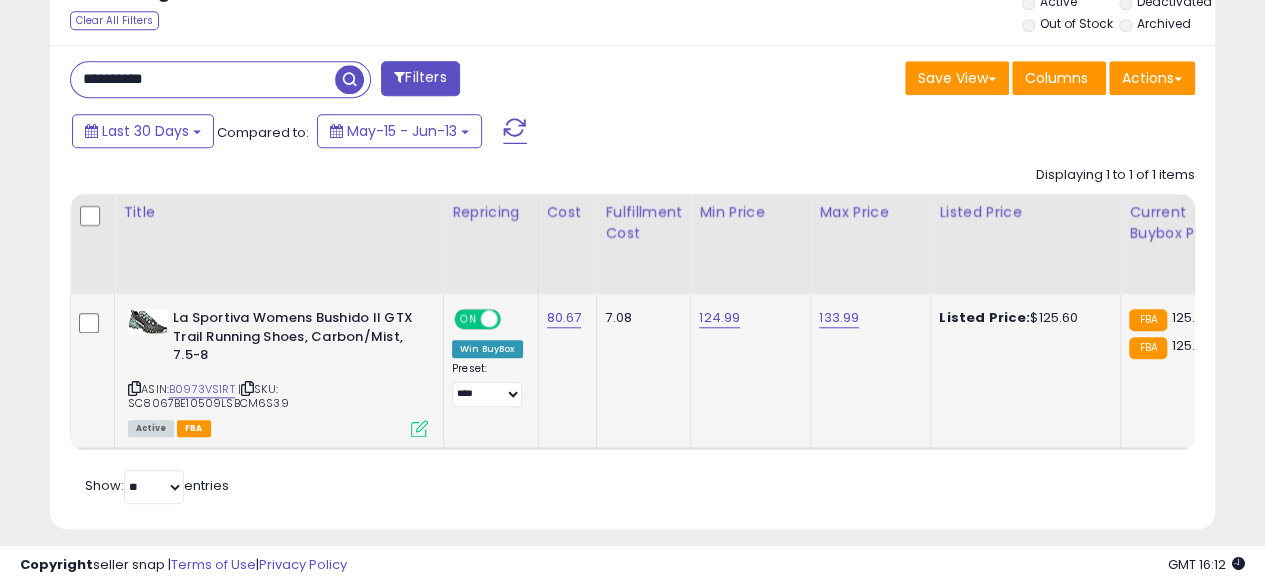 click at bounding box center (349, 79) 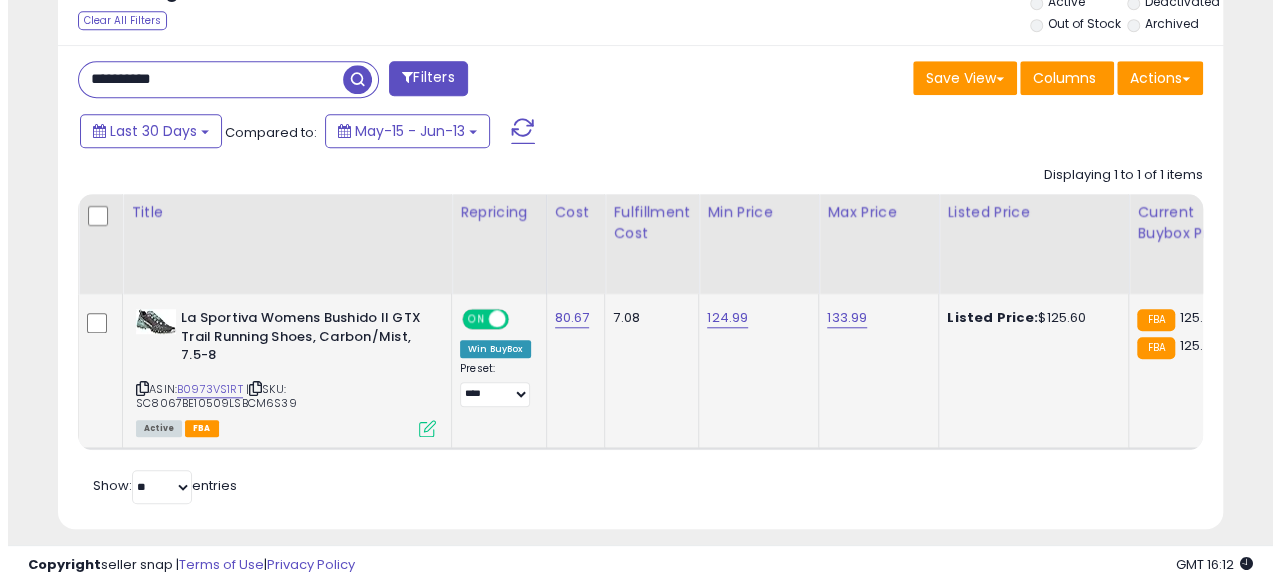 scroll, scrollTop: 654, scrollLeft: 0, axis: vertical 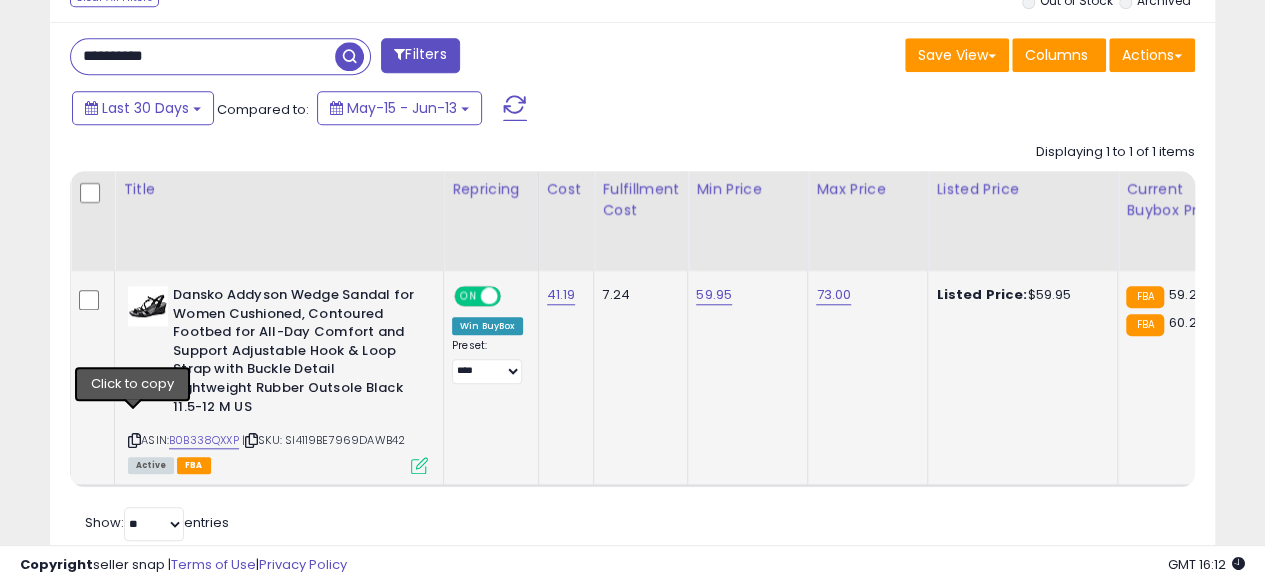 click at bounding box center (134, 440) 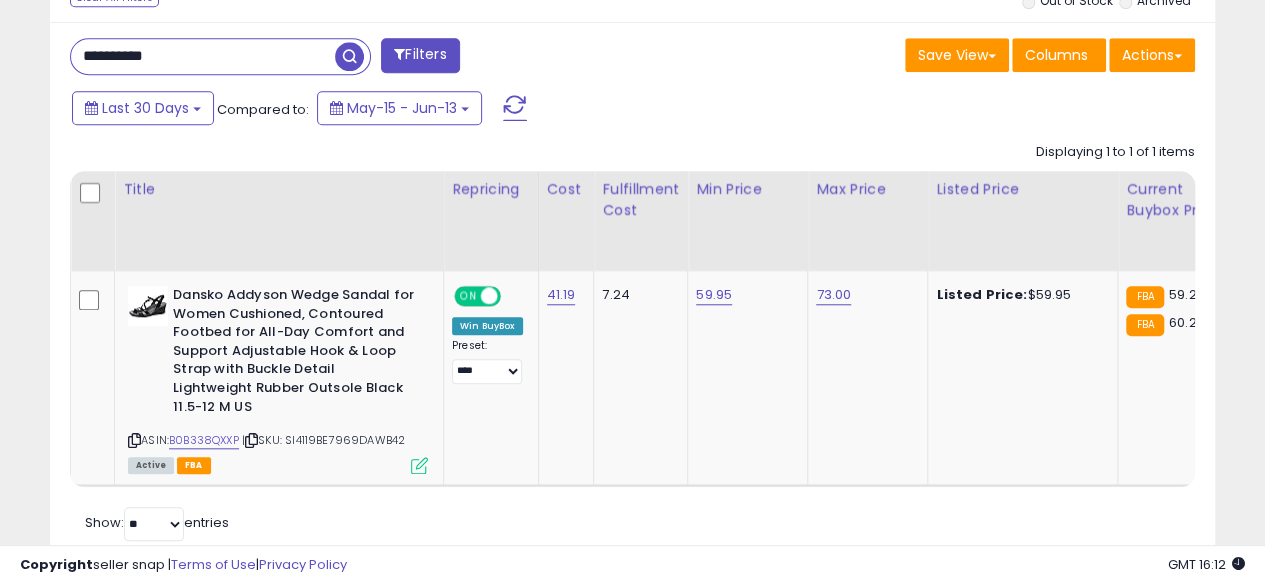 click on "**********" at bounding box center (203, 56) 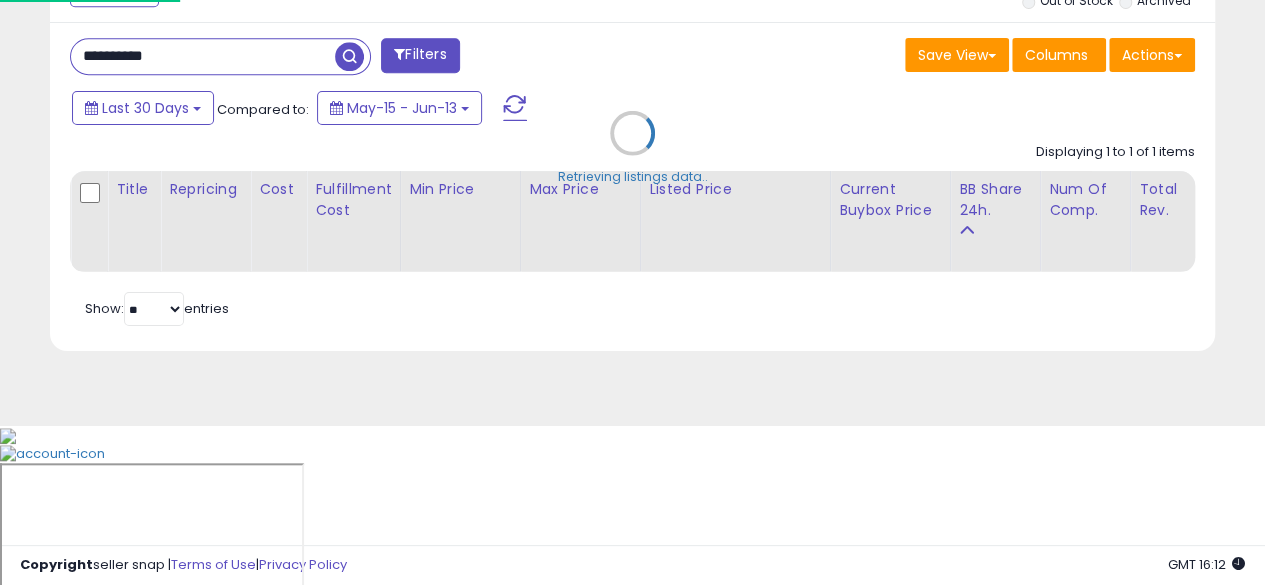 scroll, scrollTop: 999590, scrollLeft: 999317, axis: both 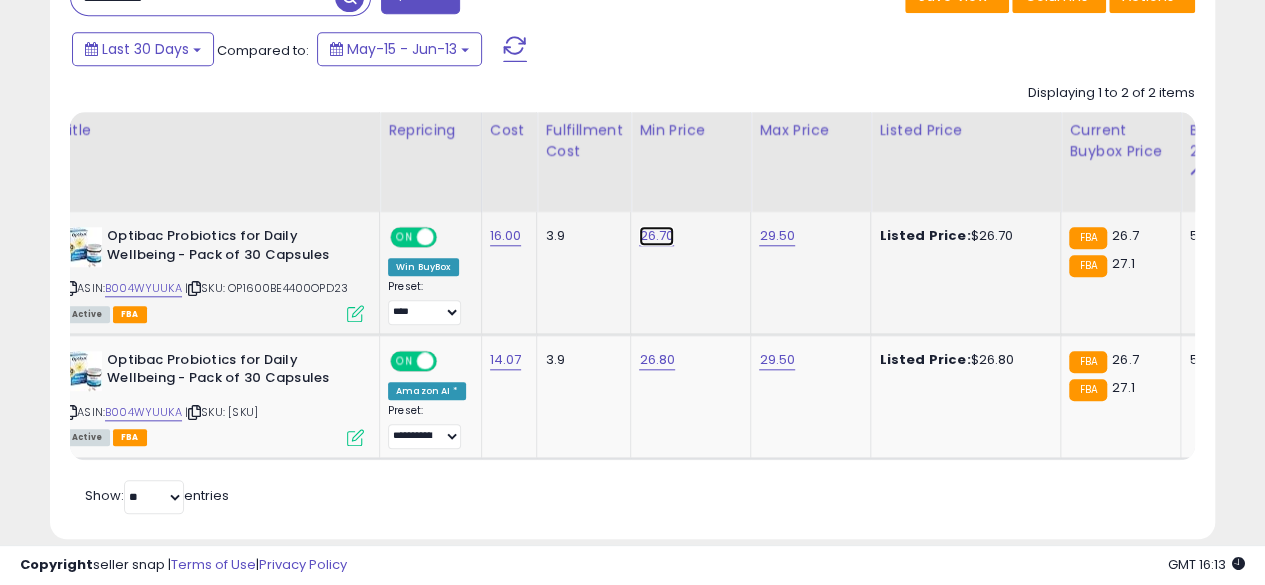 click on "26.70" at bounding box center [656, 236] 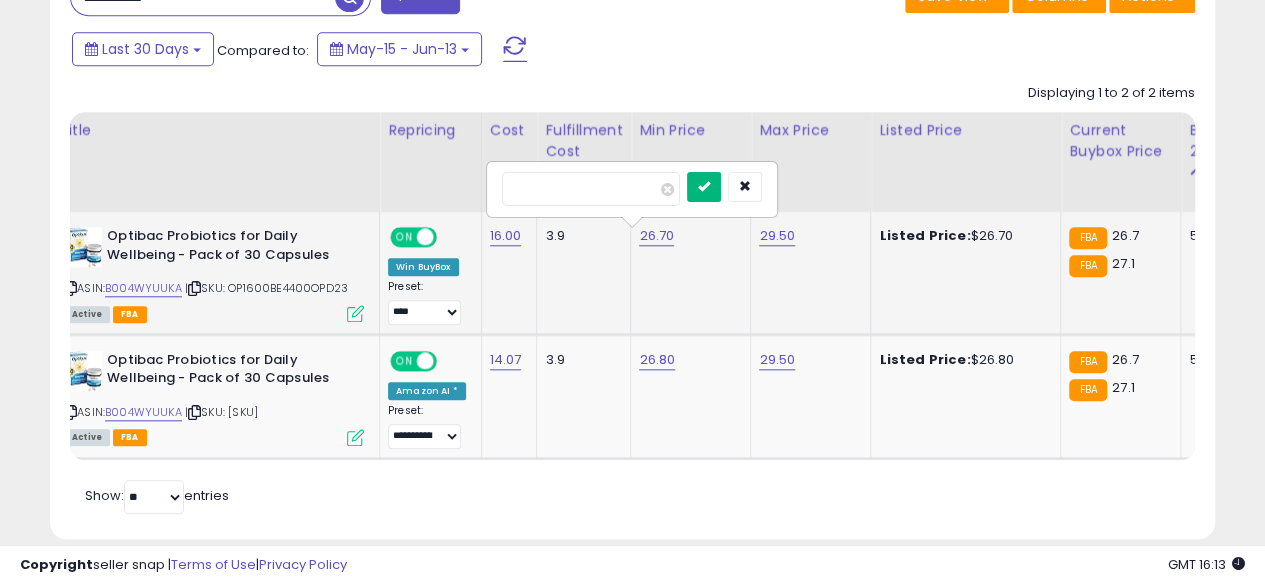 type on "*****" 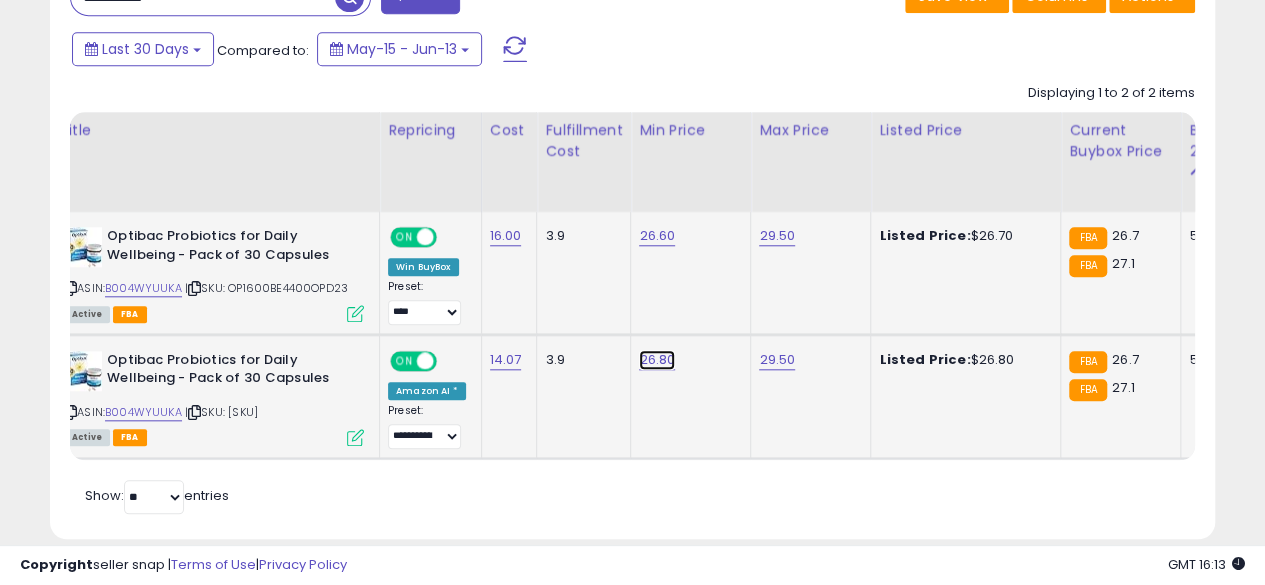 click on "26.80" at bounding box center (657, 236) 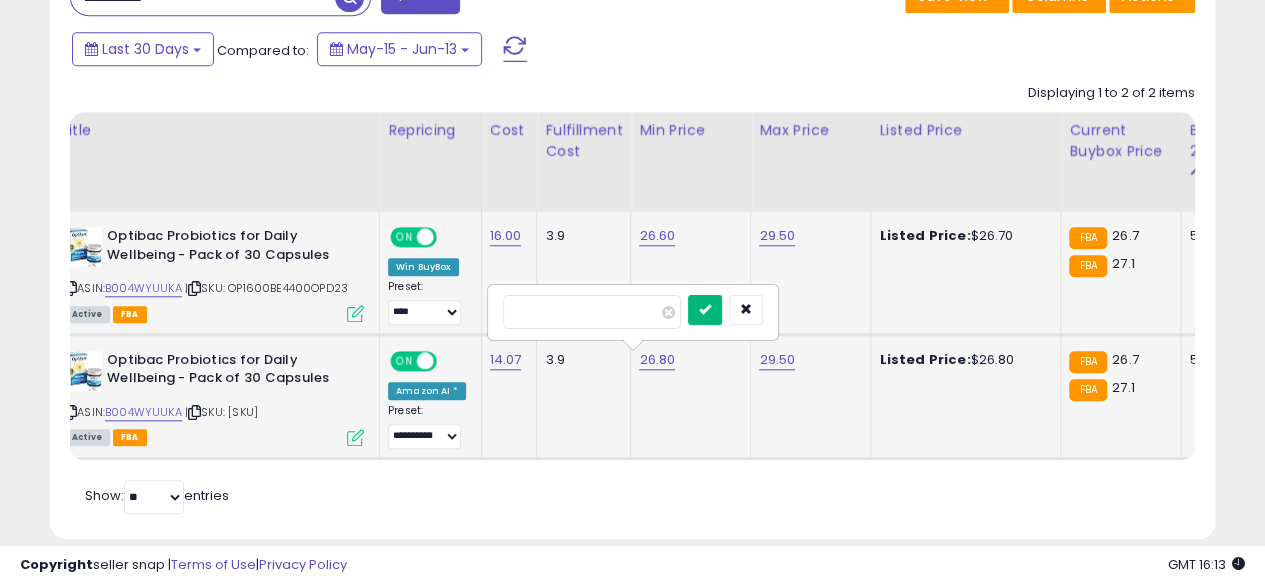 type on "*****" 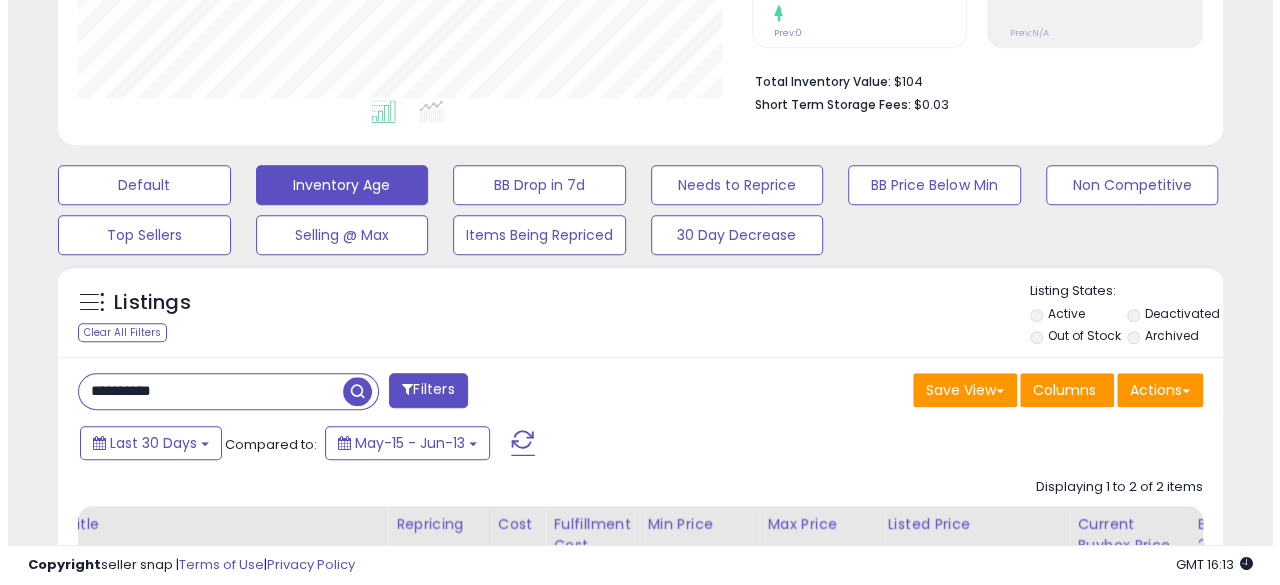 scroll, scrollTop: 424, scrollLeft: 0, axis: vertical 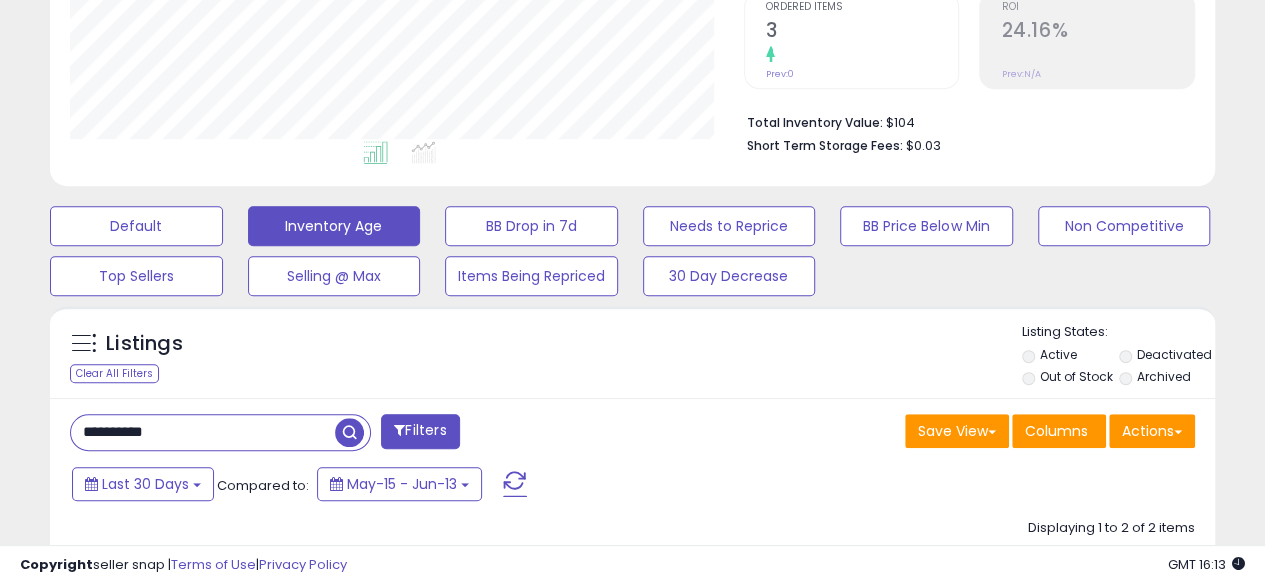 click on "**********" at bounding box center (203, 432) 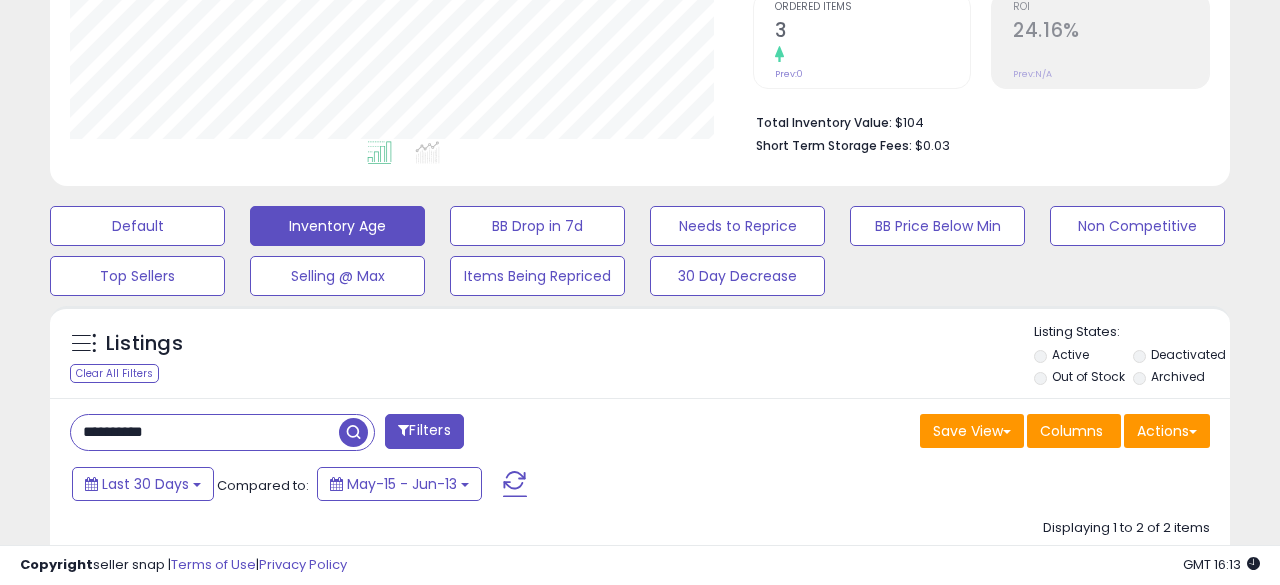 scroll, scrollTop: 999590, scrollLeft: 999317, axis: both 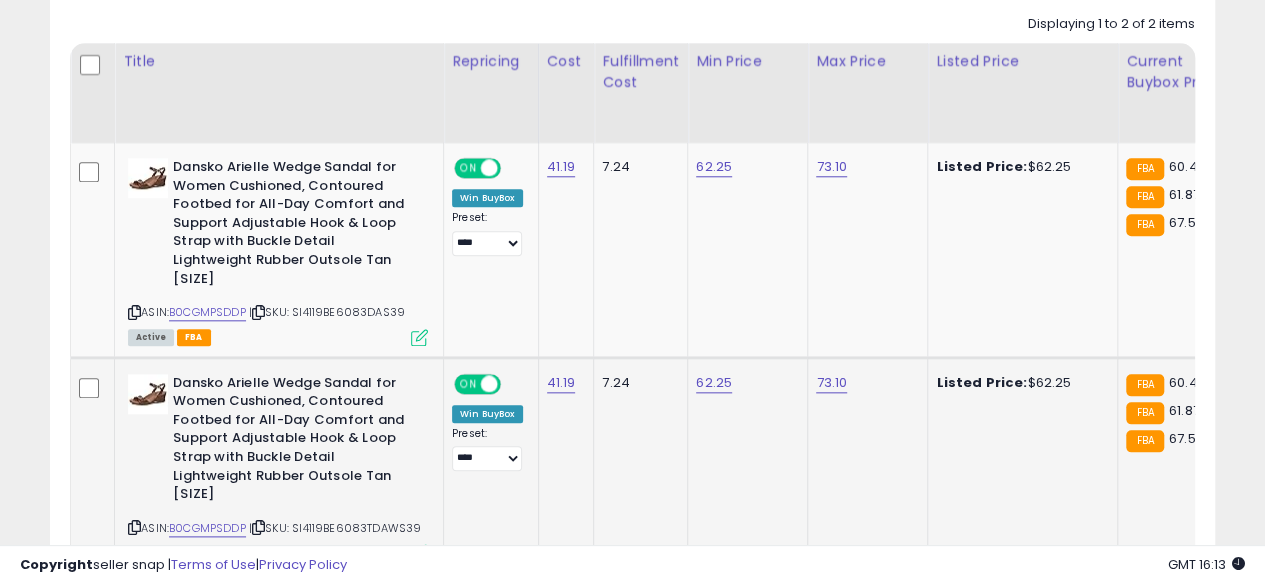 click at bounding box center (134, 527) 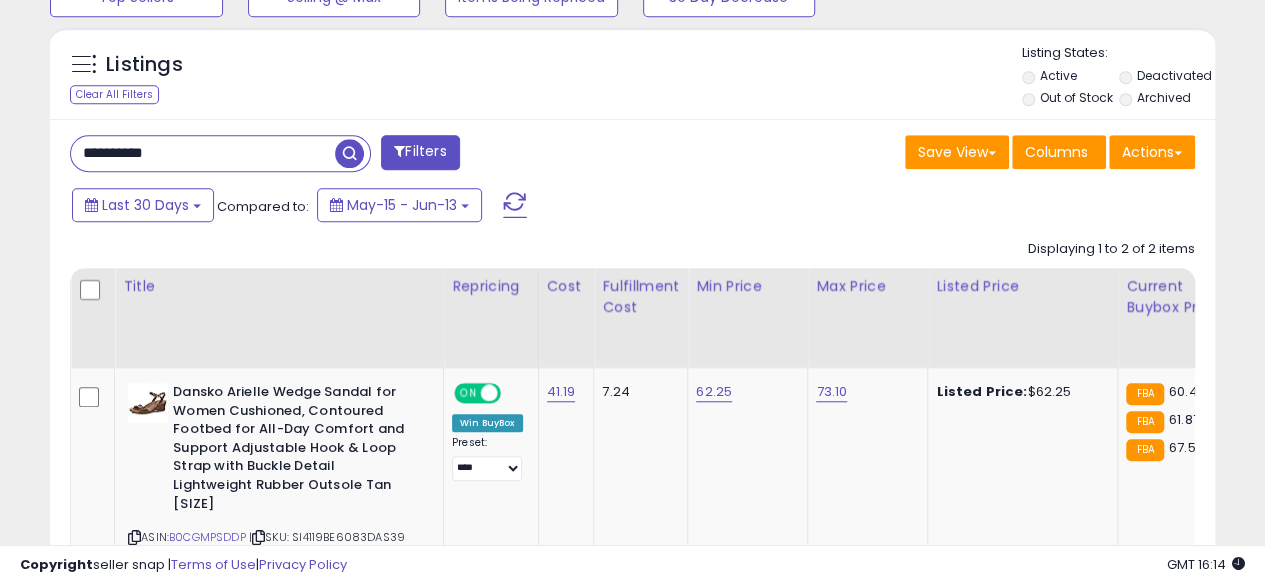 scroll, scrollTop: 701, scrollLeft: 0, axis: vertical 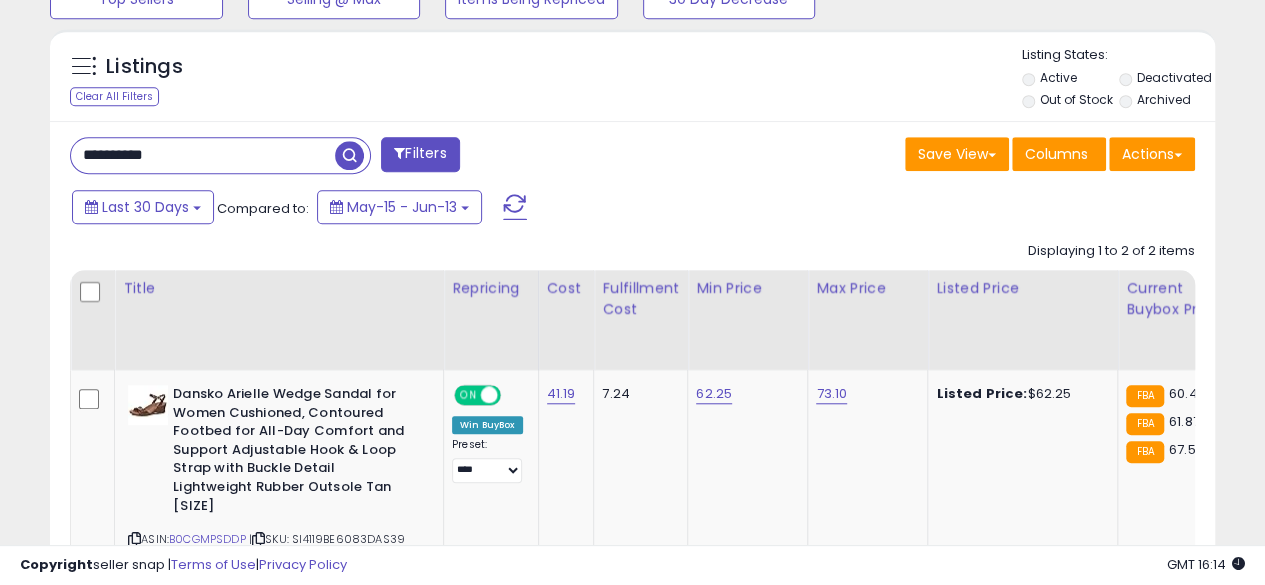 click on "**********" at bounding box center (203, 155) 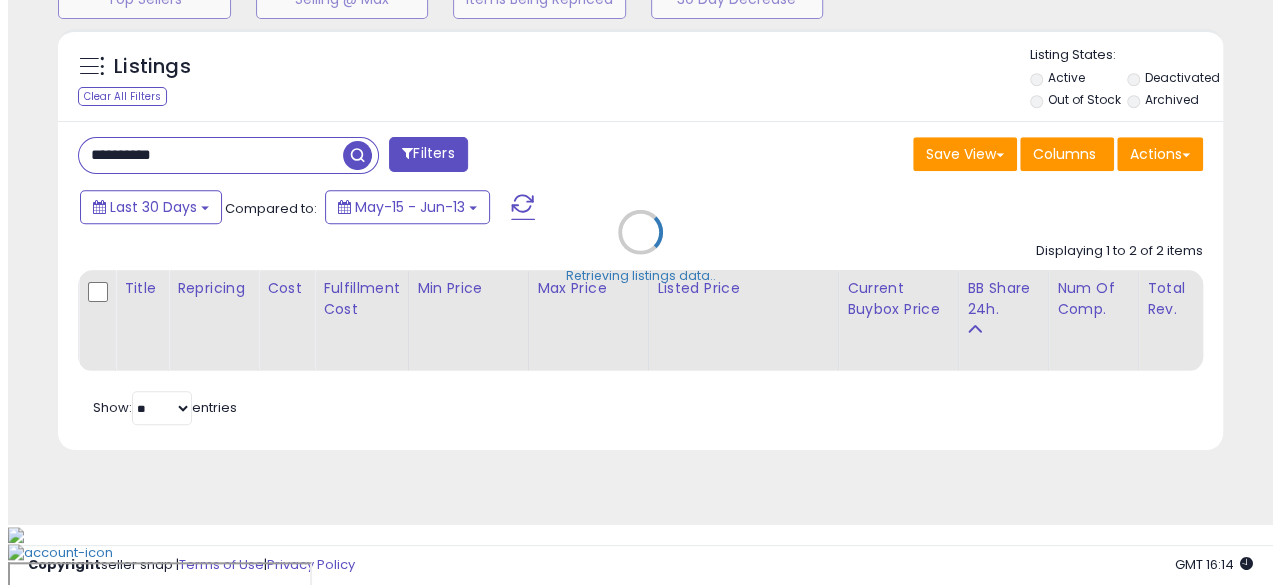 scroll, scrollTop: 654, scrollLeft: 0, axis: vertical 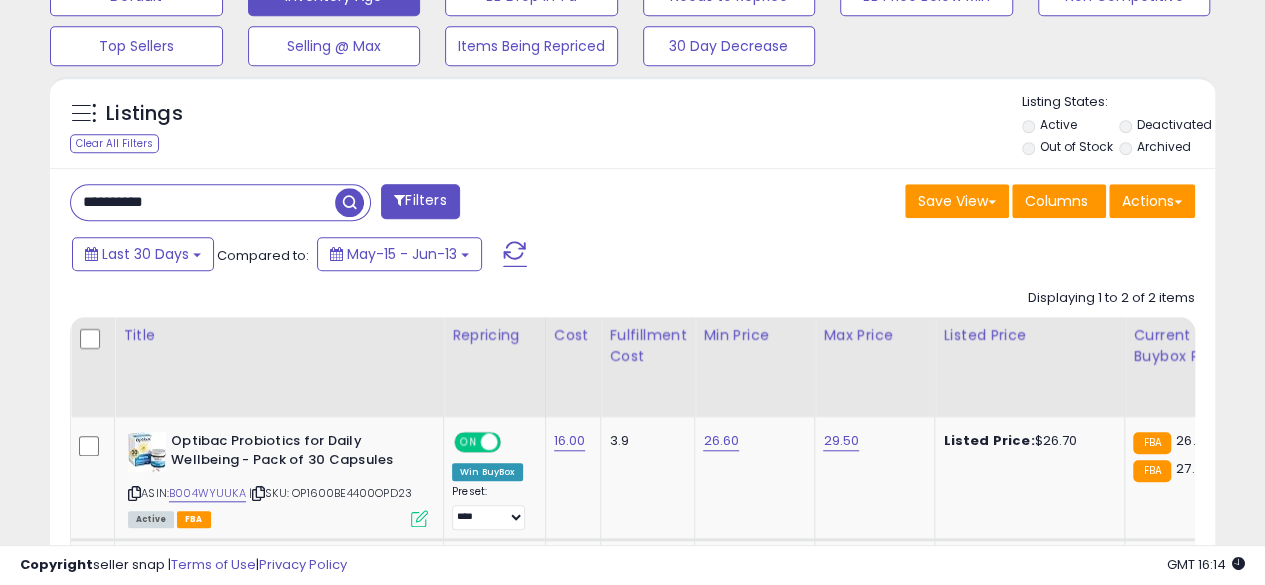 click on "**********" at bounding box center (203, 202) 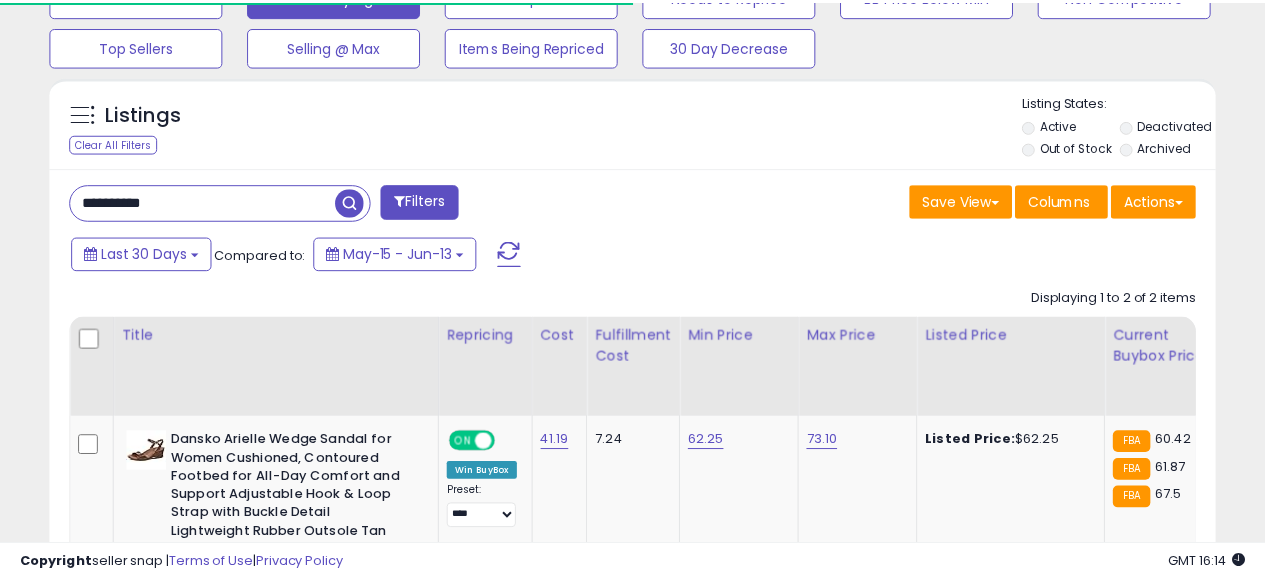 scroll, scrollTop: 410, scrollLeft: 674, axis: both 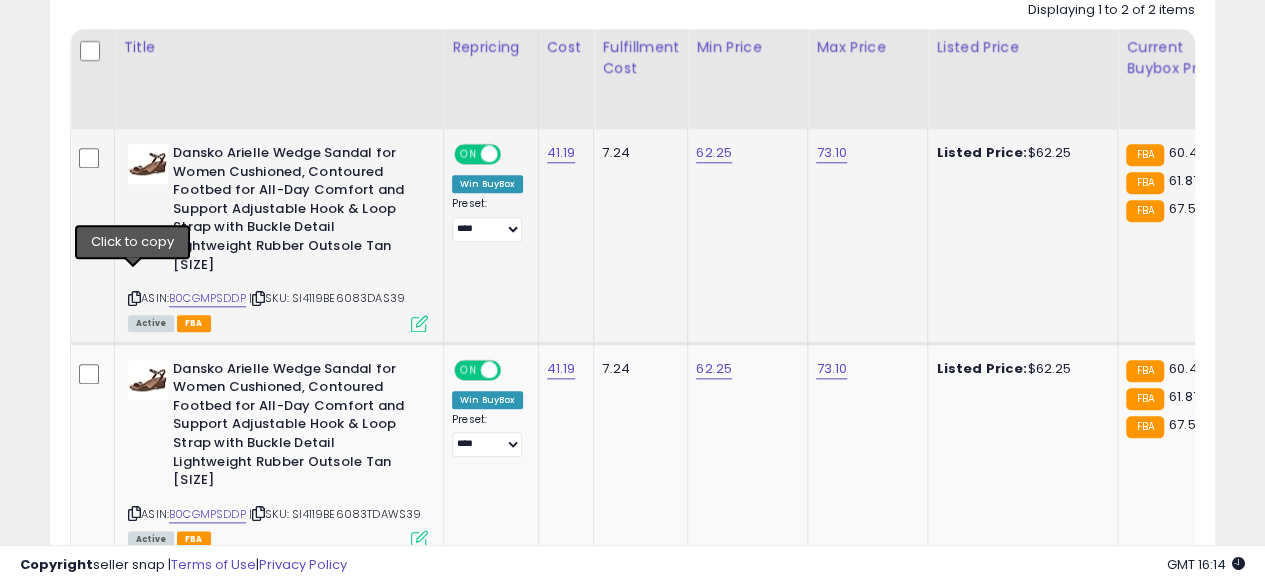 click at bounding box center (134, 298) 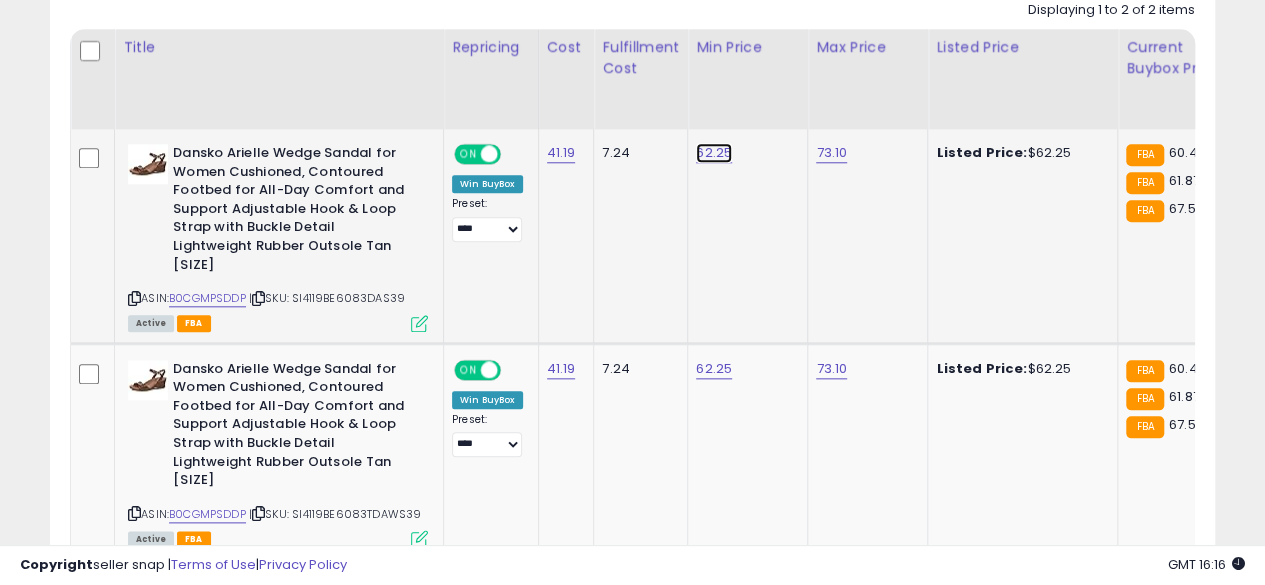 click on "62.25" at bounding box center [714, 153] 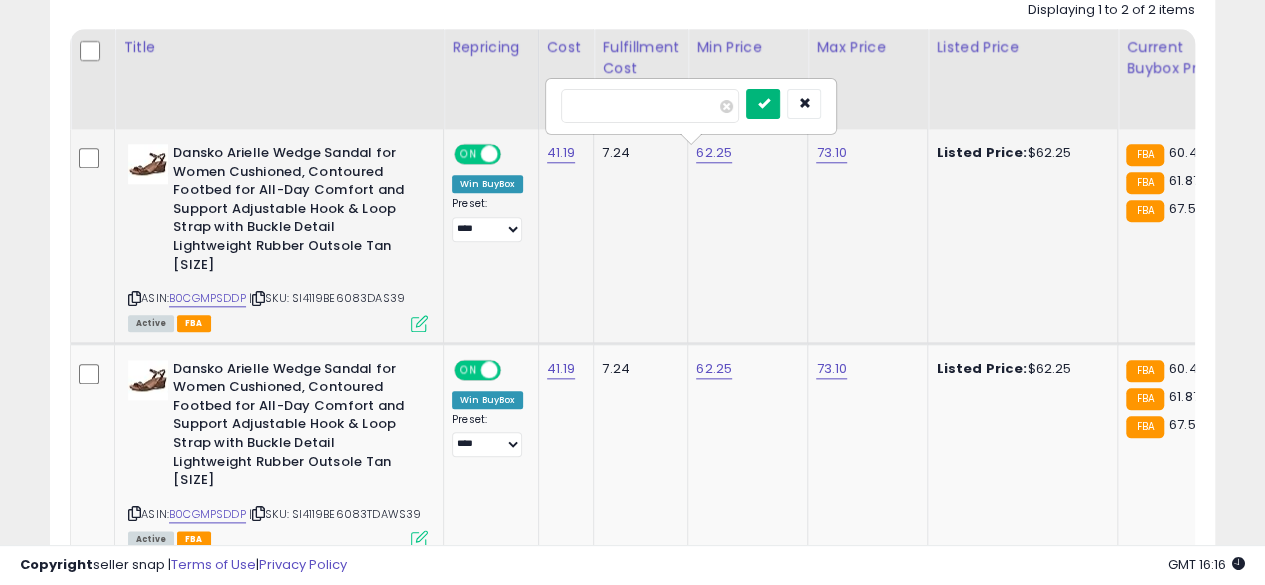type on "*****" 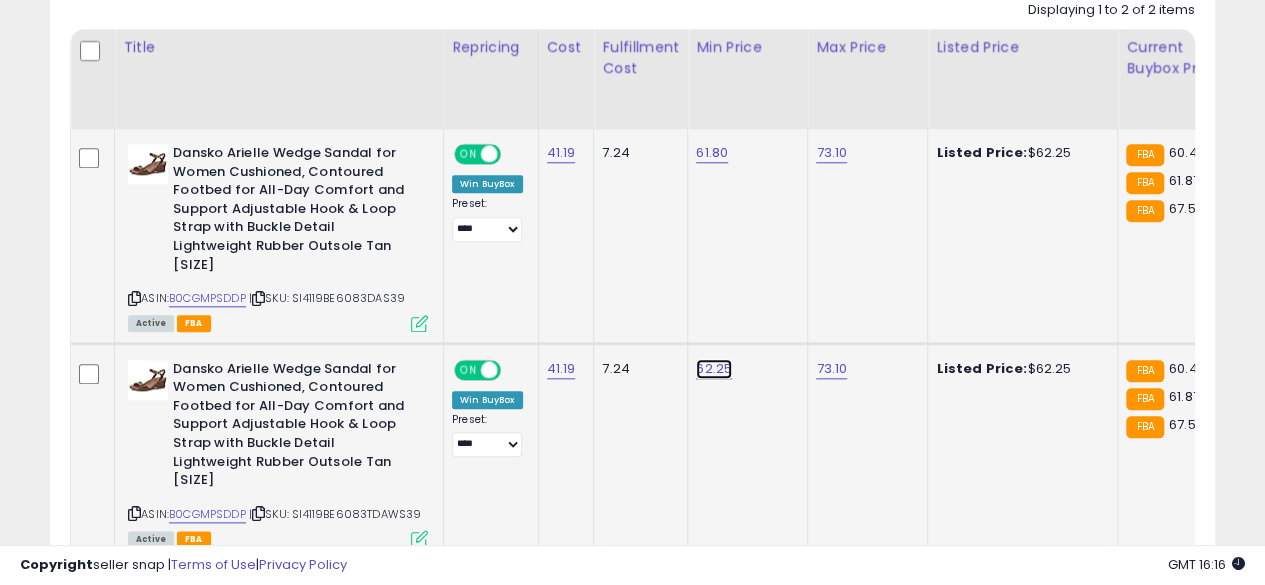 click on "62.25" at bounding box center (712, 153) 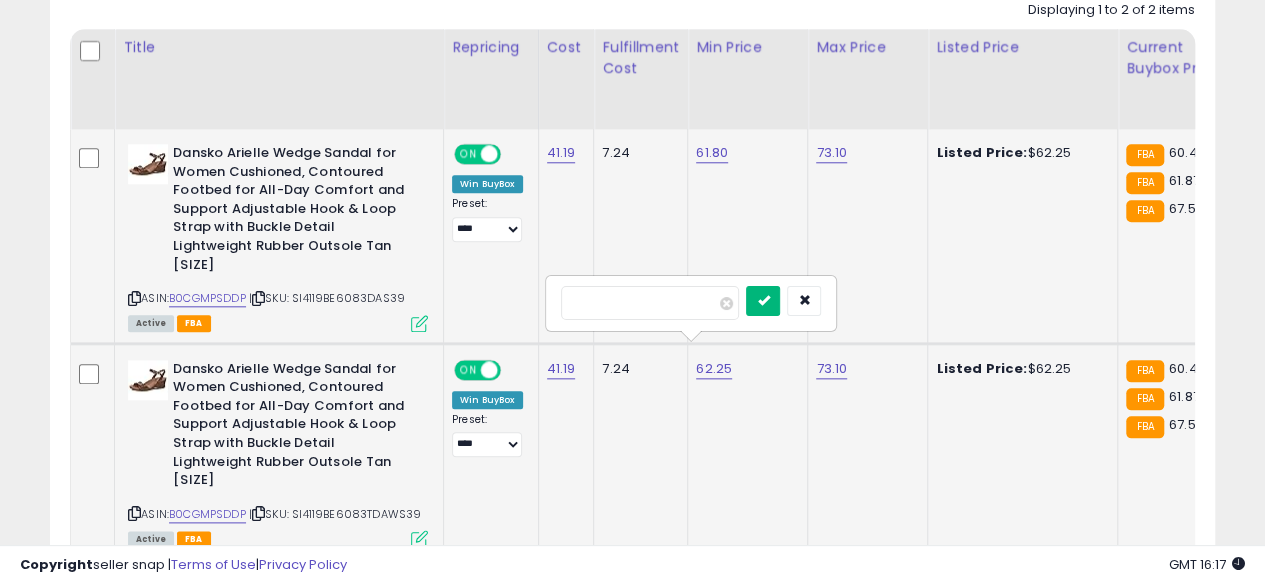type on "*****" 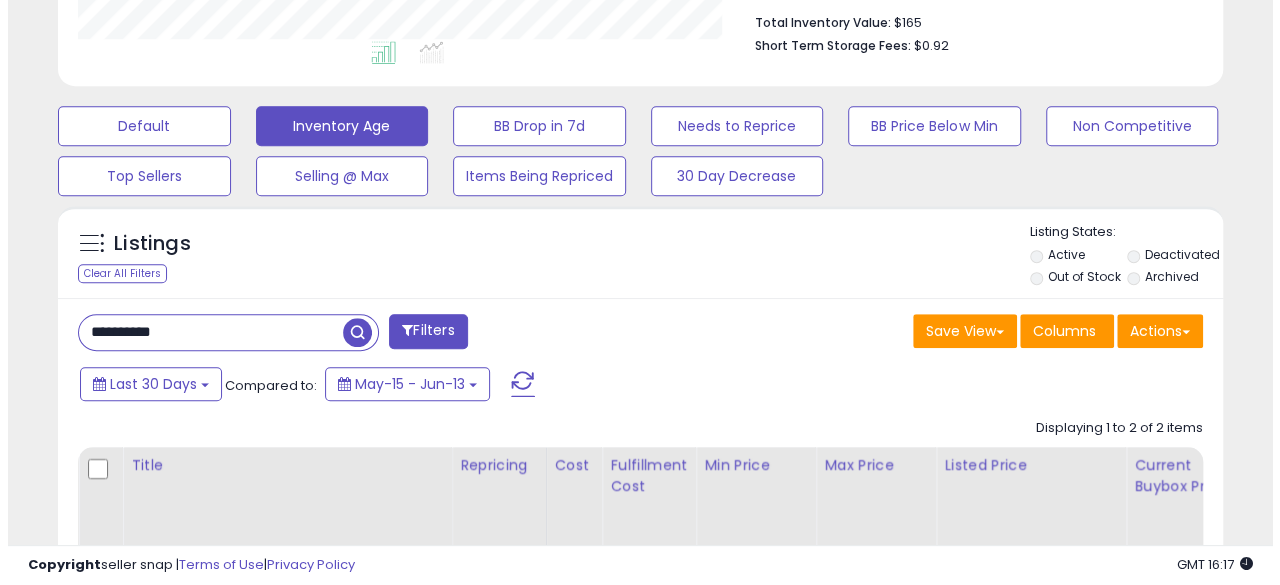 scroll, scrollTop: 520, scrollLeft: 0, axis: vertical 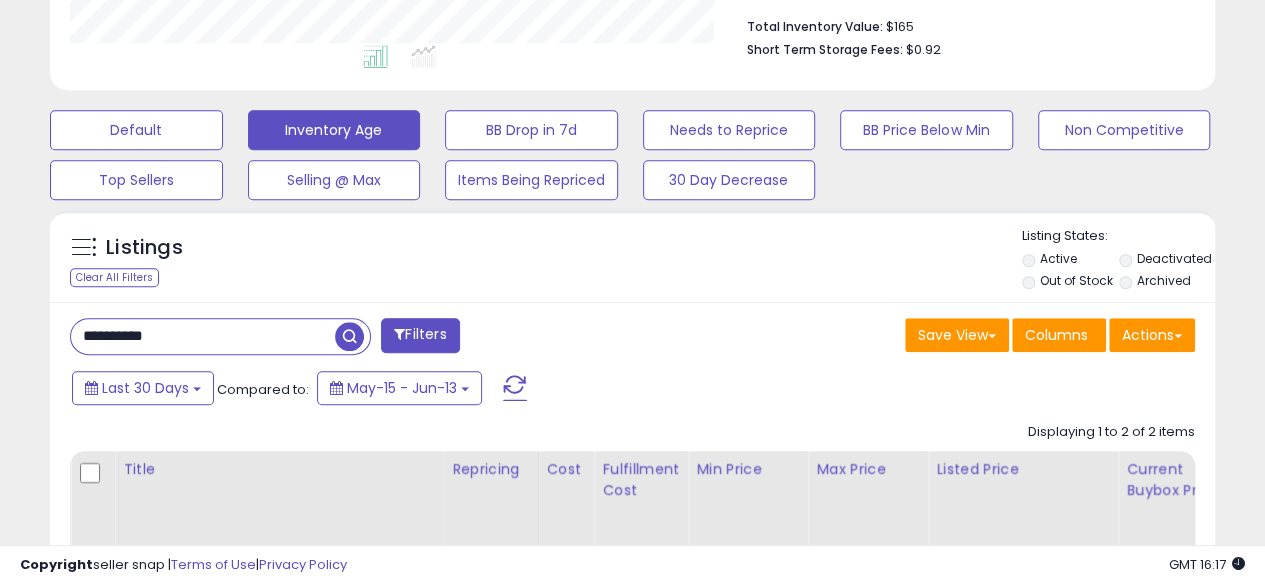 click on "**********" at bounding box center [203, 336] 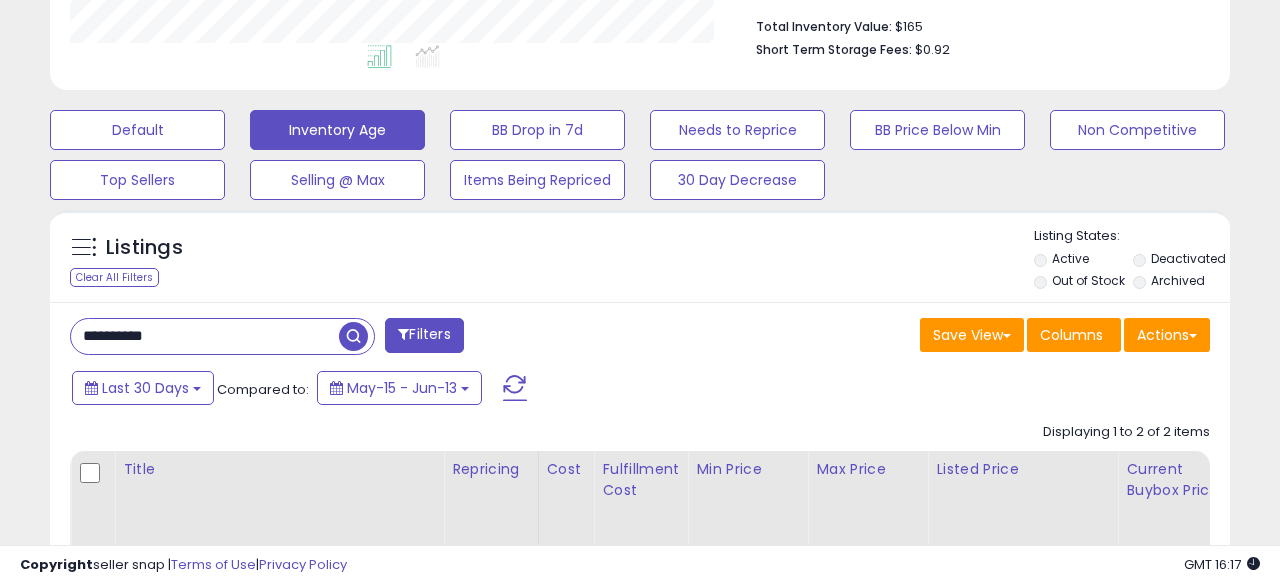 scroll, scrollTop: 999590, scrollLeft: 999317, axis: both 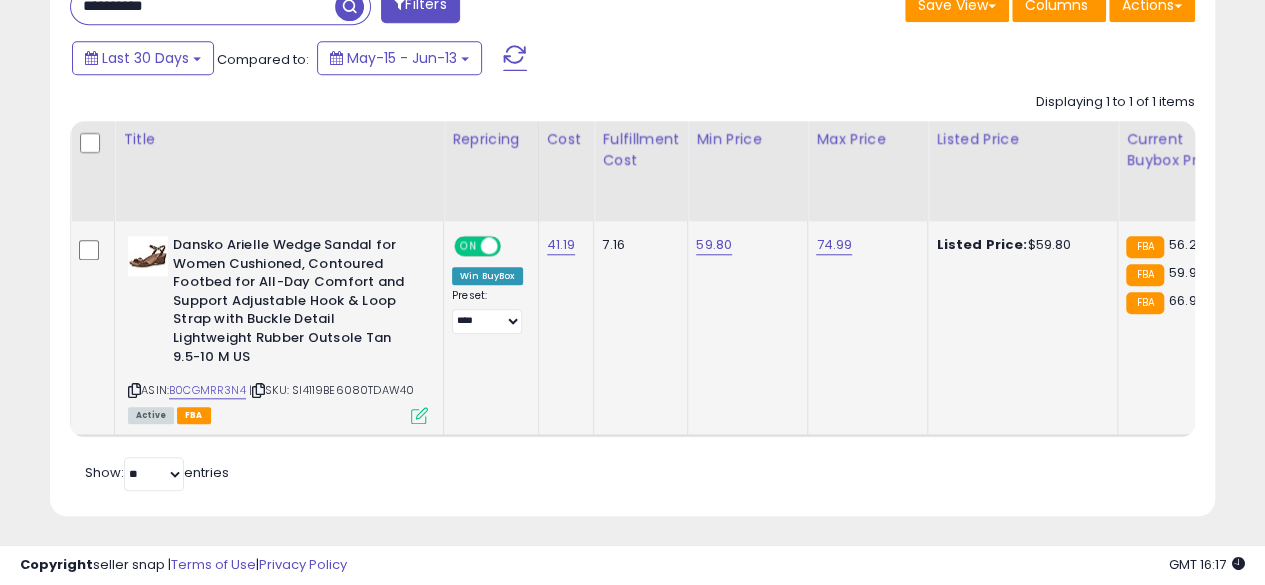 click at bounding box center [134, 390] 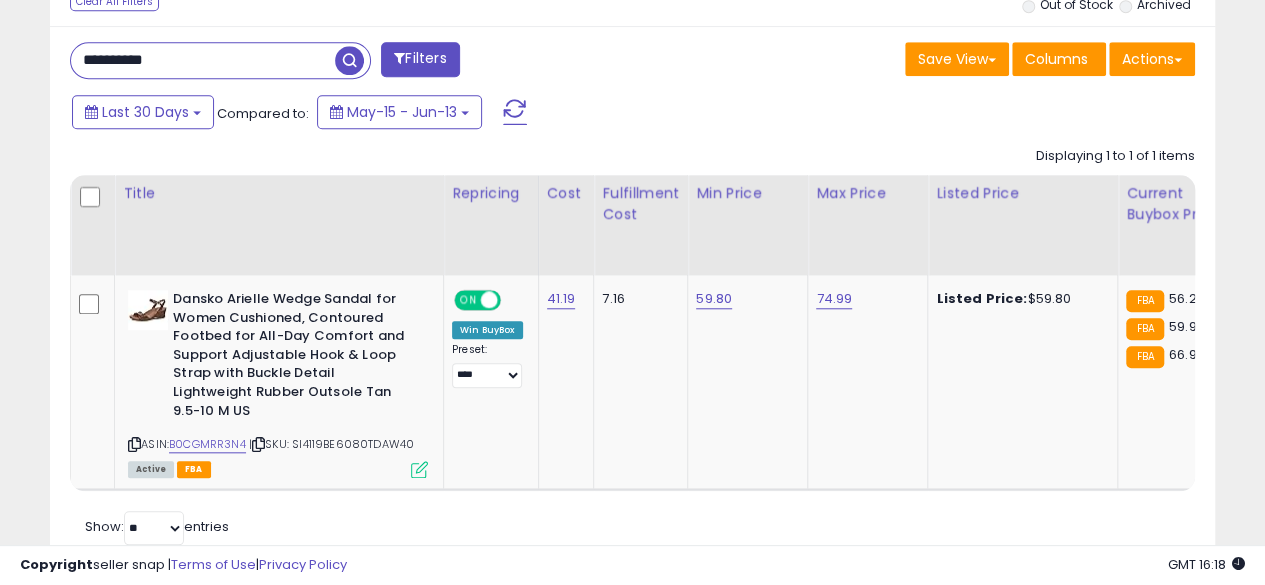 scroll, scrollTop: 774, scrollLeft: 0, axis: vertical 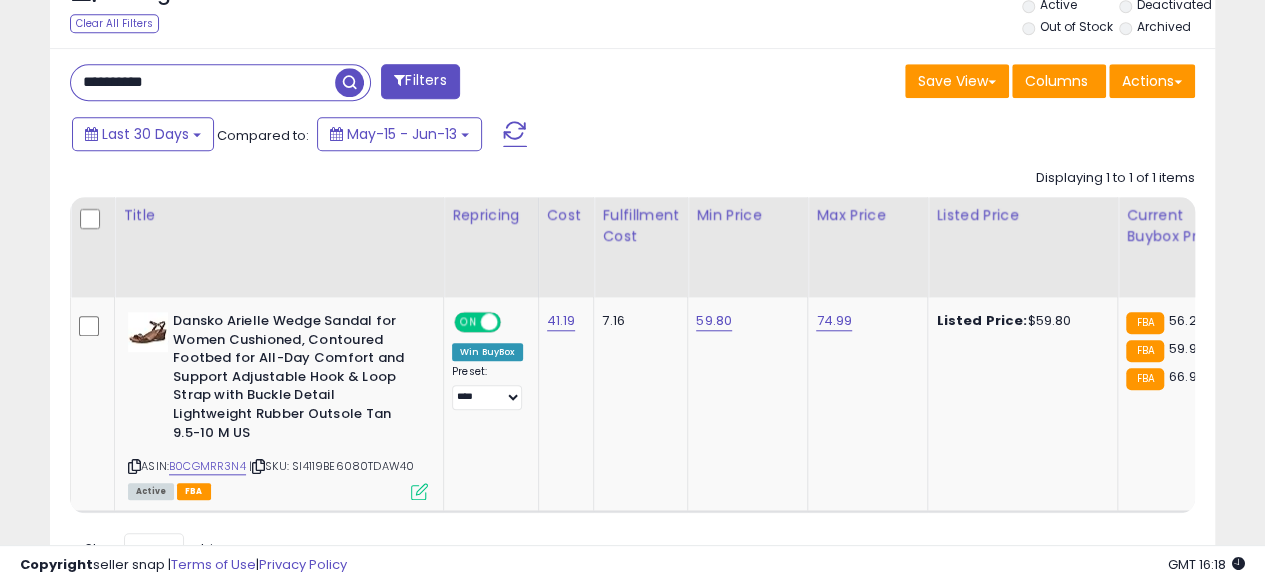 click on "**********" at bounding box center (203, 82) 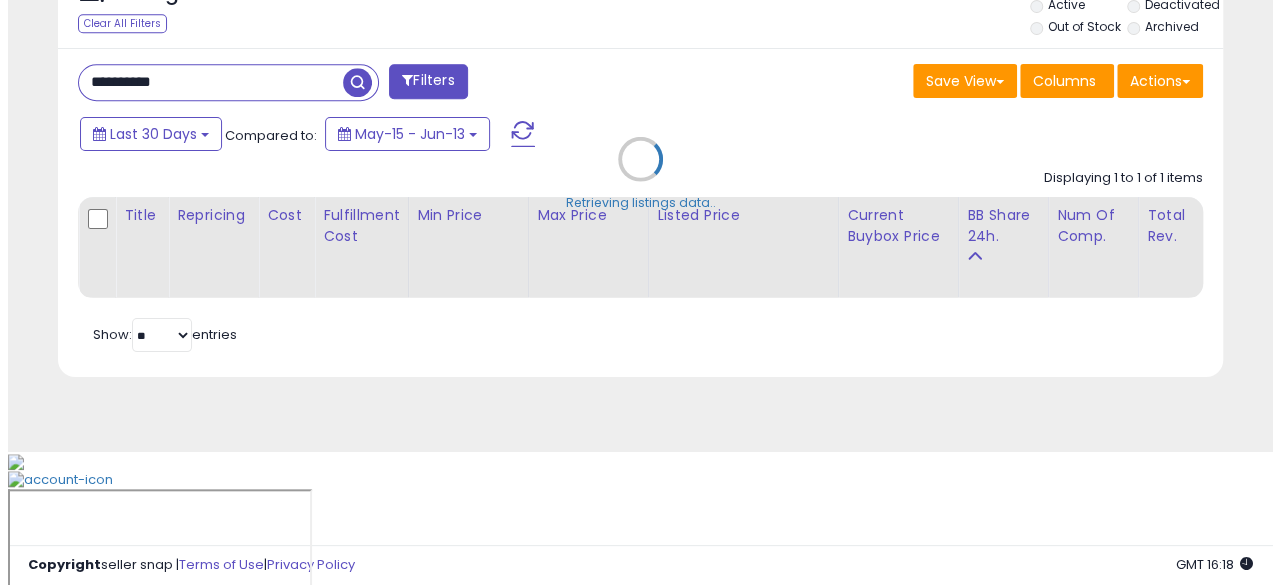 scroll, scrollTop: 654, scrollLeft: 0, axis: vertical 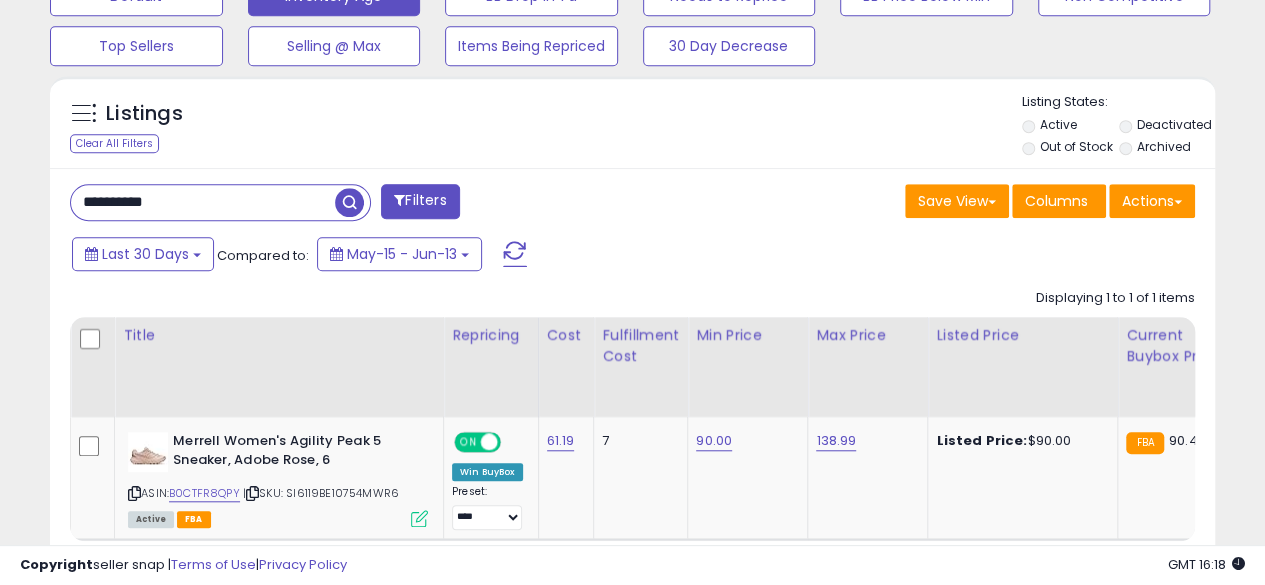 click on "**********" at bounding box center (203, 202) 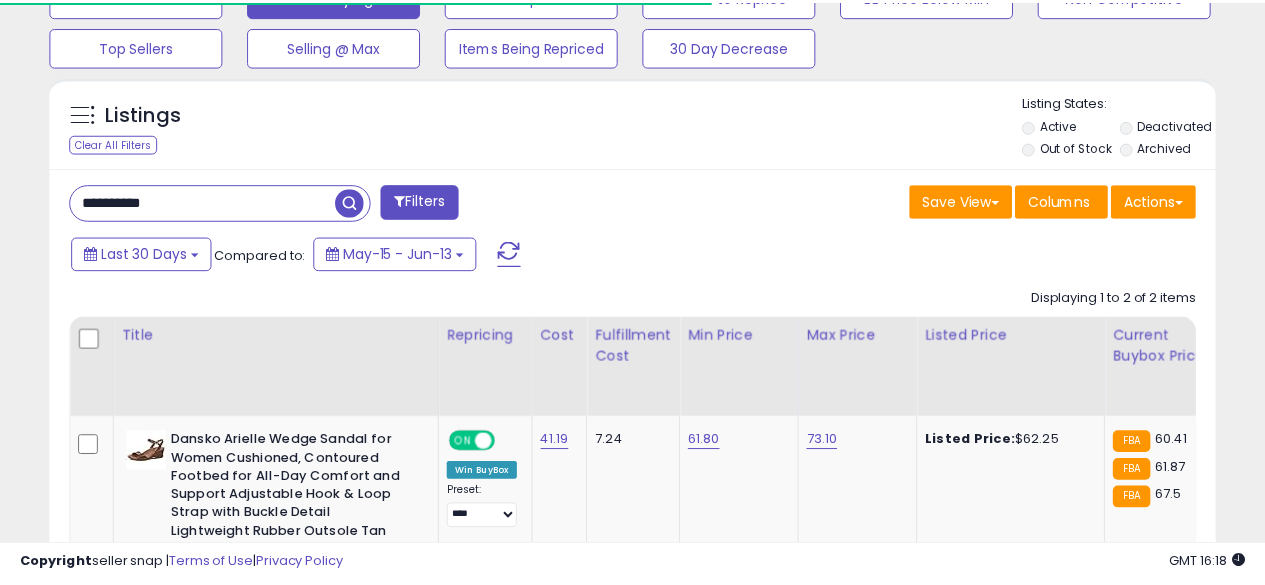 scroll, scrollTop: 410, scrollLeft: 674, axis: both 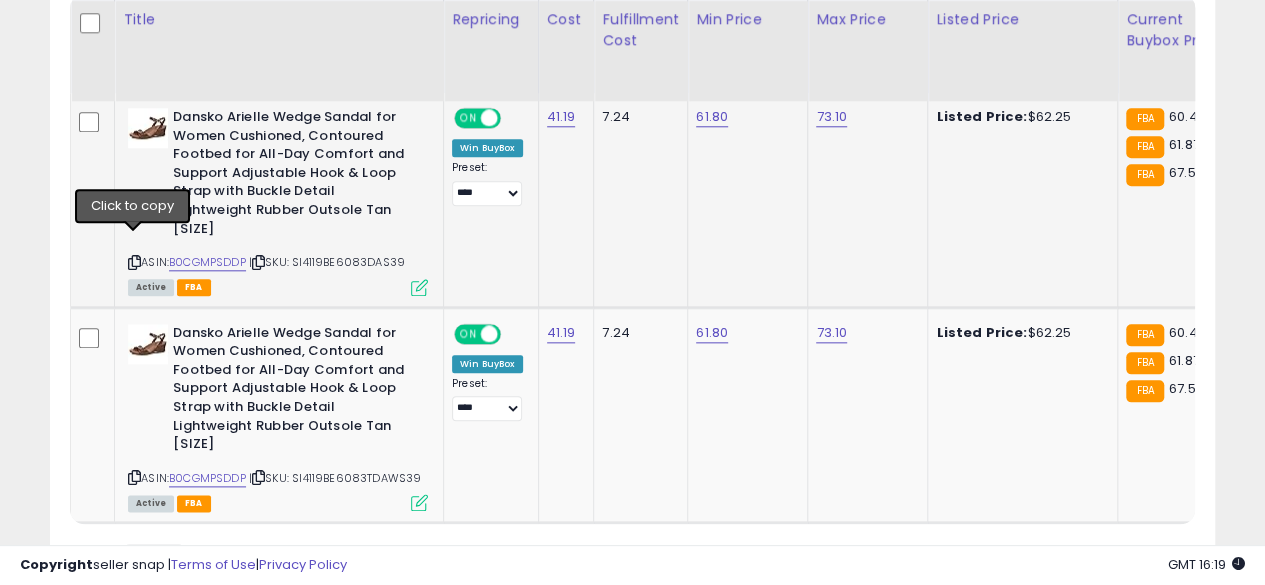 click at bounding box center [134, 262] 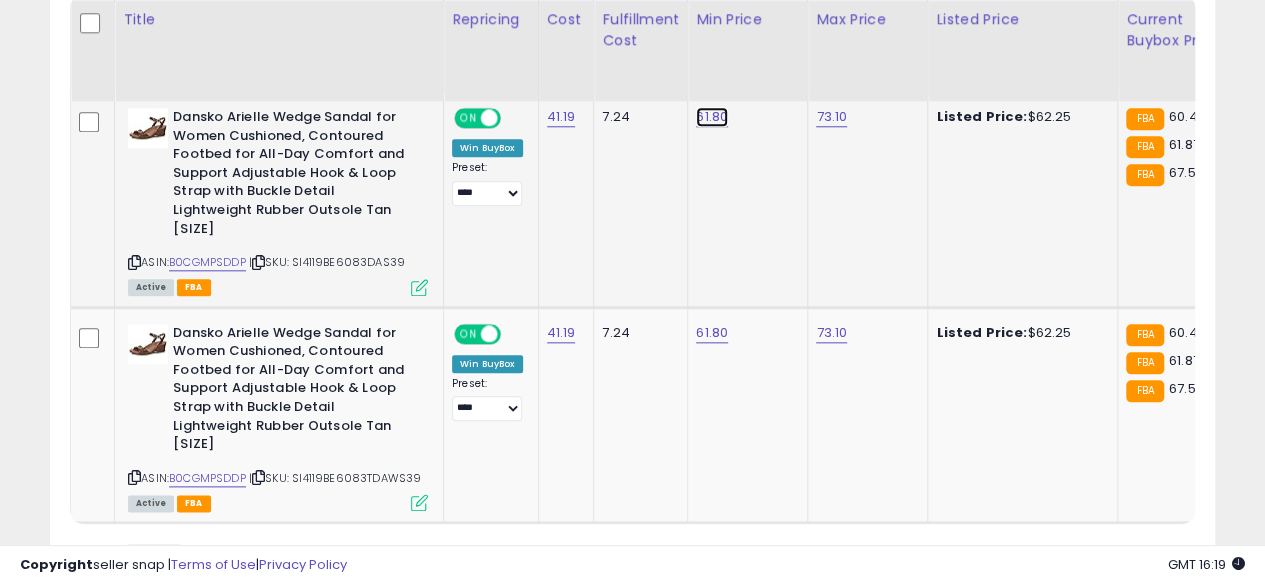 click on "61.80" at bounding box center [712, 117] 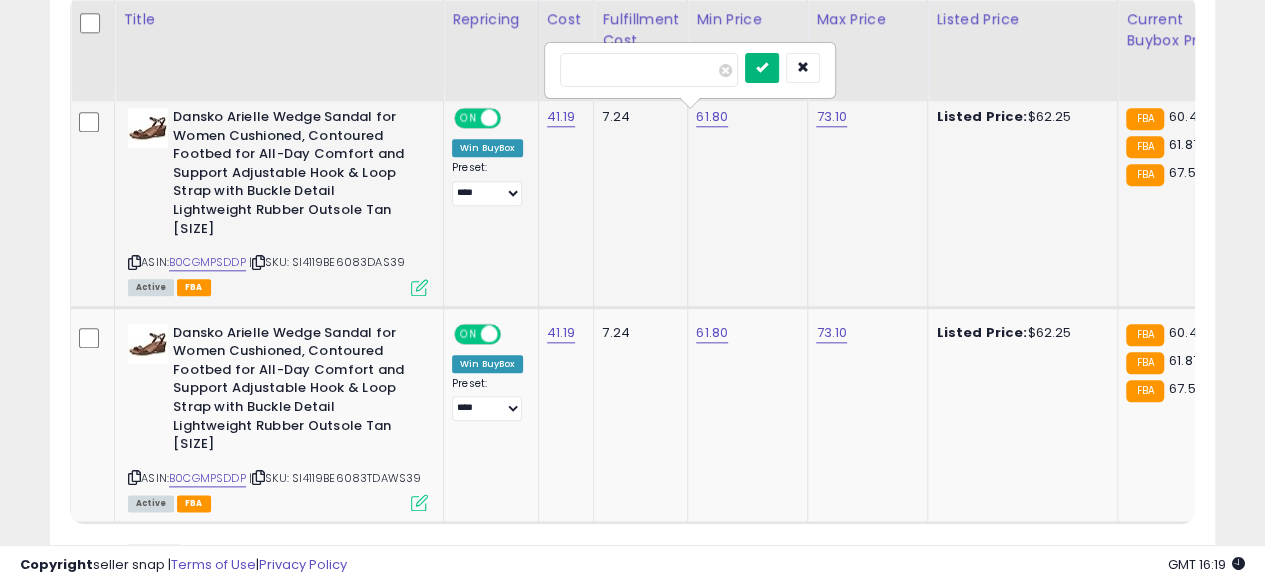 type on "*****" 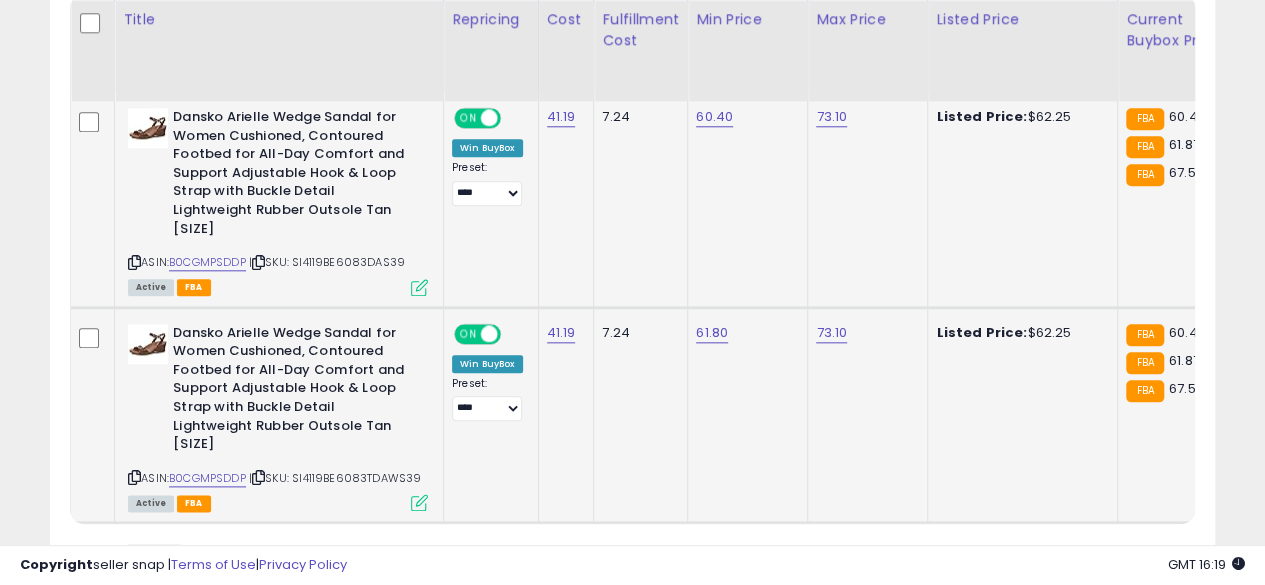 click on "61.80" at bounding box center [744, 333] 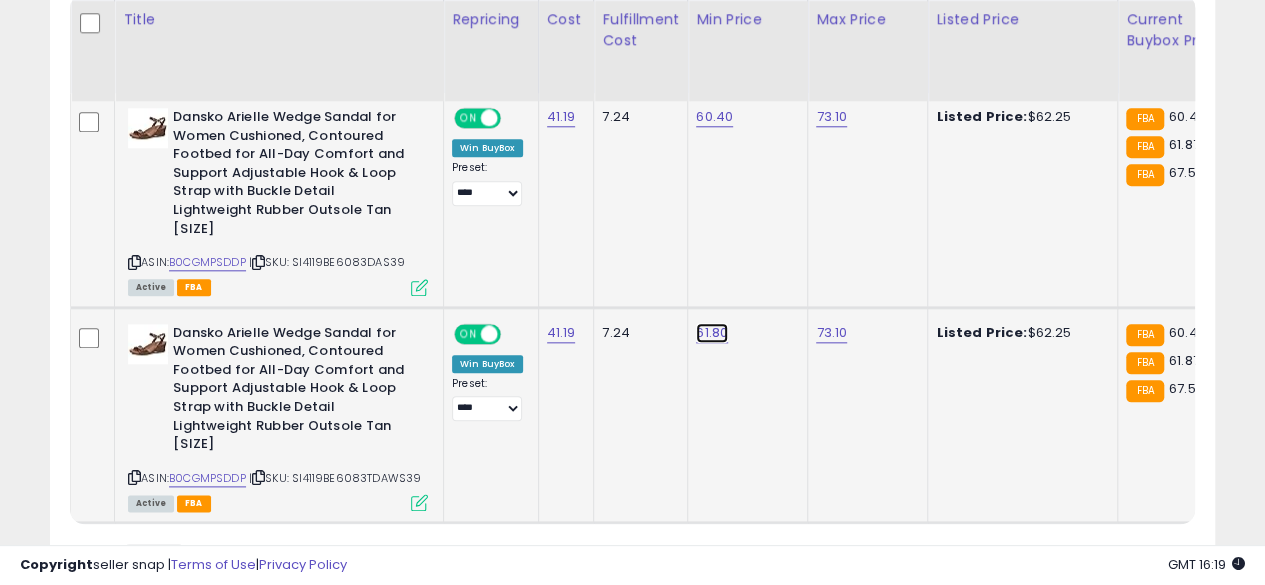 click on "61.80" at bounding box center [714, 117] 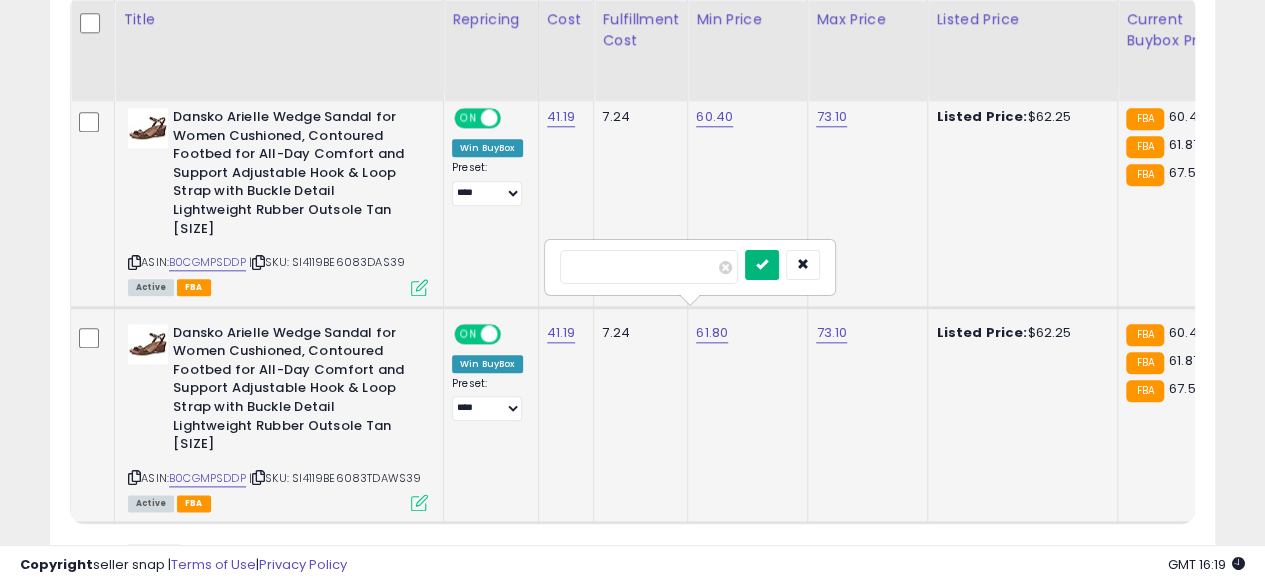 type on "*****" 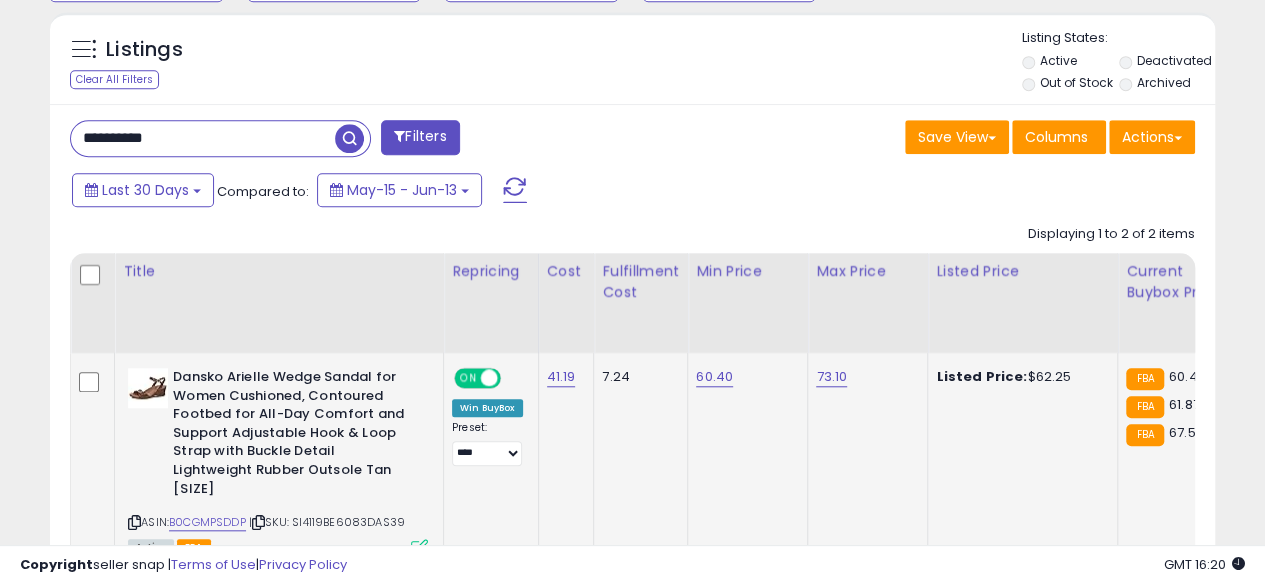 scroll, scrollTop: 688, scrollLeft: 0, axis: vertical 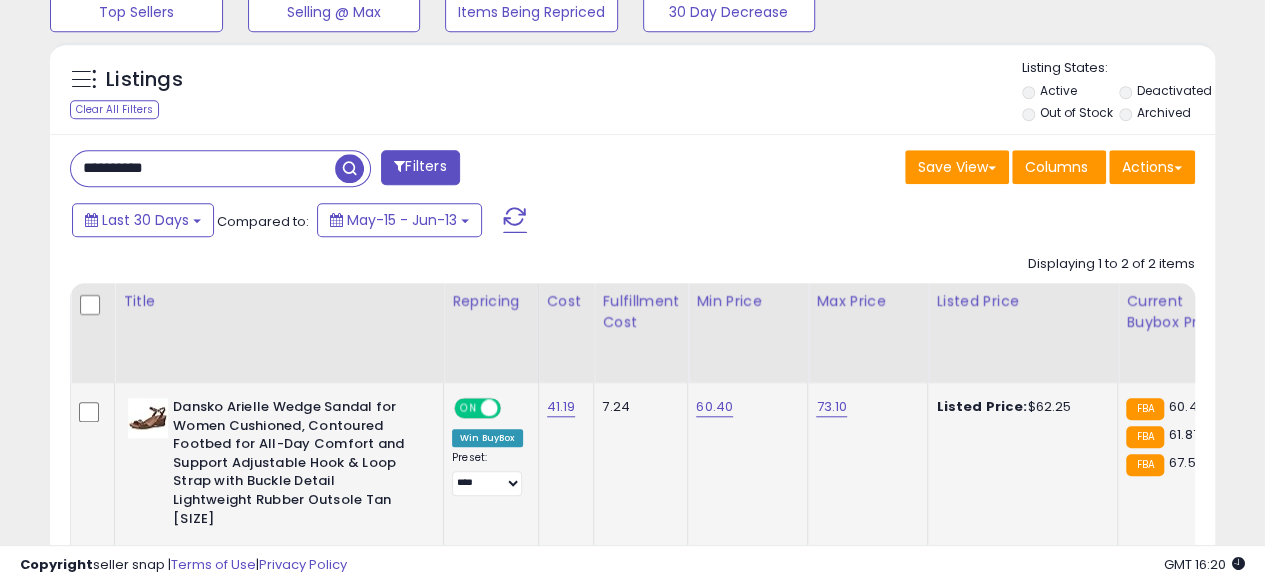 click on "**********" at bounding box center [203, 168] 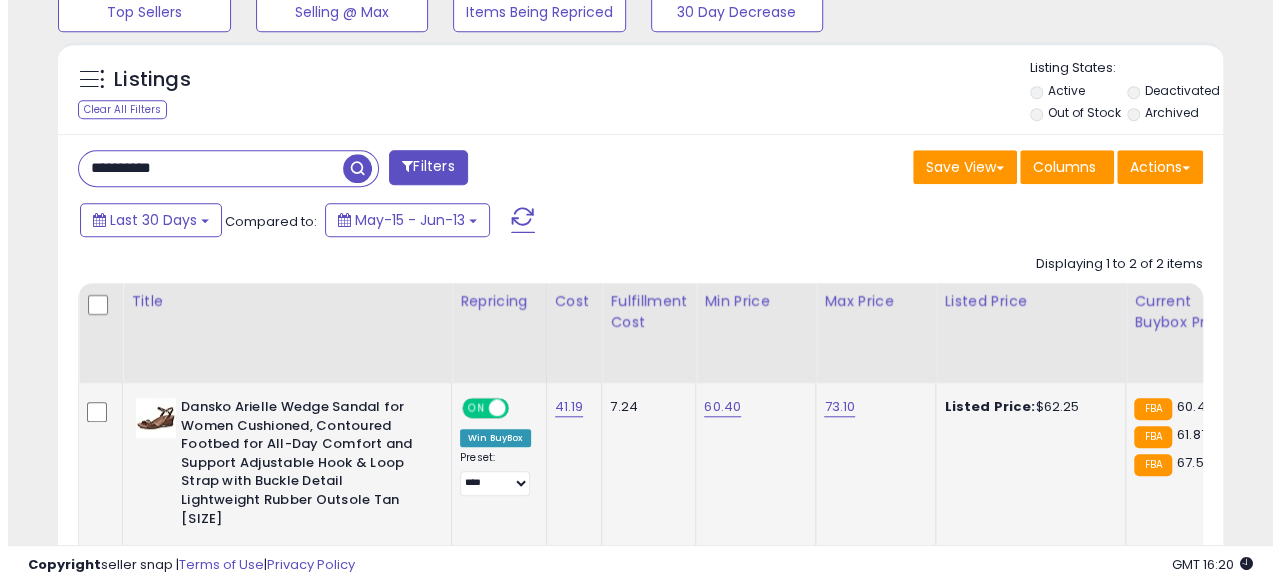 scroll, scrollTop: 654, scrollLeft: 0, axis: vertical 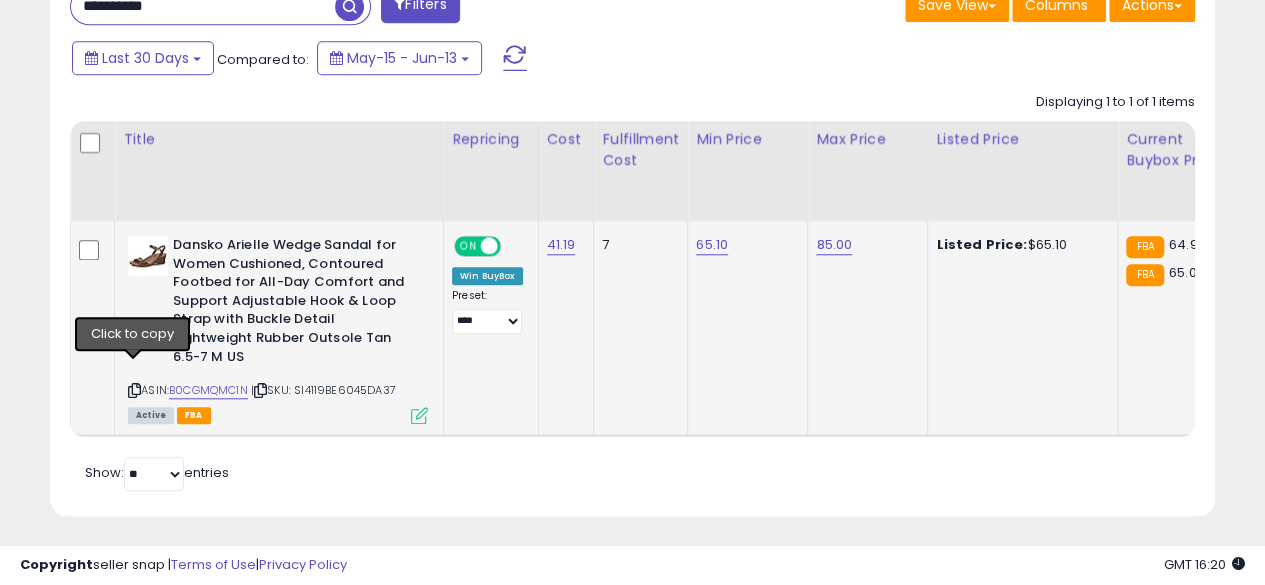 click at bounding box center (134, 390) 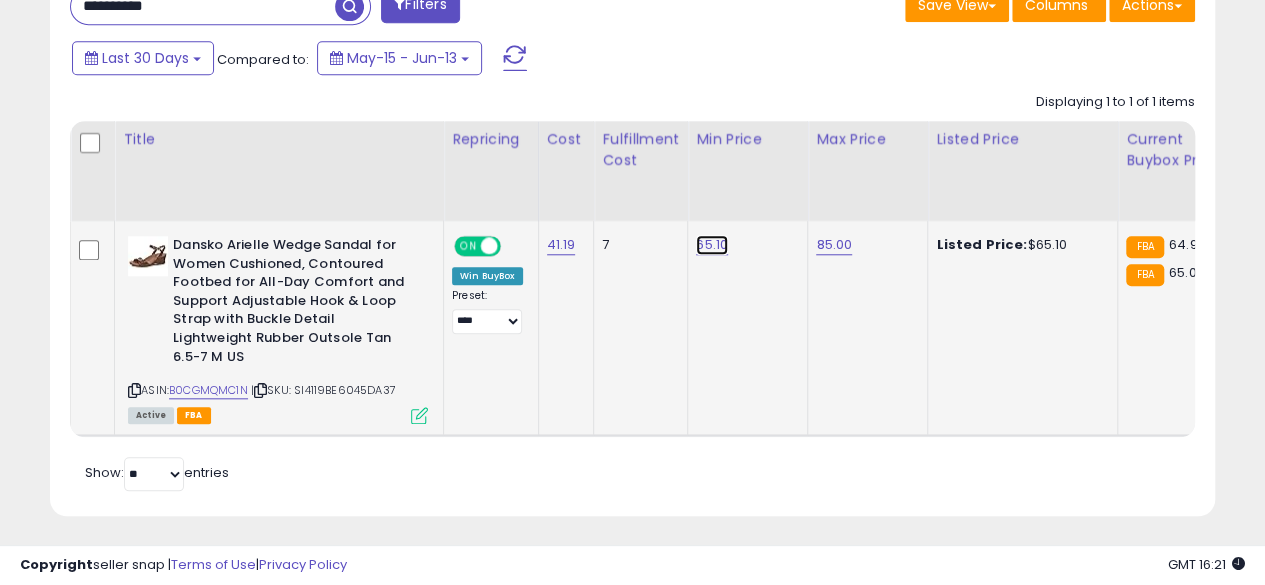 click on "65.10" at bounding box center [712, 245] 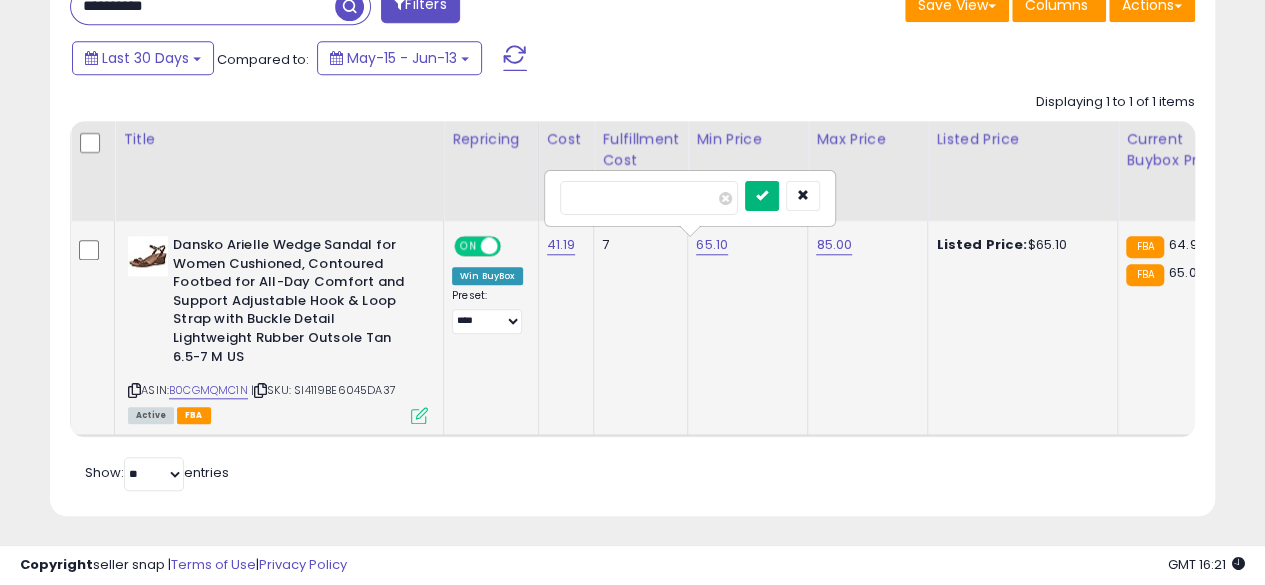 type on "*****" 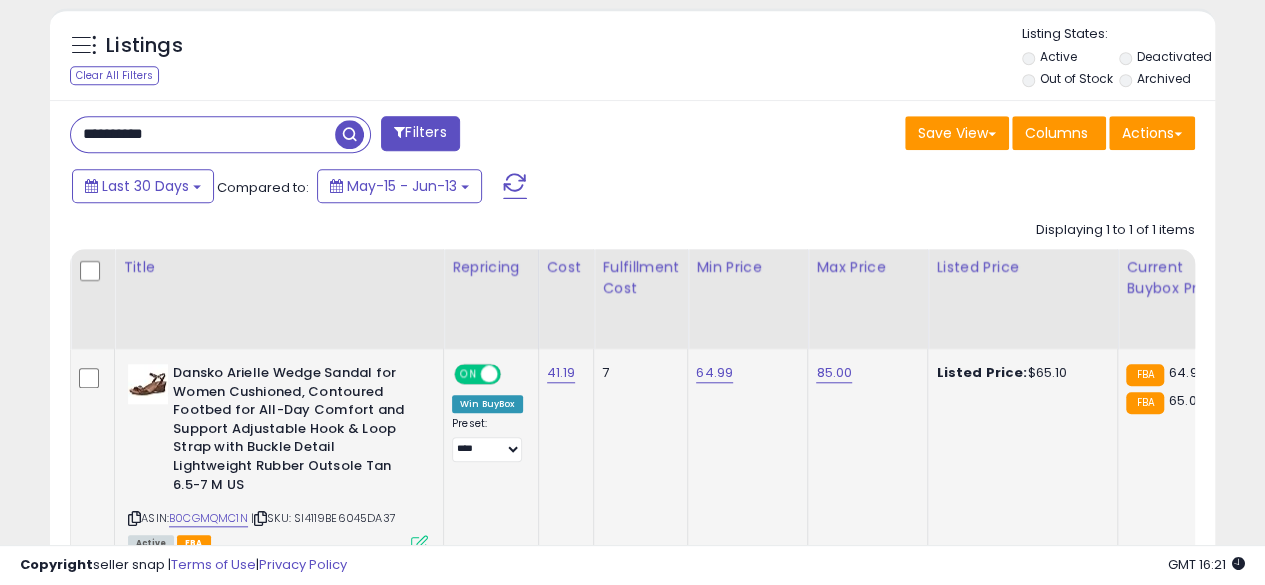 scroll, scrollTop: 700, scrollLeft: 0, axis: vertical 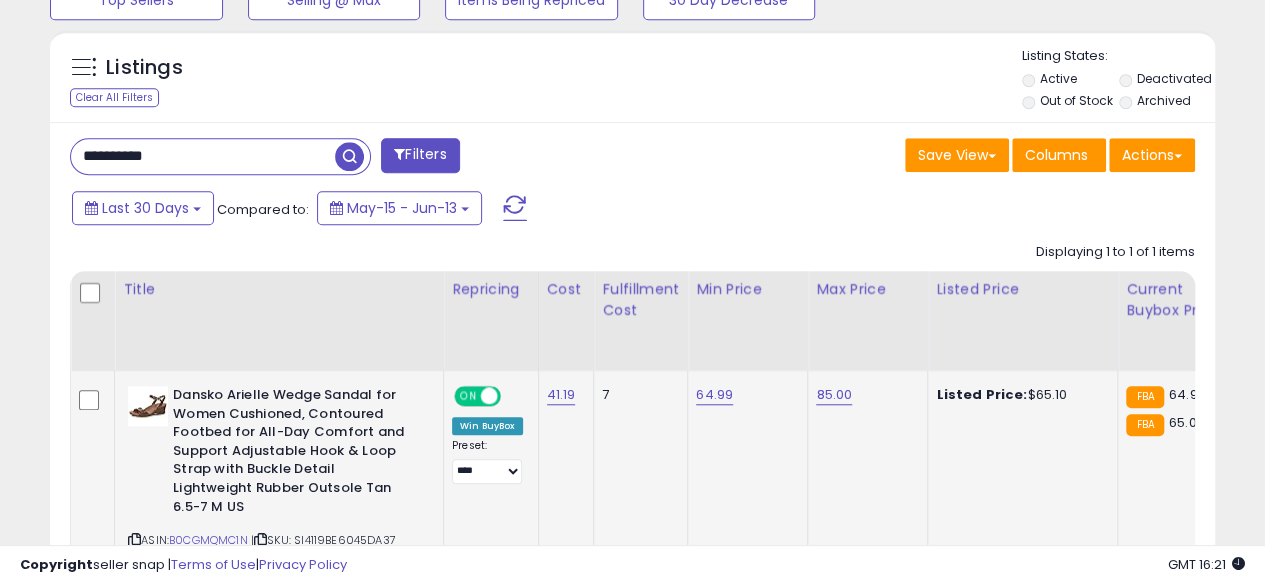 click on "**********" at bounding box center (203, 156) 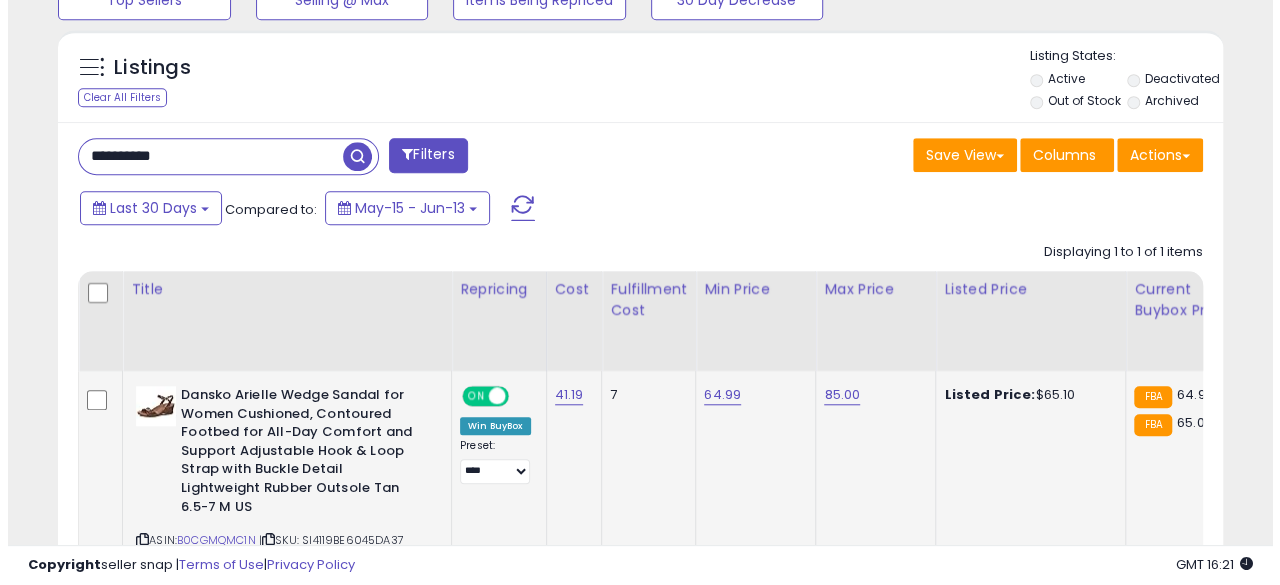 scroll, scrollTop: 654, scrollLeft: 0, axis: vertical 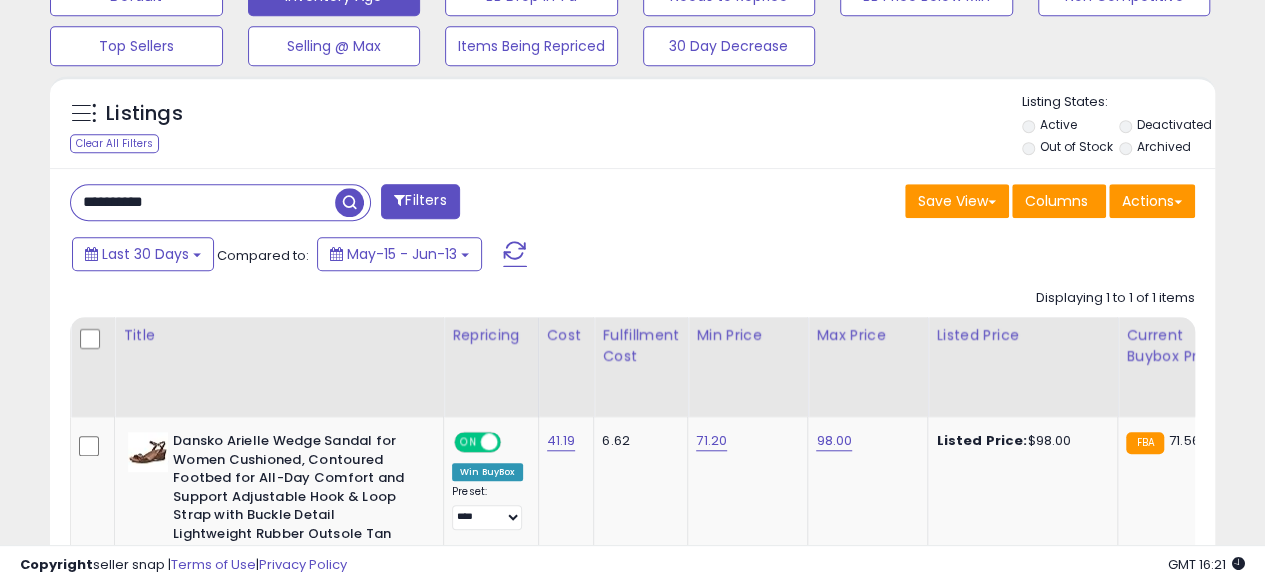 click on "**********" at bounding box center [203, 202] 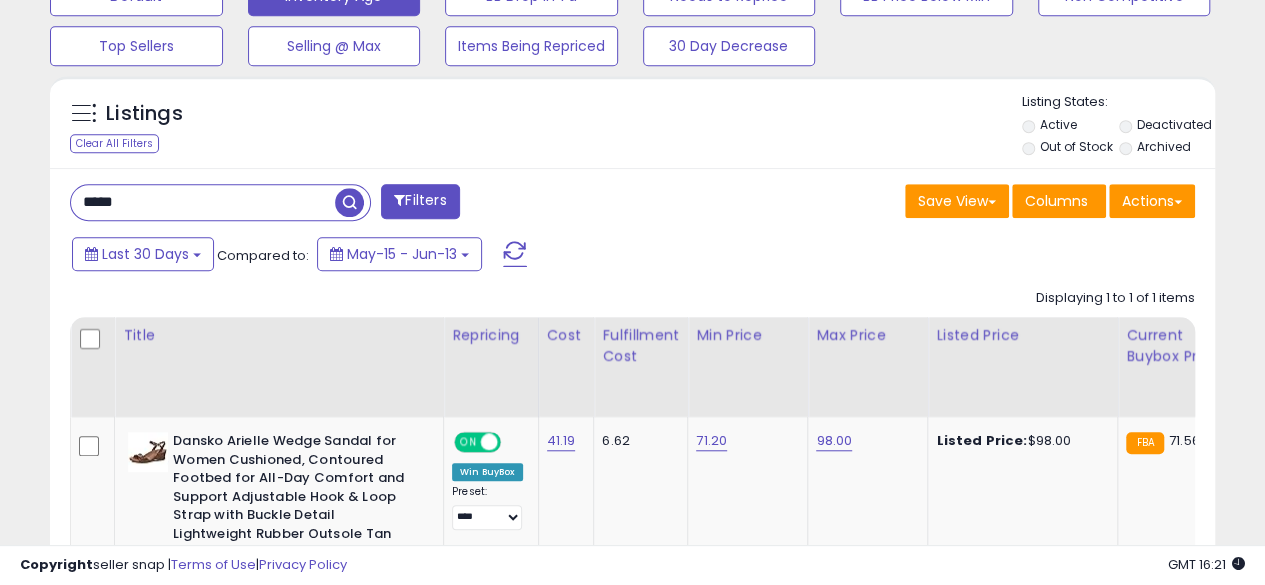 type on "**********" 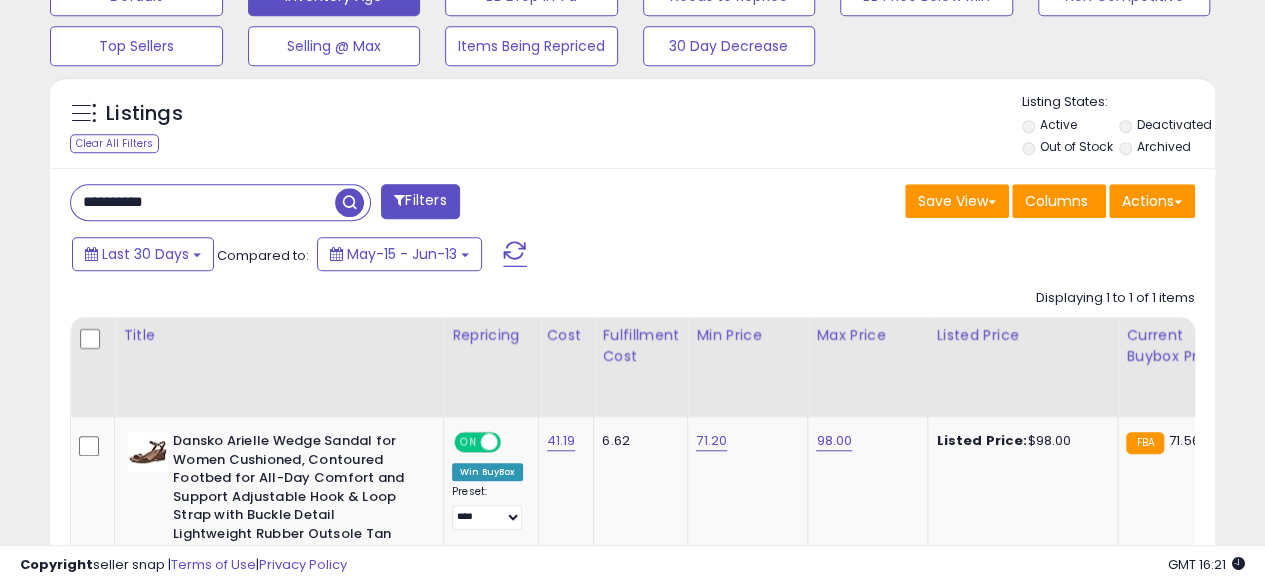 click at bounding box center [349, 202] 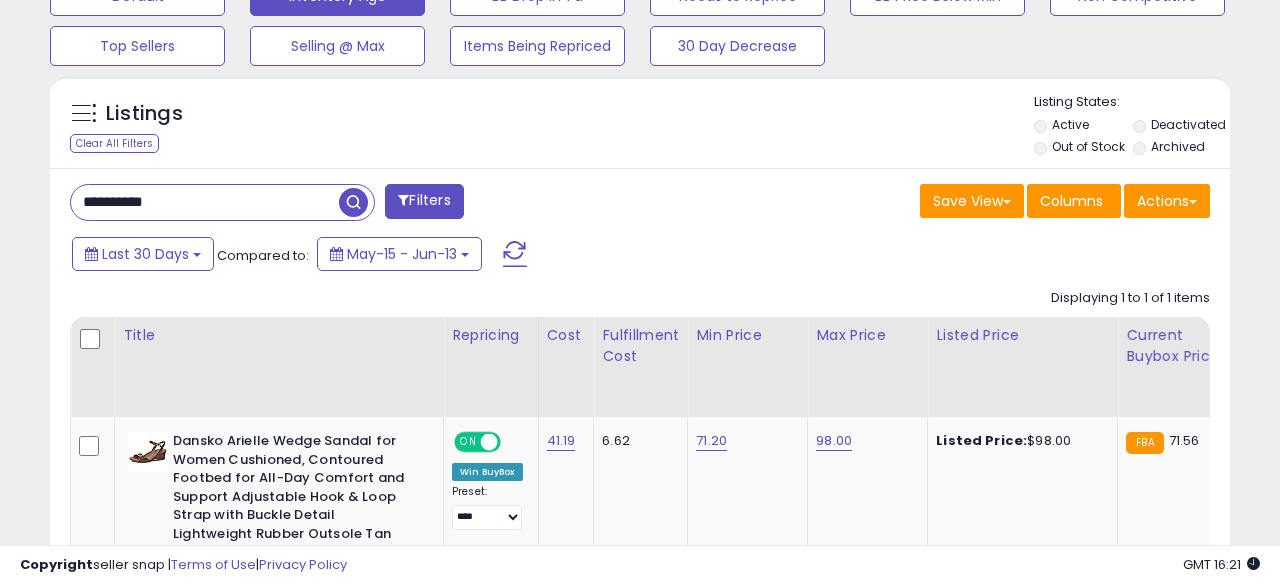 scroll, scrollTop: 999590, scrollLeft: 999317, axis: both 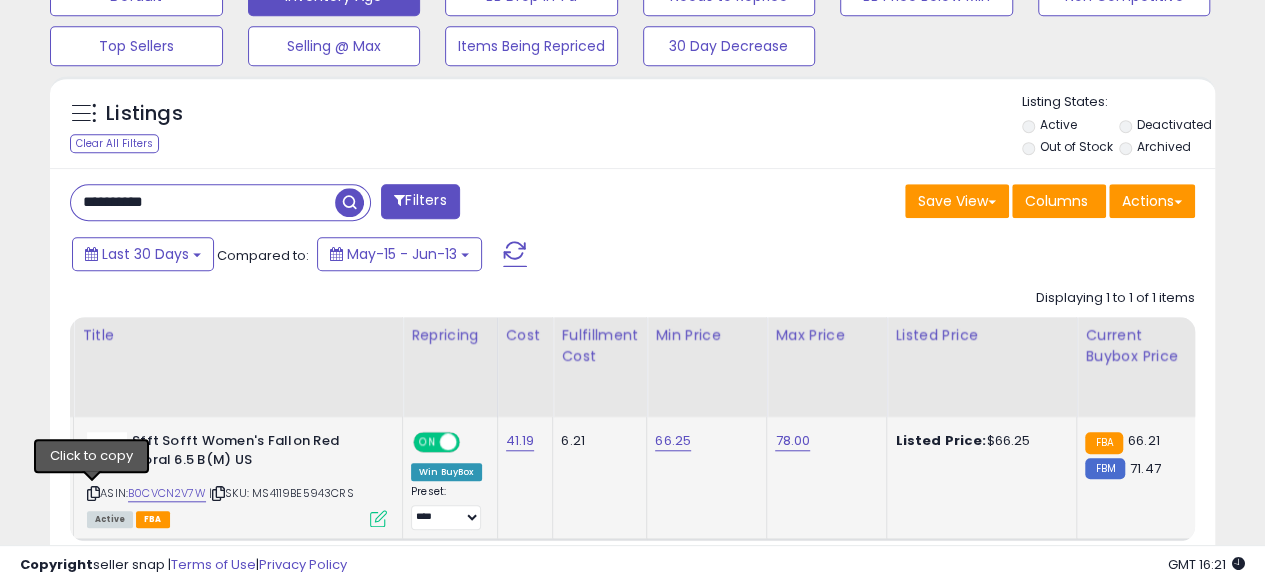 click at bounding box center [93, 493] 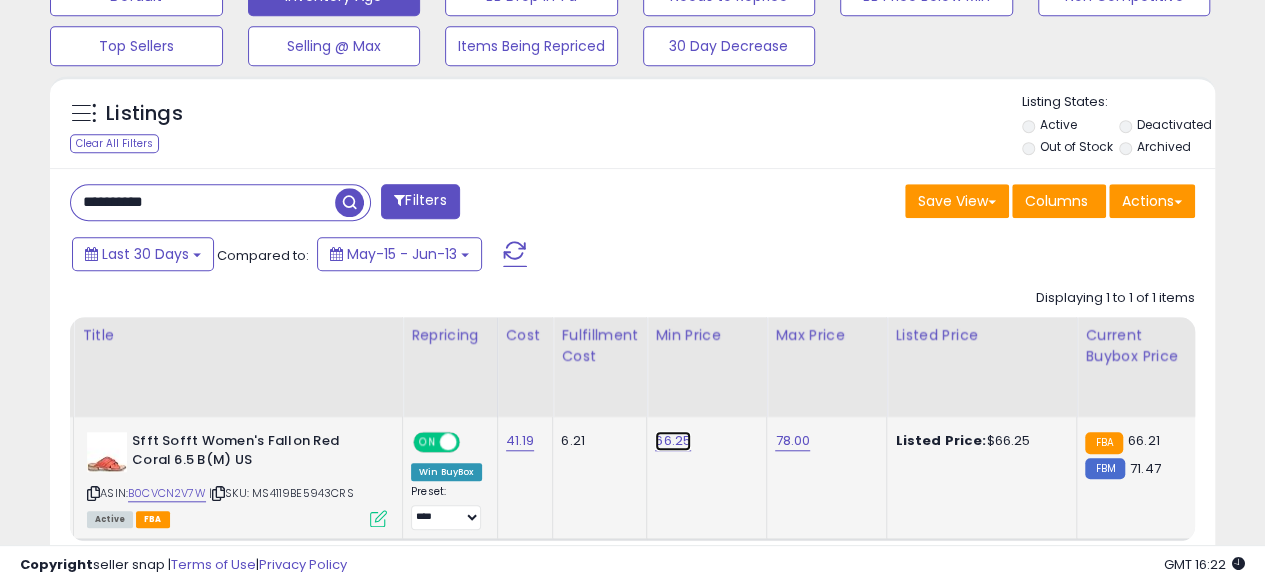 click on "66.25" at bounding box center [673, 441] 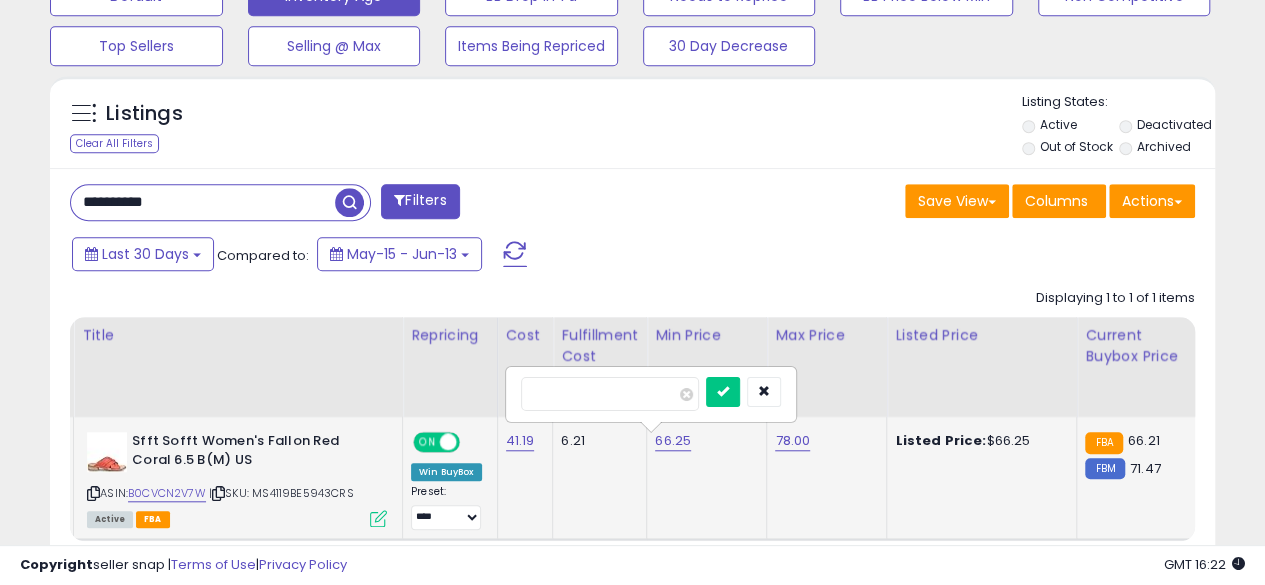 type on "*" 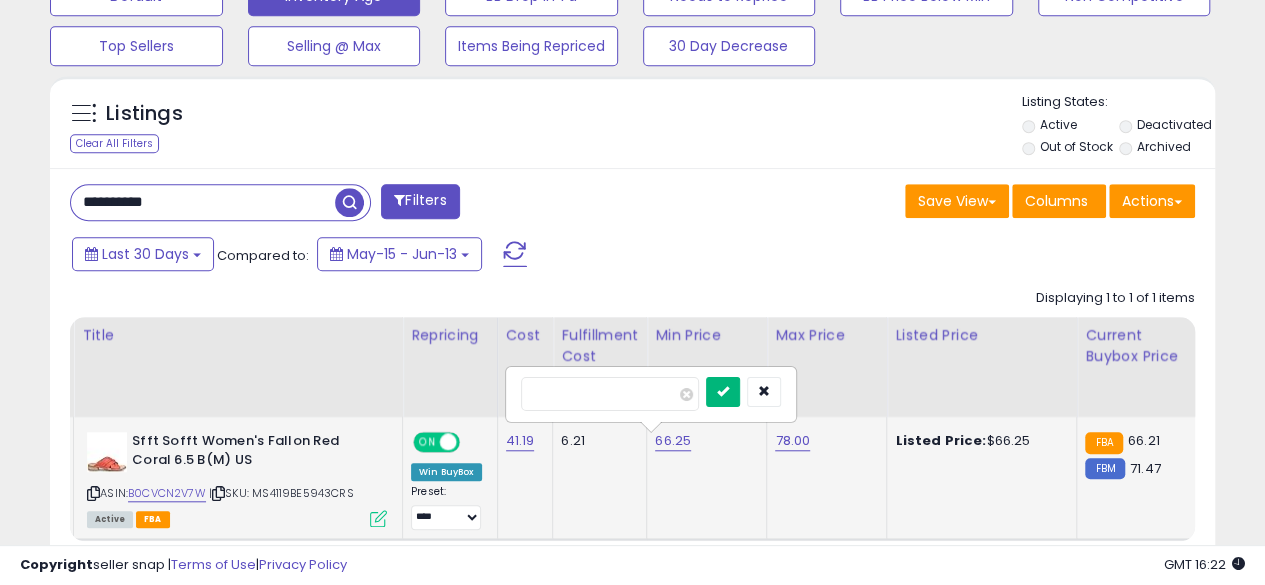 type on "*****" 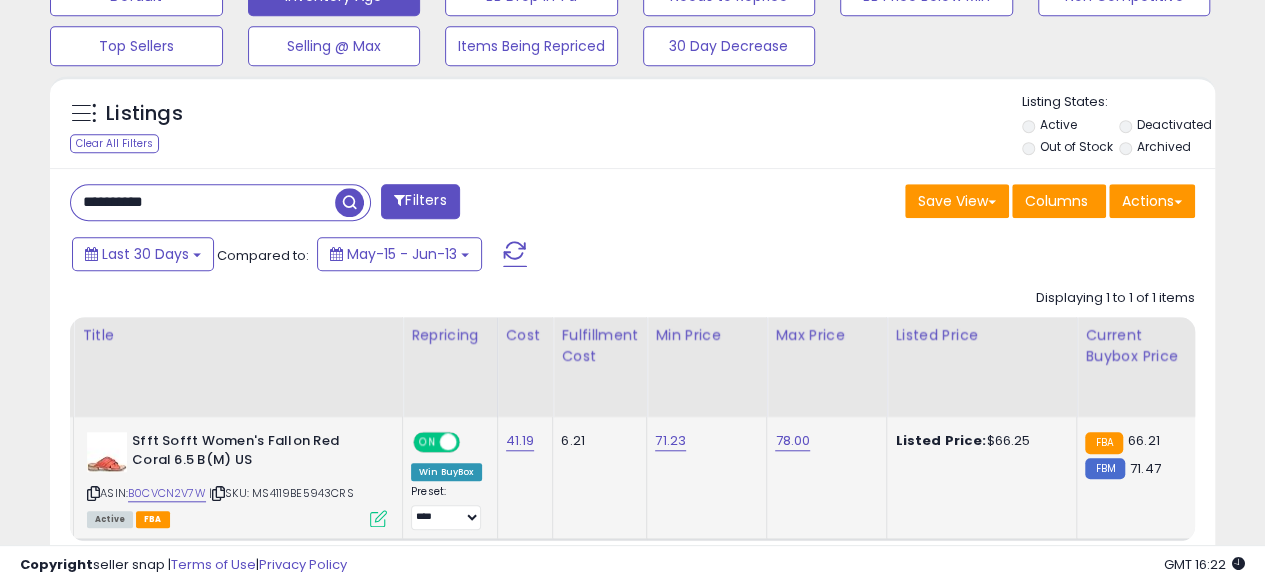 click on "**********" at bounding box center (203, 202) 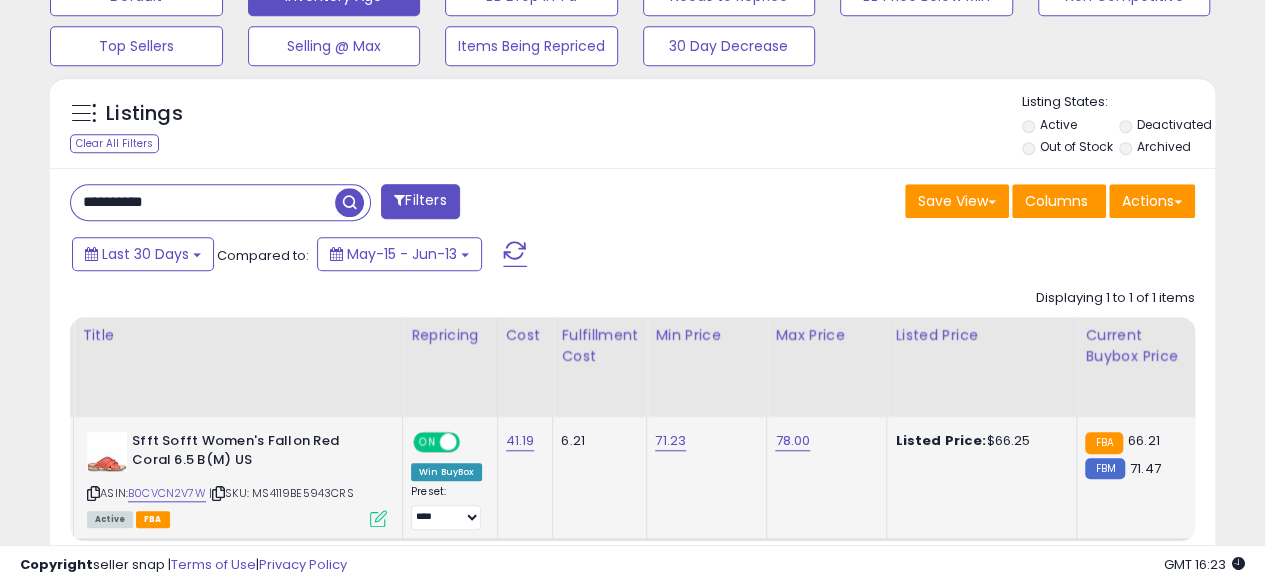 type on "**********" 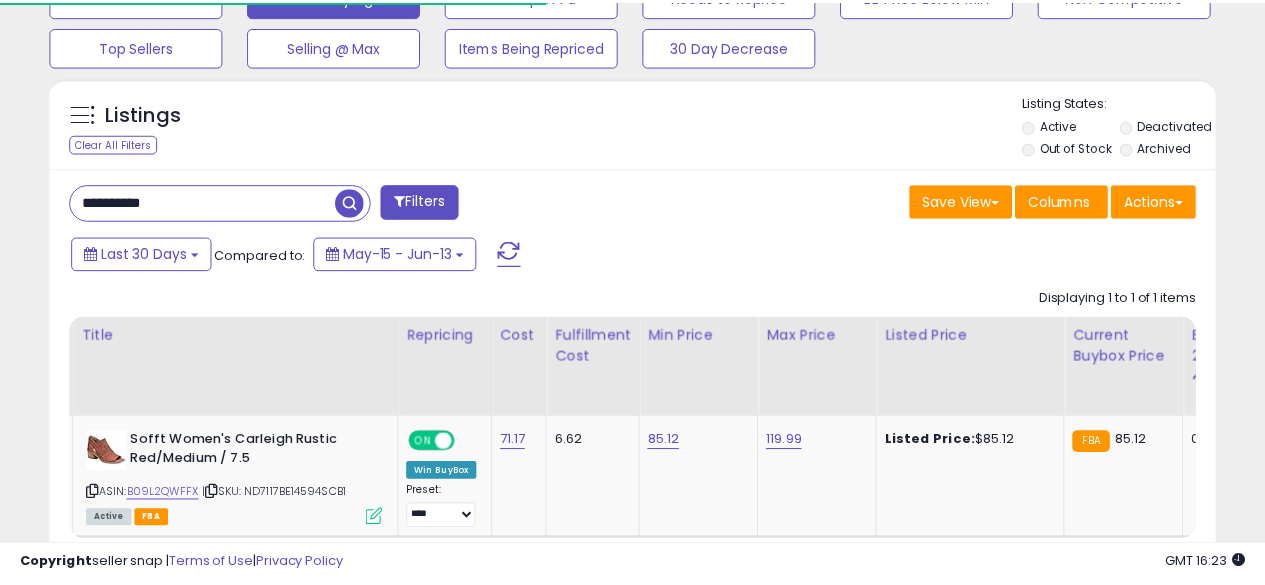 scroll, scrollTop: 410, scrollLeft: 674, axis: both 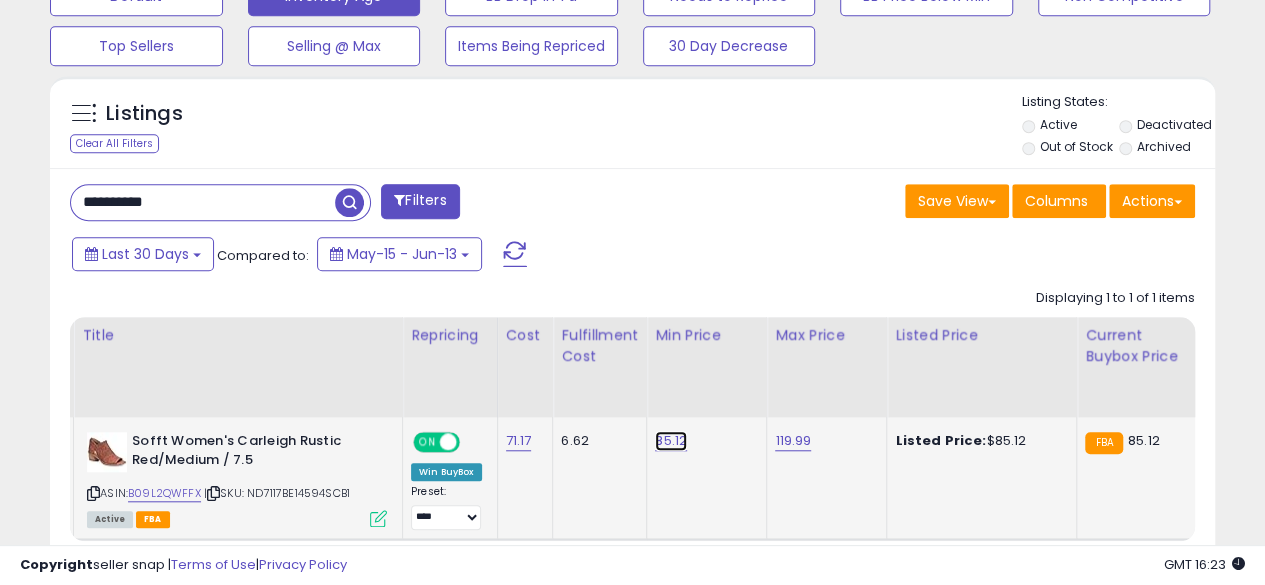 click on "85.12" at bounding box center [671, 441] 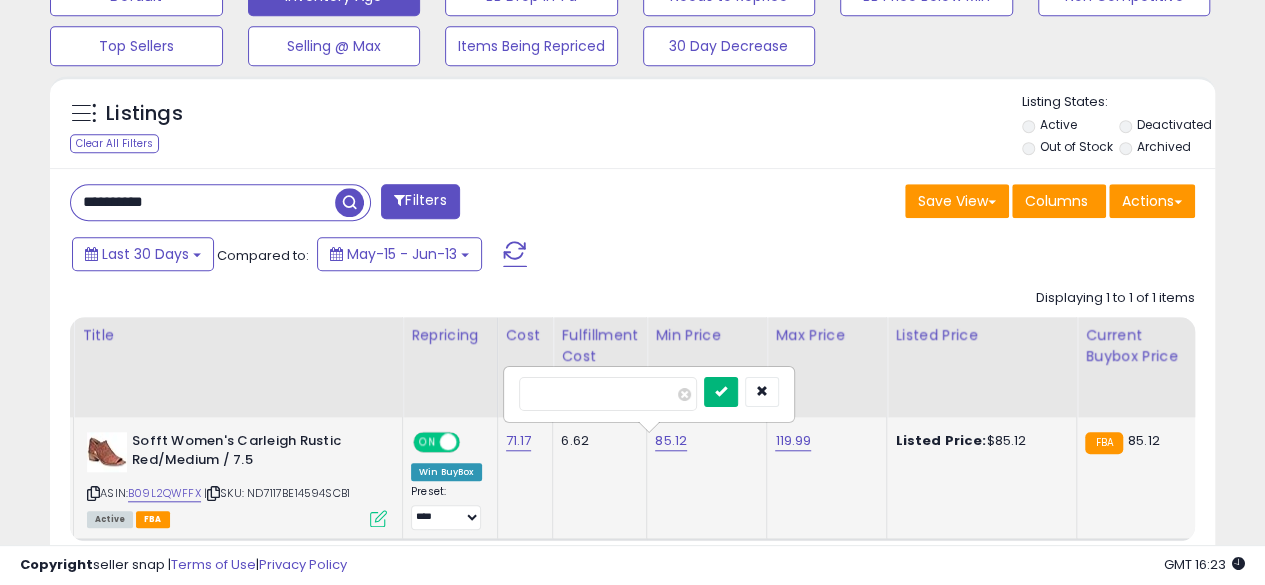 type on "*****" 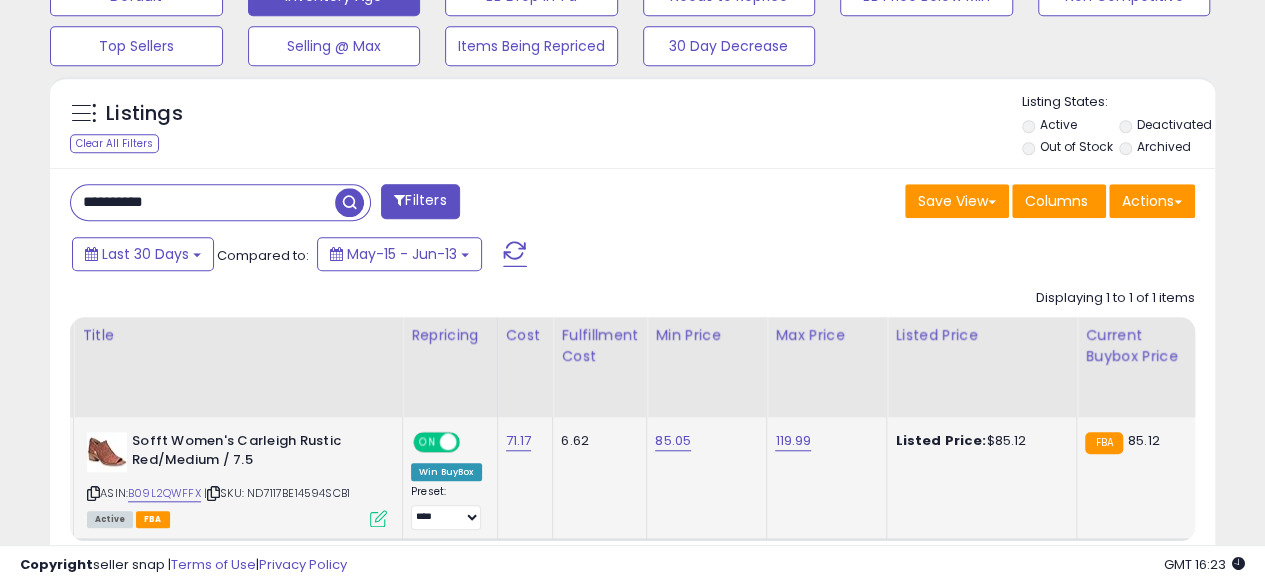 click on "**********" at bounding box center (203, 202) 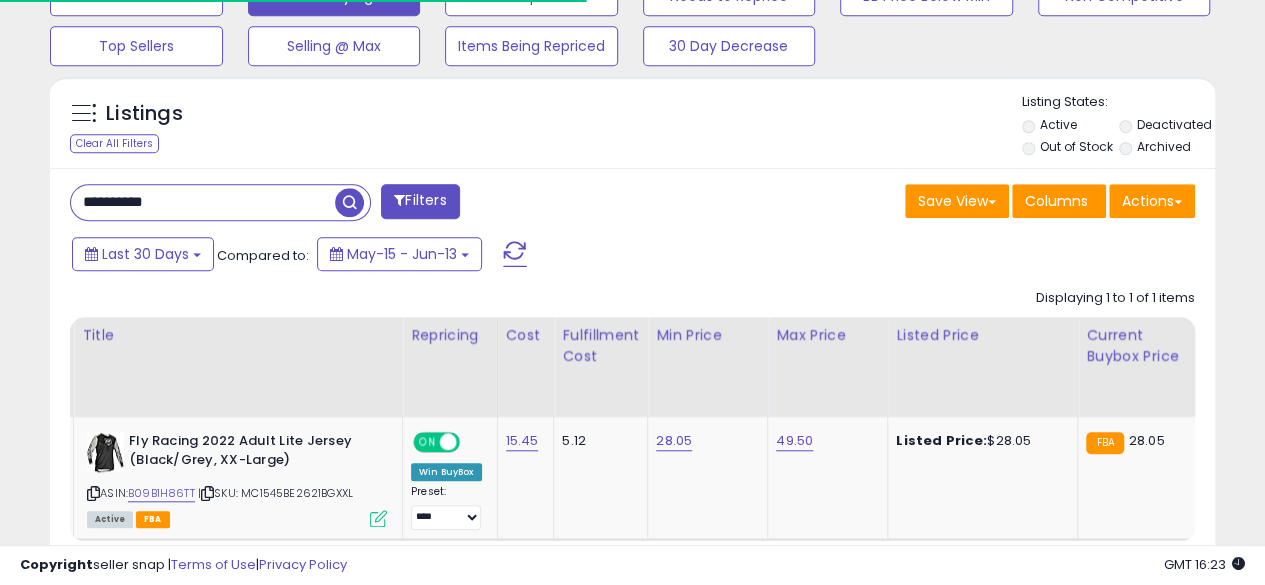 scroll, scrollTop: 410, scrollLeft: 674, axis: both 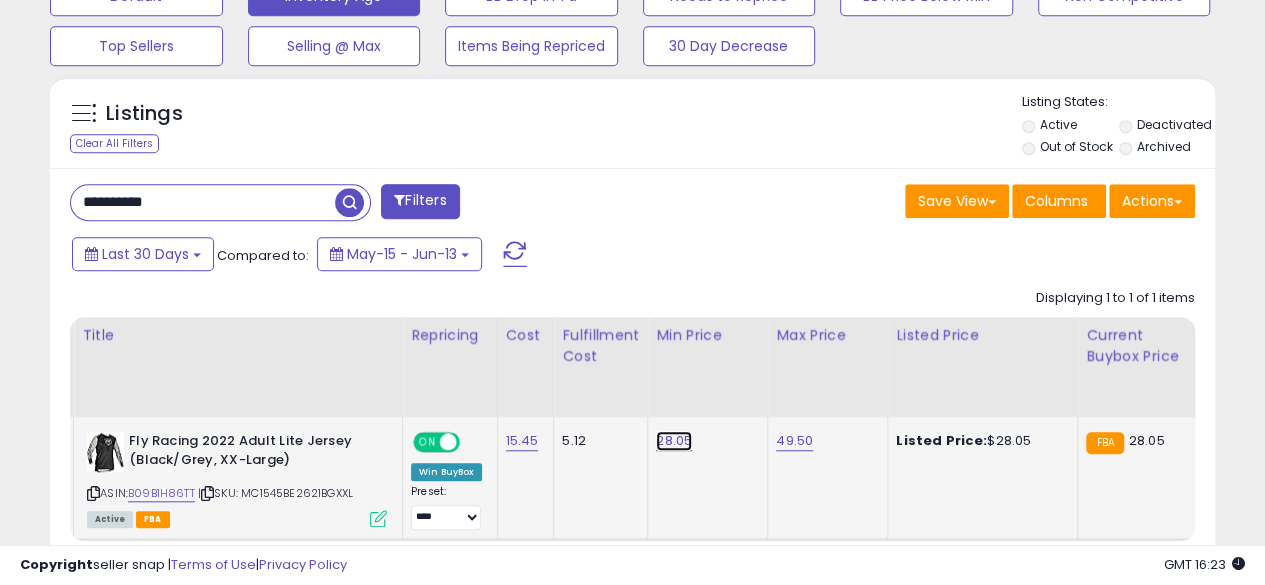 click on "28.05" at bounding box center [674, 441] 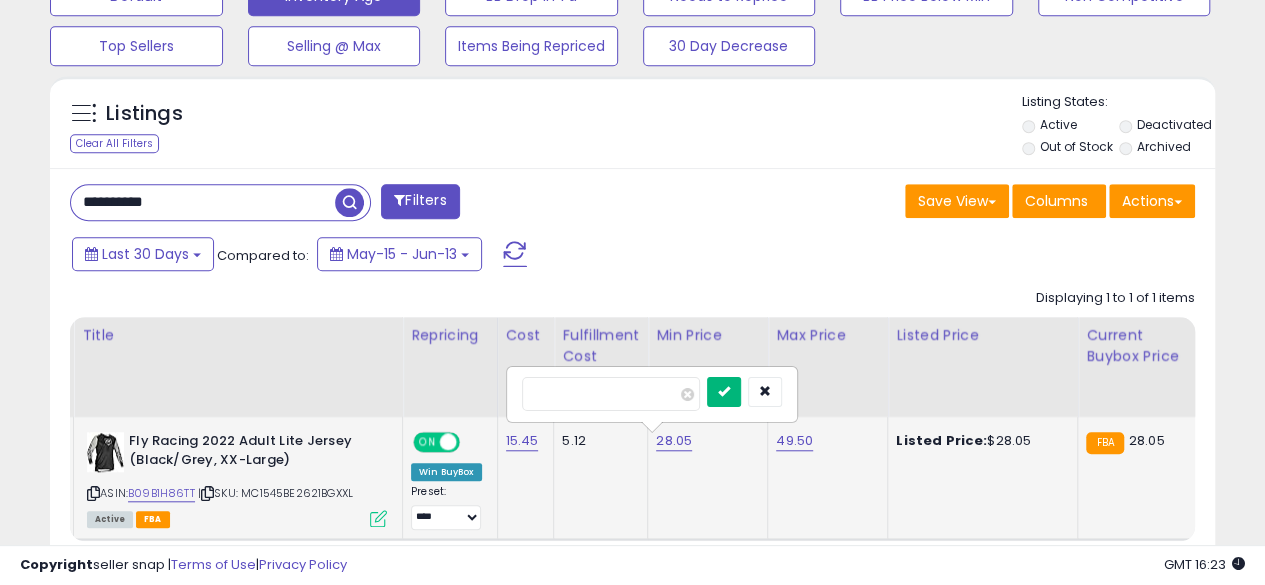 type on "*****" 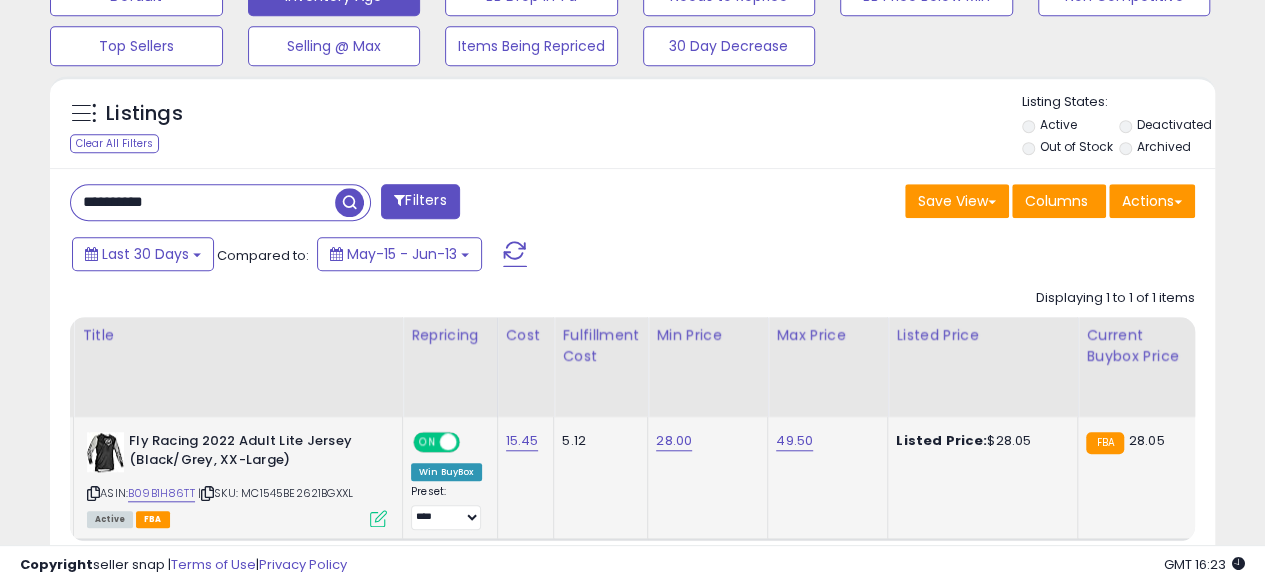 click on "**********" at bounding box center (203, 202) 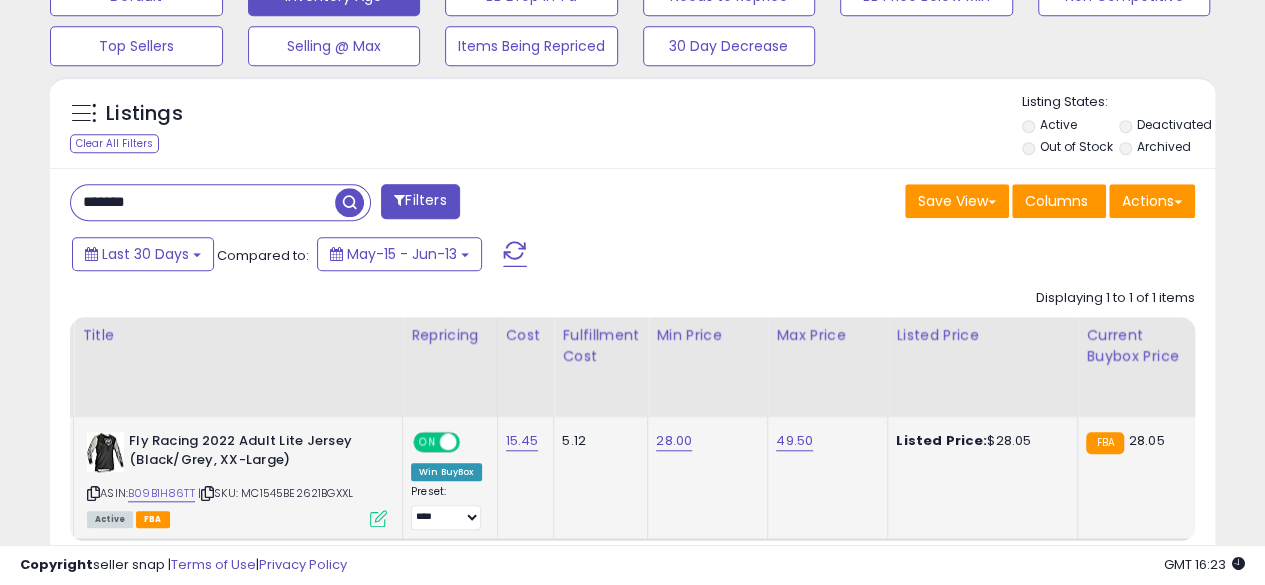 type on "**********" 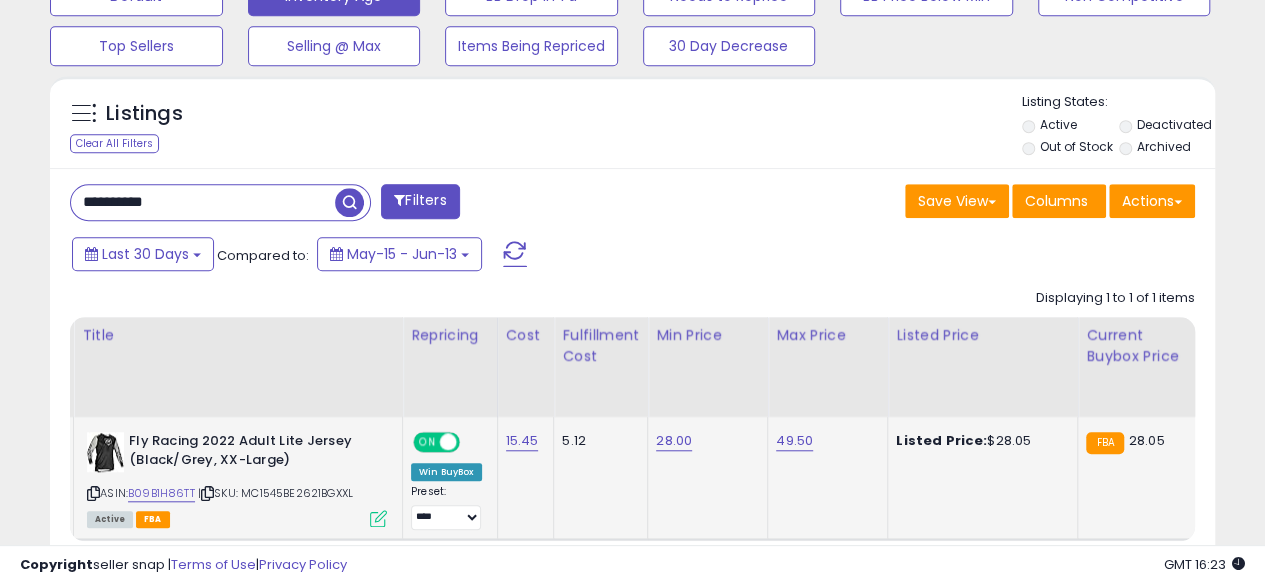 click at bounding box center (349, 202) 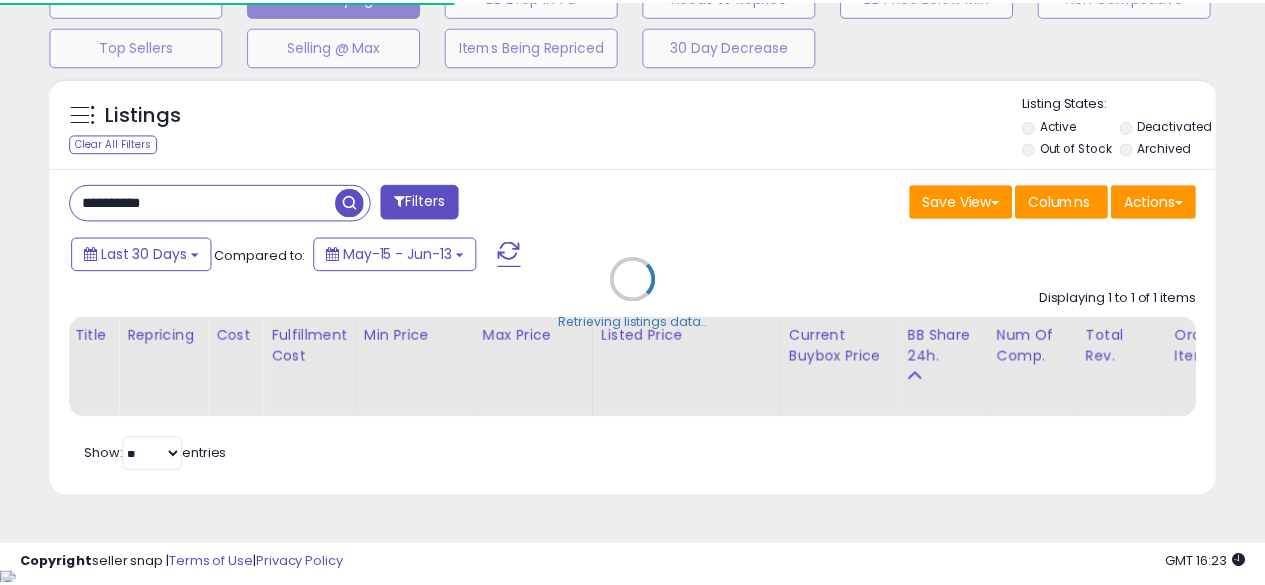 scroll, scrollTop: 410, scrollLeft: 674, axis: both 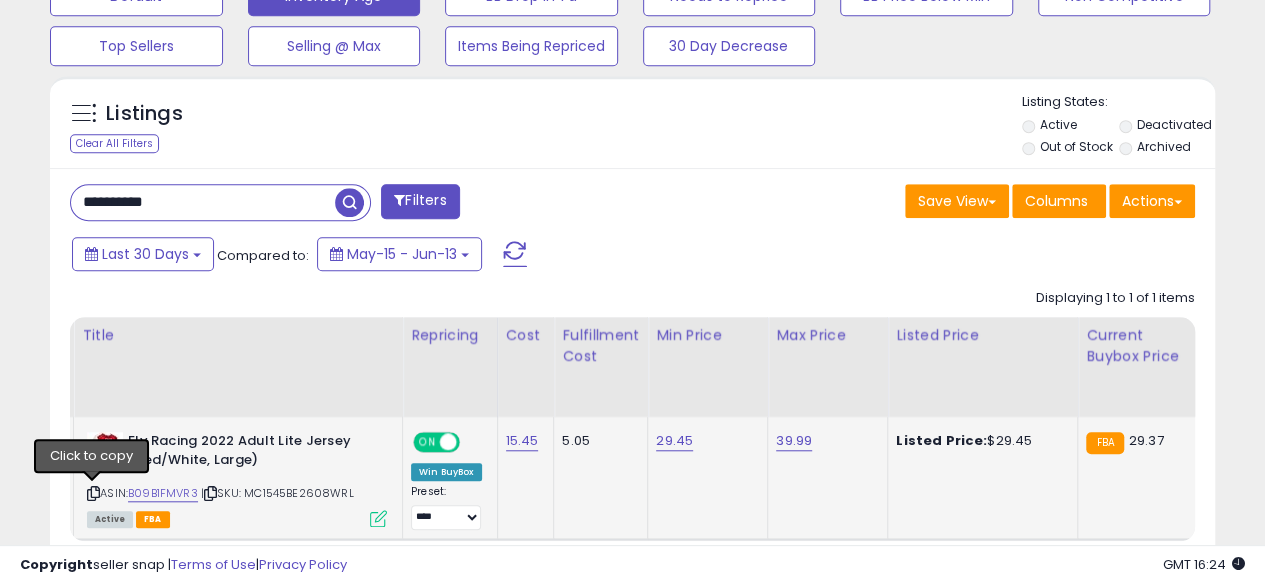 click at bounding box center (93, 493) 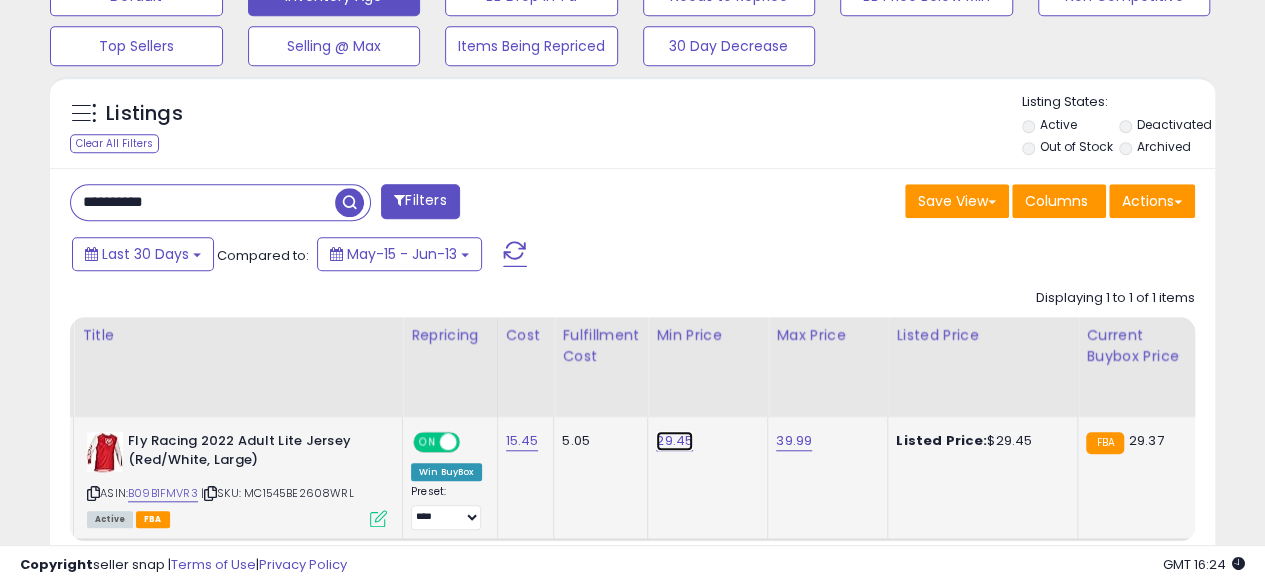 click on "29.45" at bounding box center (674, 441) 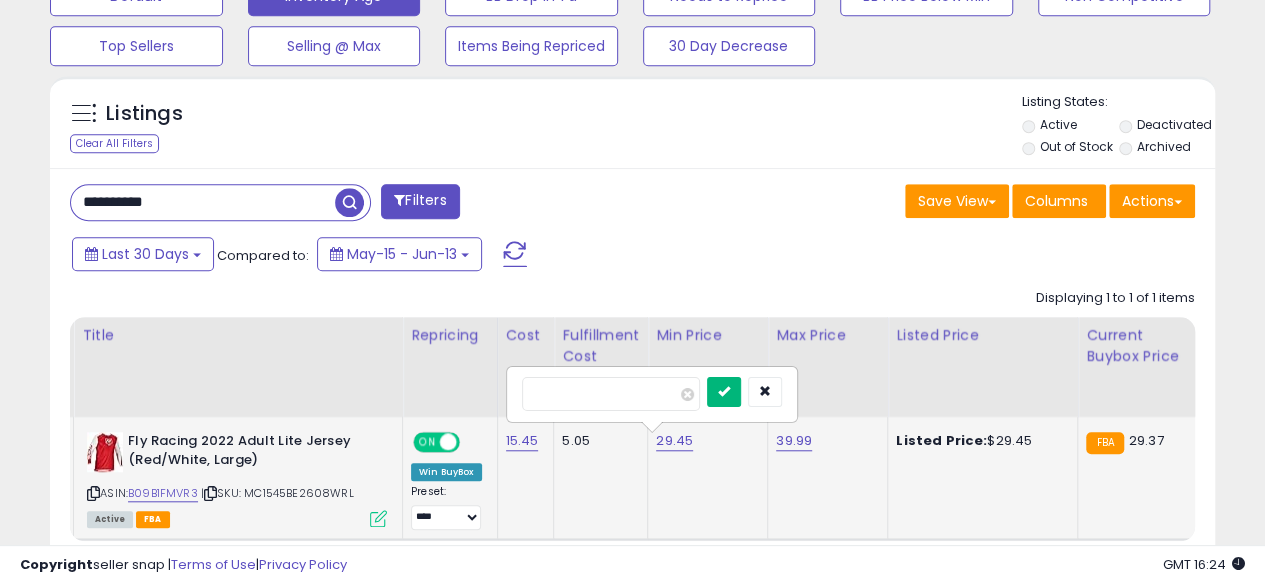 type on "*****" 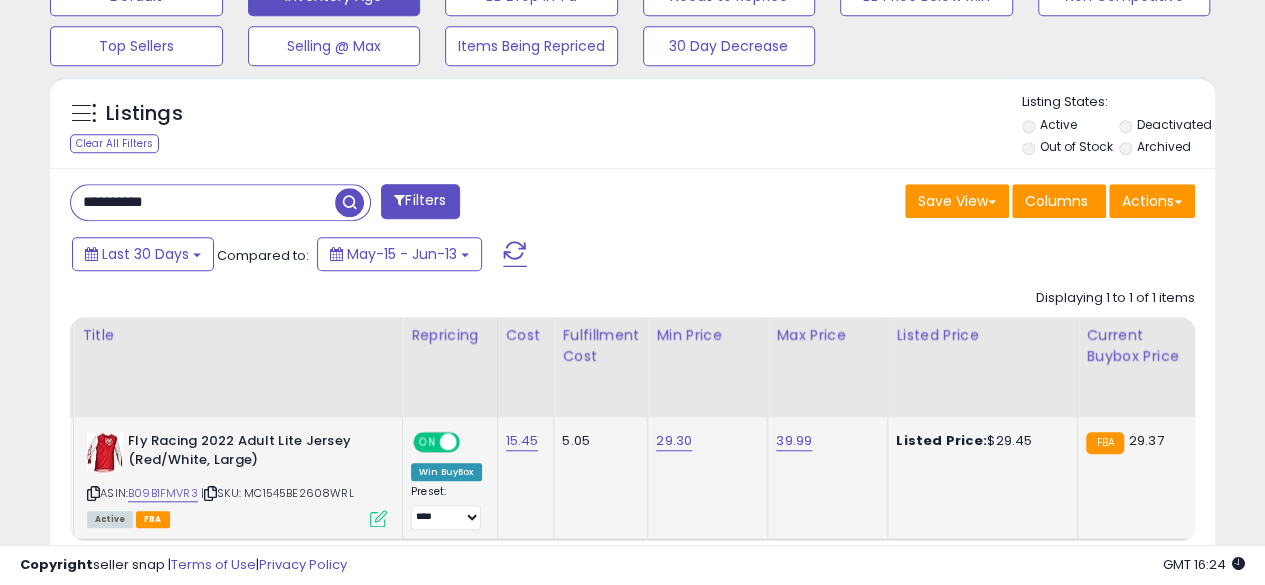 click on "**********" at bounding box center [203, 202] 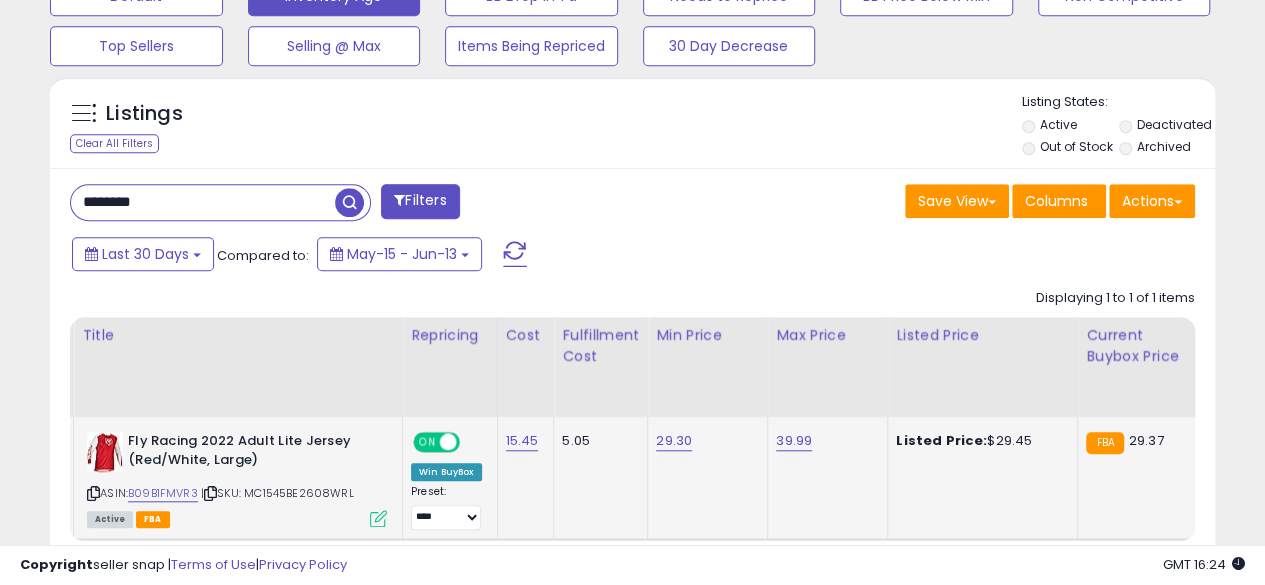 type on "**********" 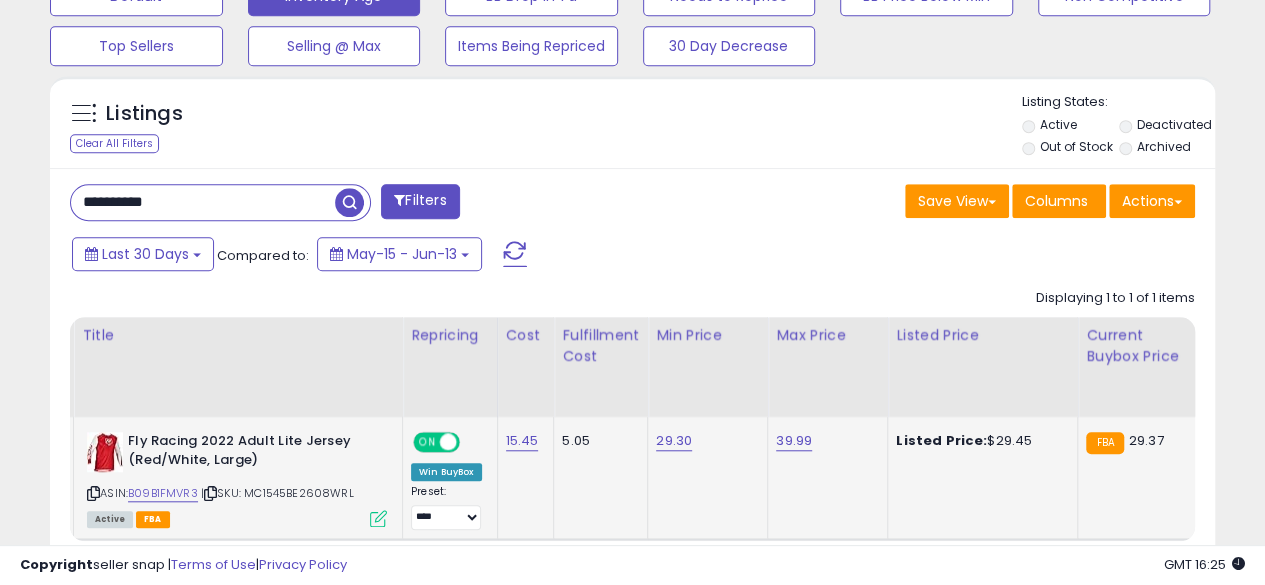 click at bounding box center (349, 202) 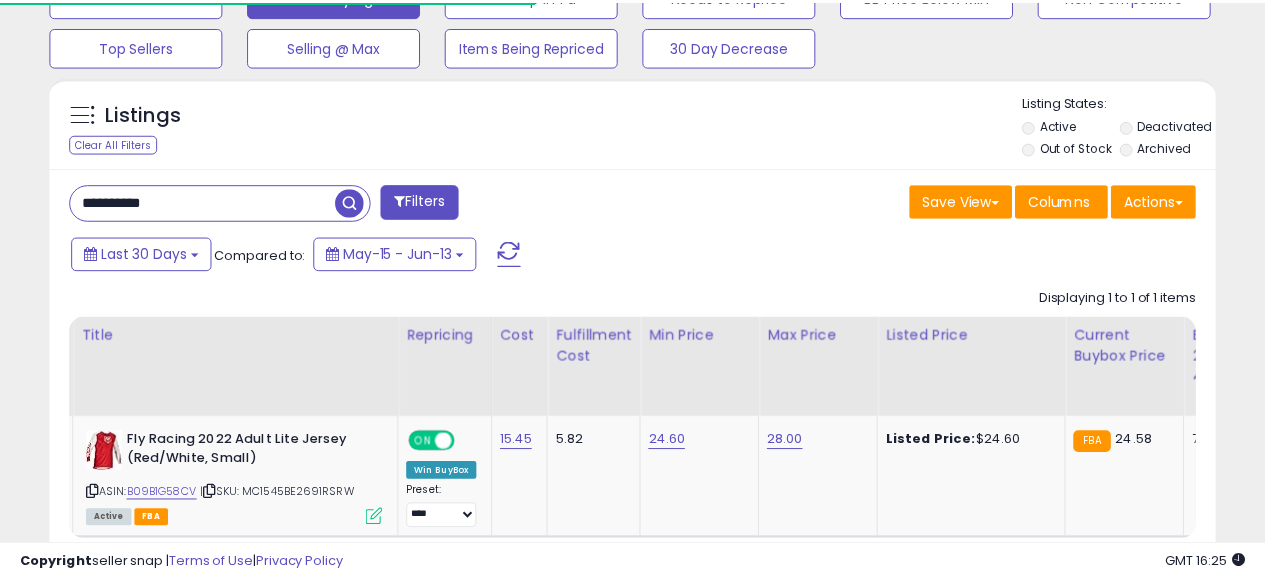 scroll, scrollTop: 410, scrollLeft: 674, axis: both 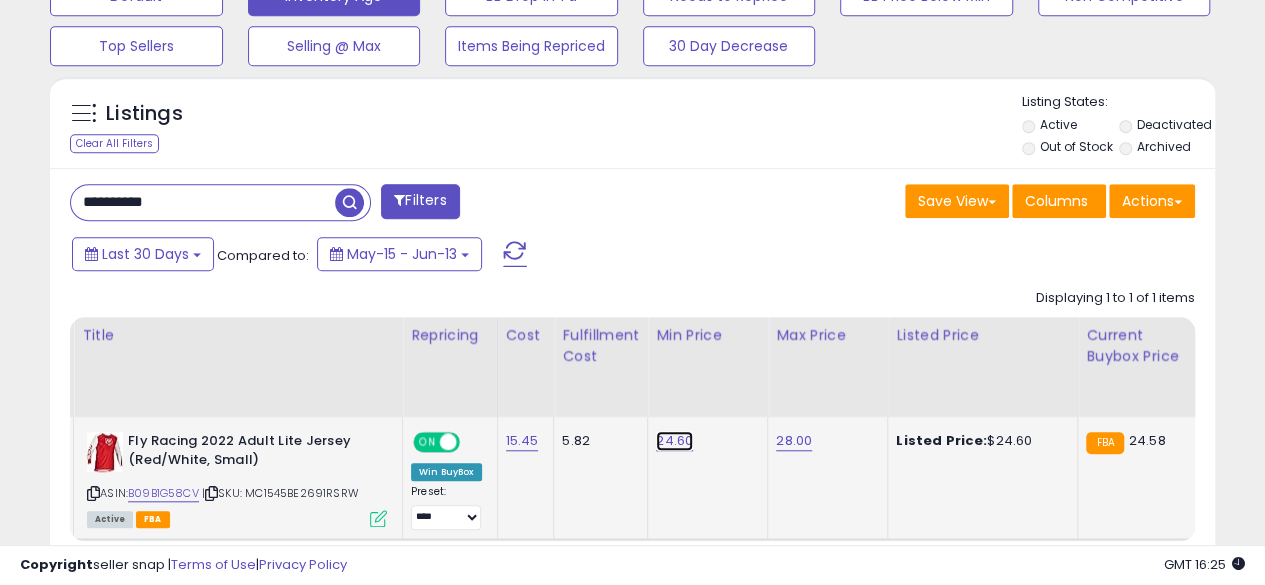 click on "24.60" at bounding box center (674, 441) 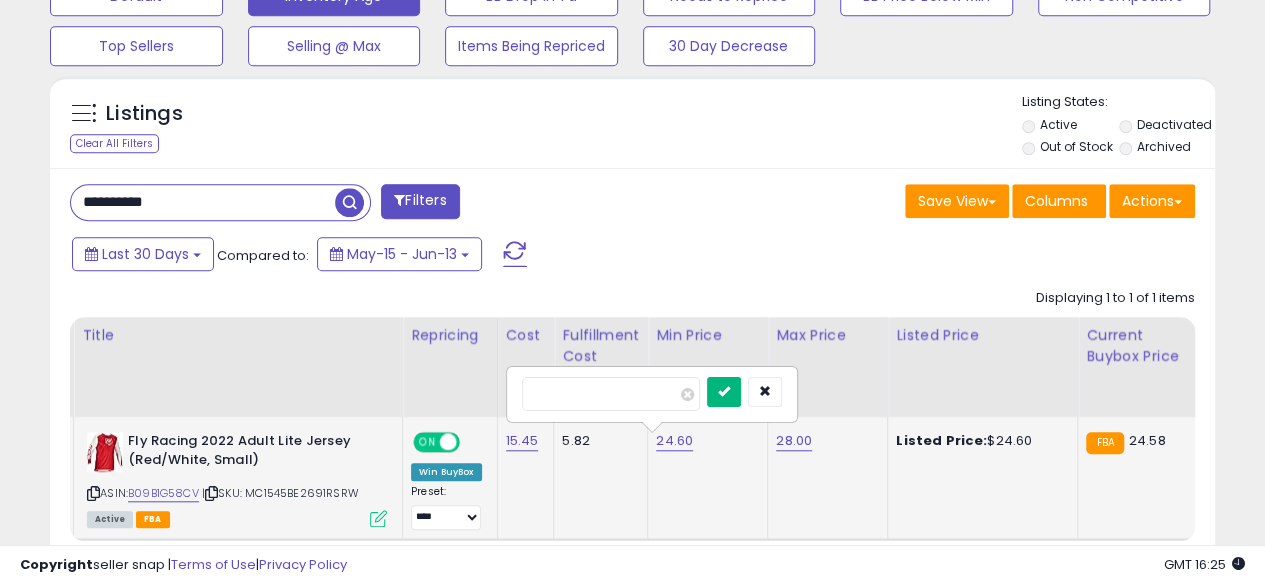 type on "*****" 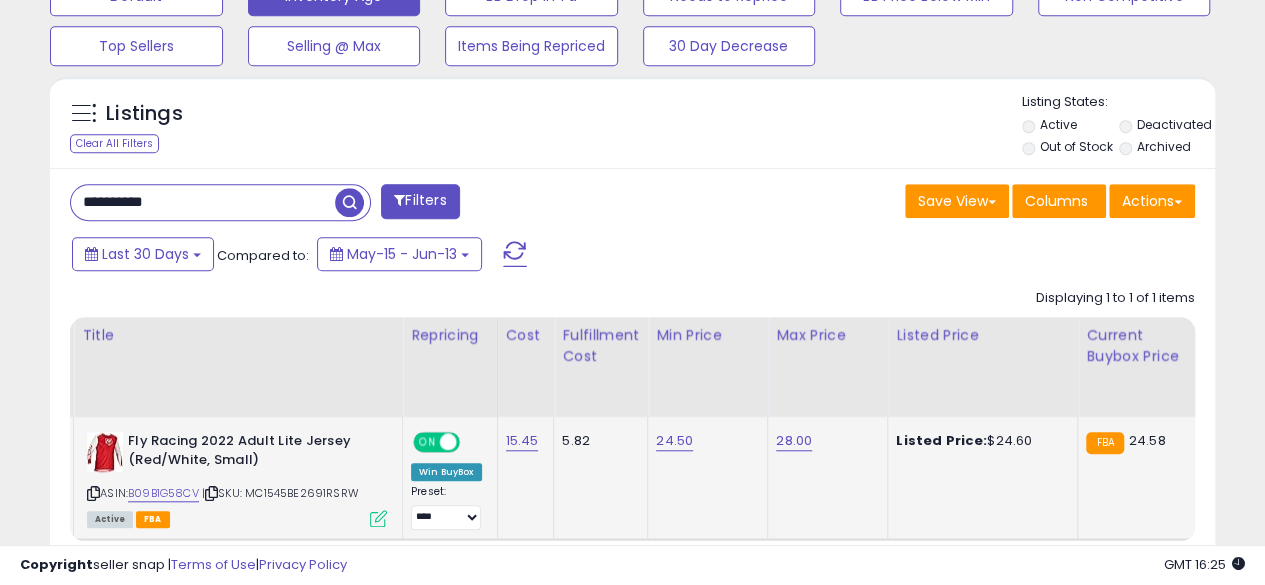 click on "**********" at bounding box center [203, 202] 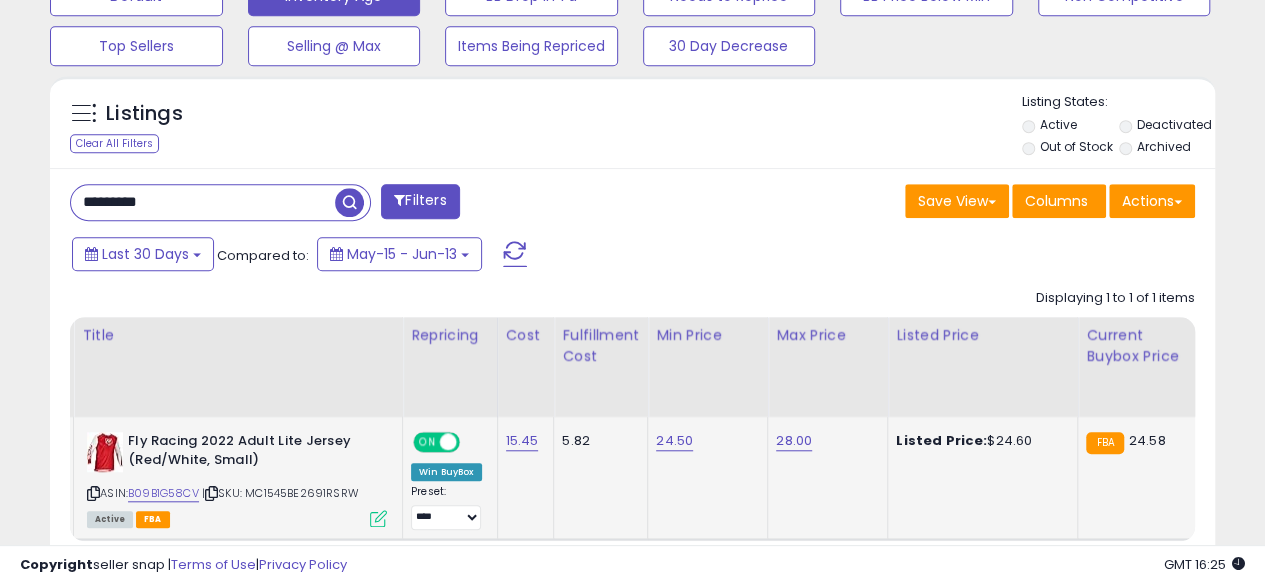 click at bounding box center (349, 202) 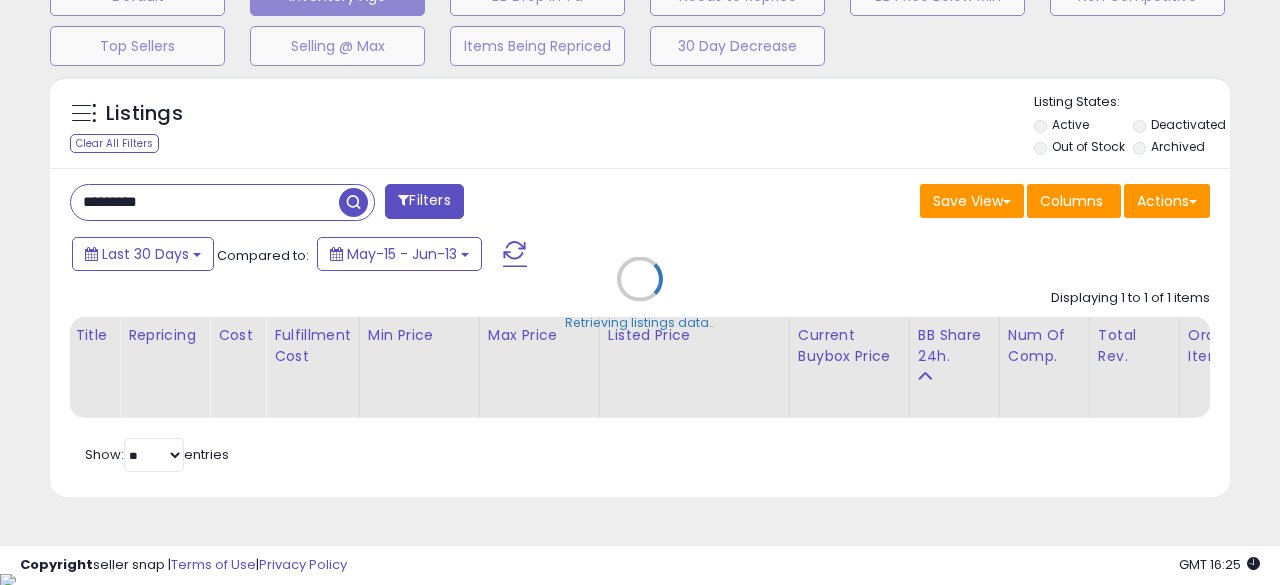 scroll, scrollTop: 999590, scrollLeft: 999317, axis: both 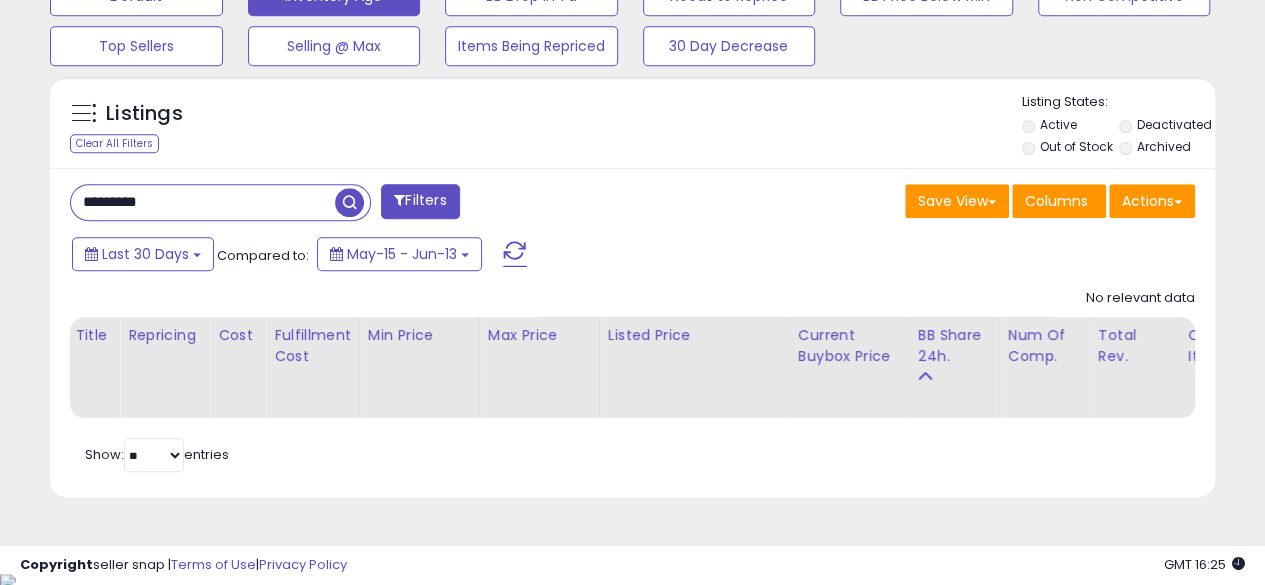 click on "*********" at bounding box center (203, 202) 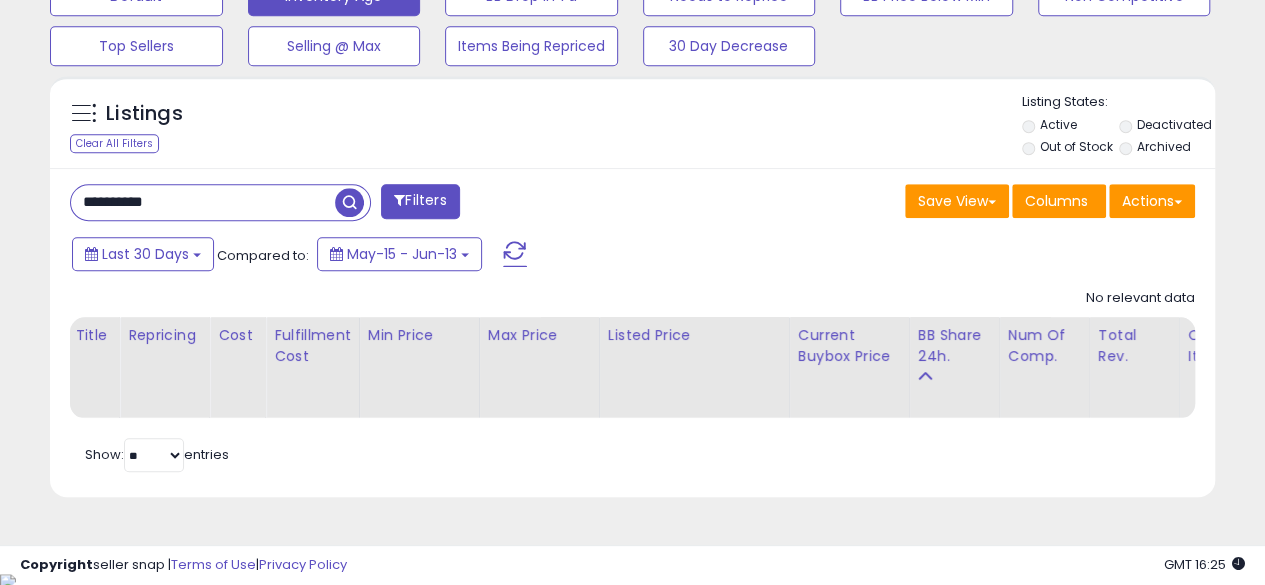 click at bounding box center (349, 202) 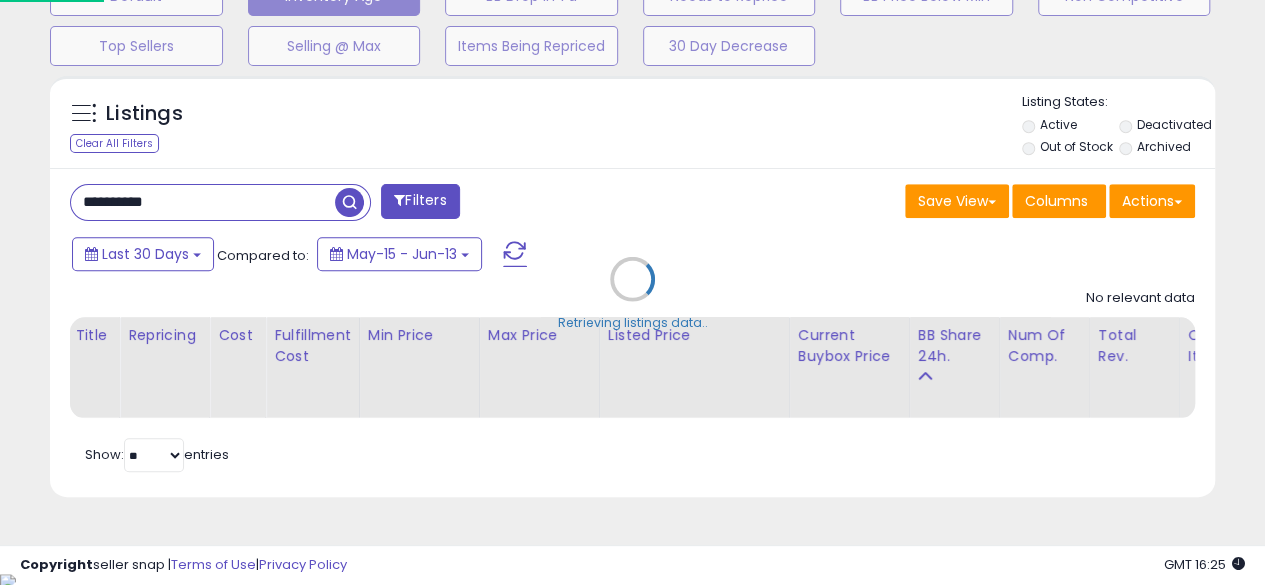 scroll, scrollTop: 999590, scrollLeft: 999317, axis: both 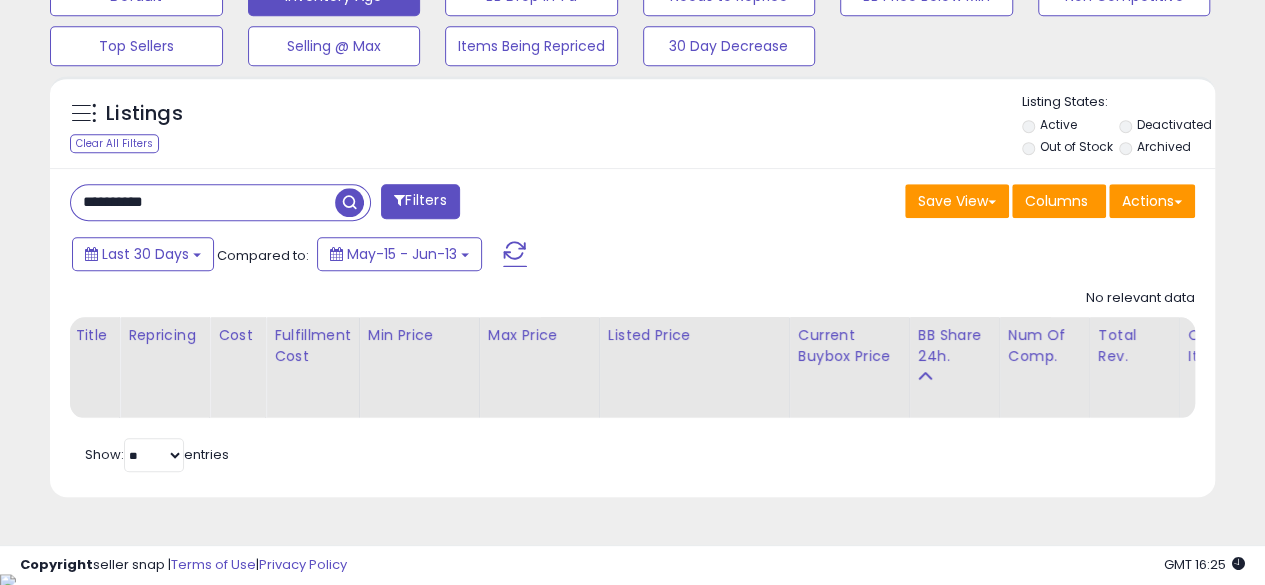 click on "*********" at bounding box center (203, 202) 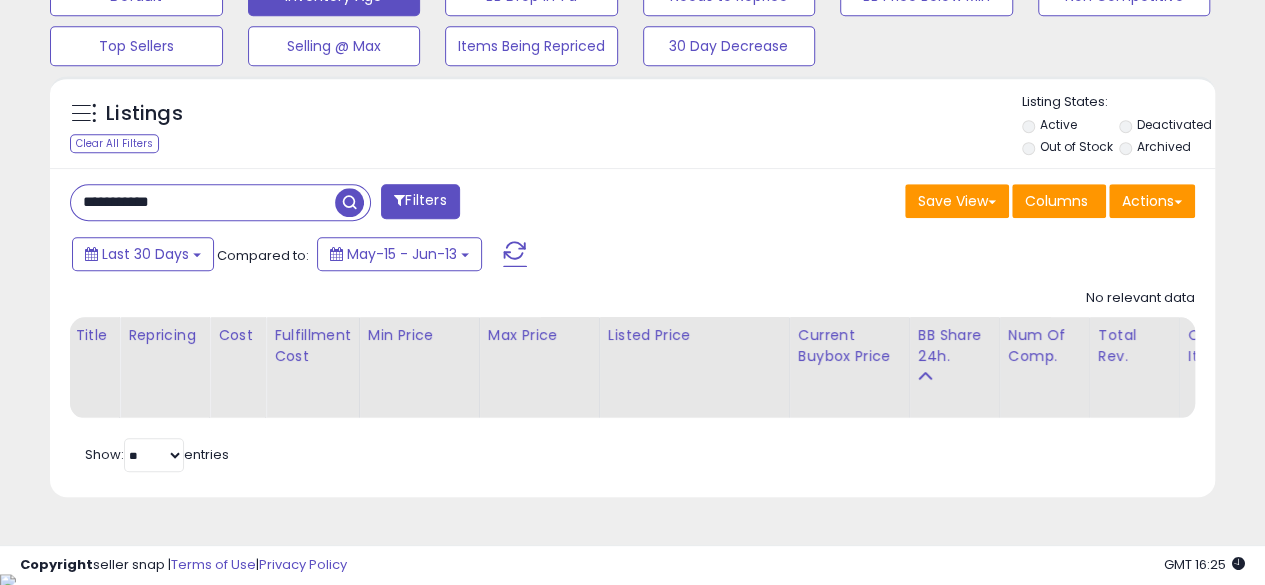 click at bounding box center [349, 202] 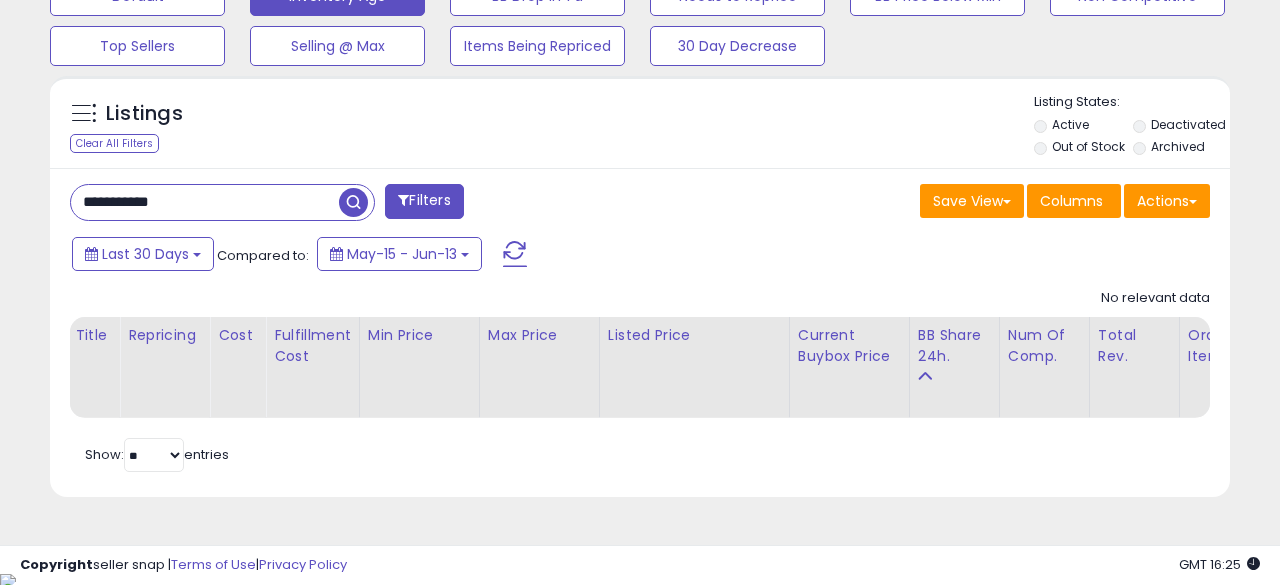 scroll, scrollTop: 999590, scrollLeft: 999317, axis: both 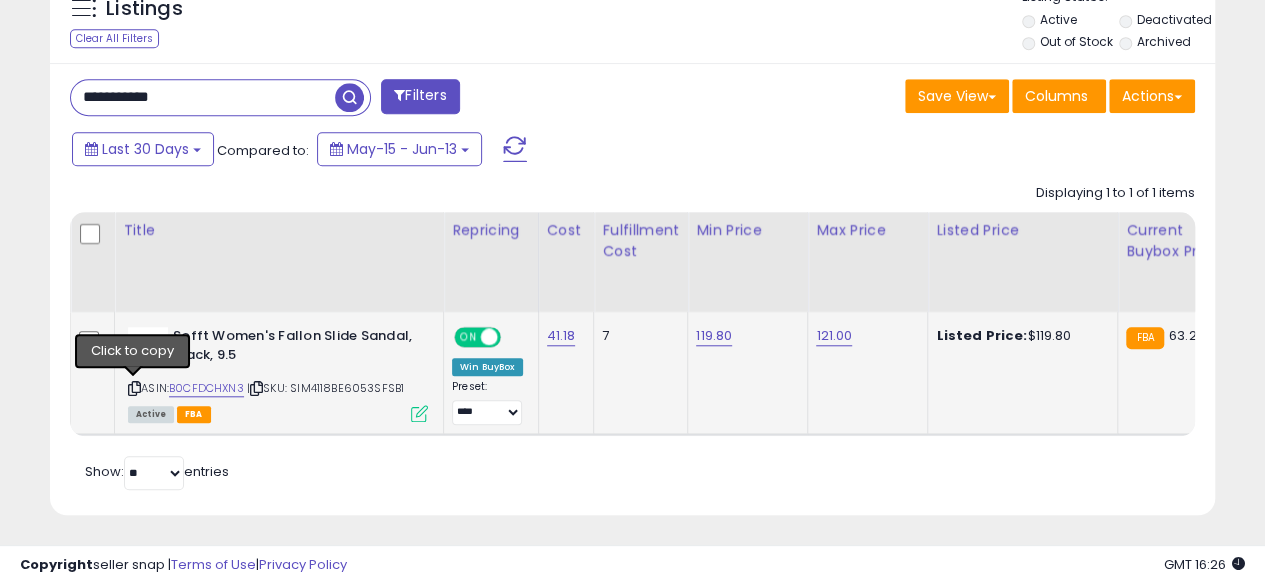 click at bounding box center (134, 388) 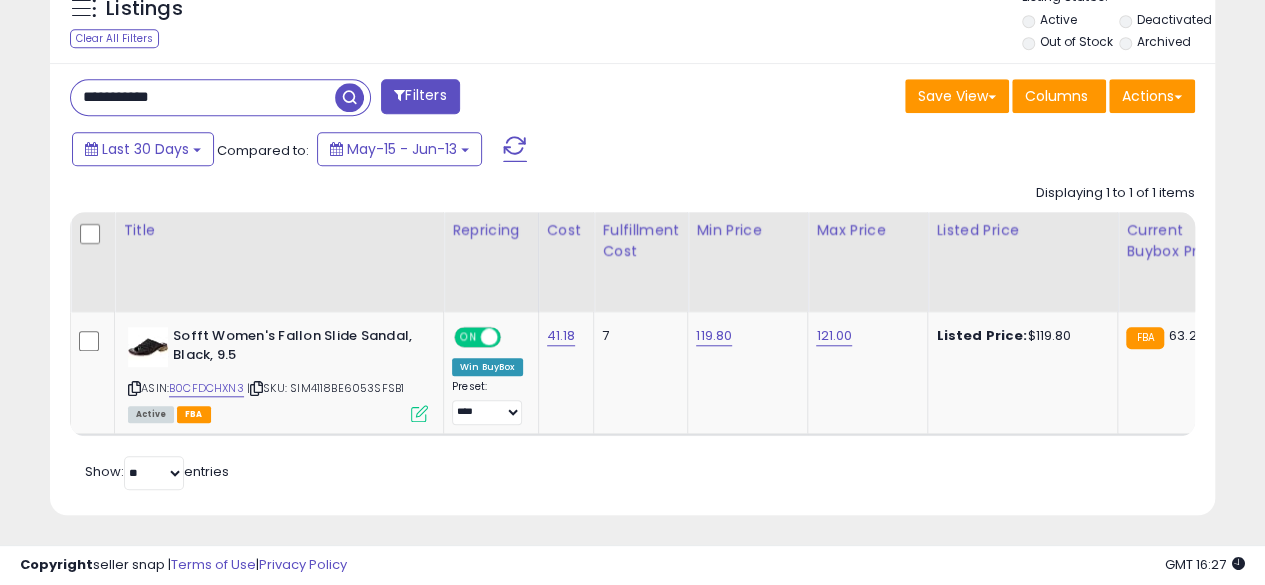 click on "**********" at bounding box center [203, 97] 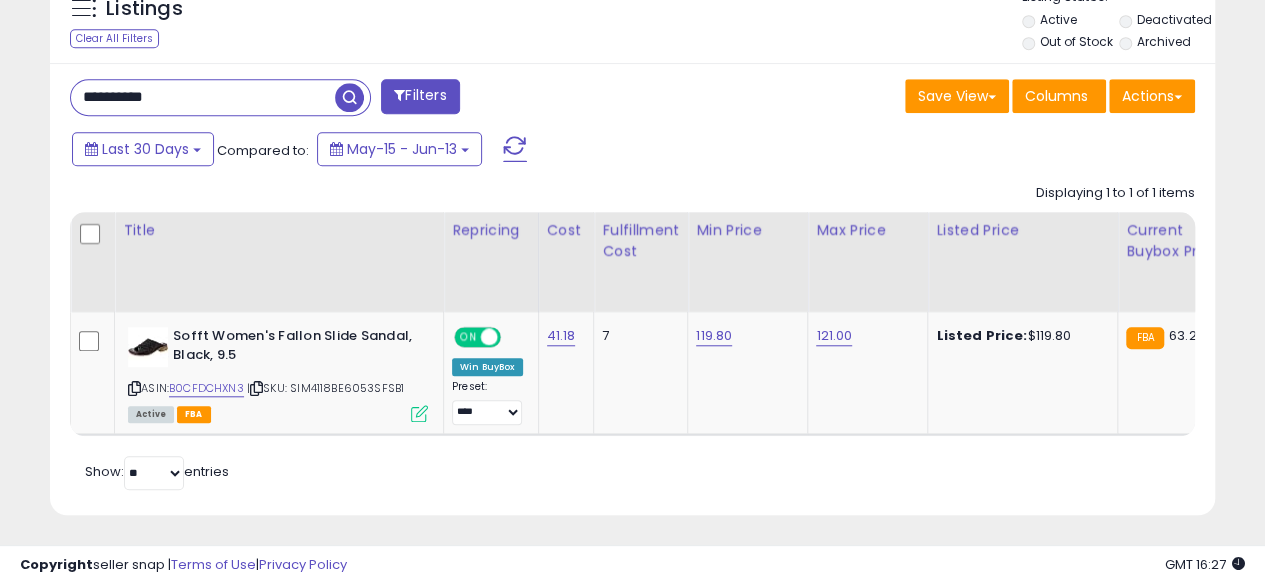 click at bounding box center (349, 97) 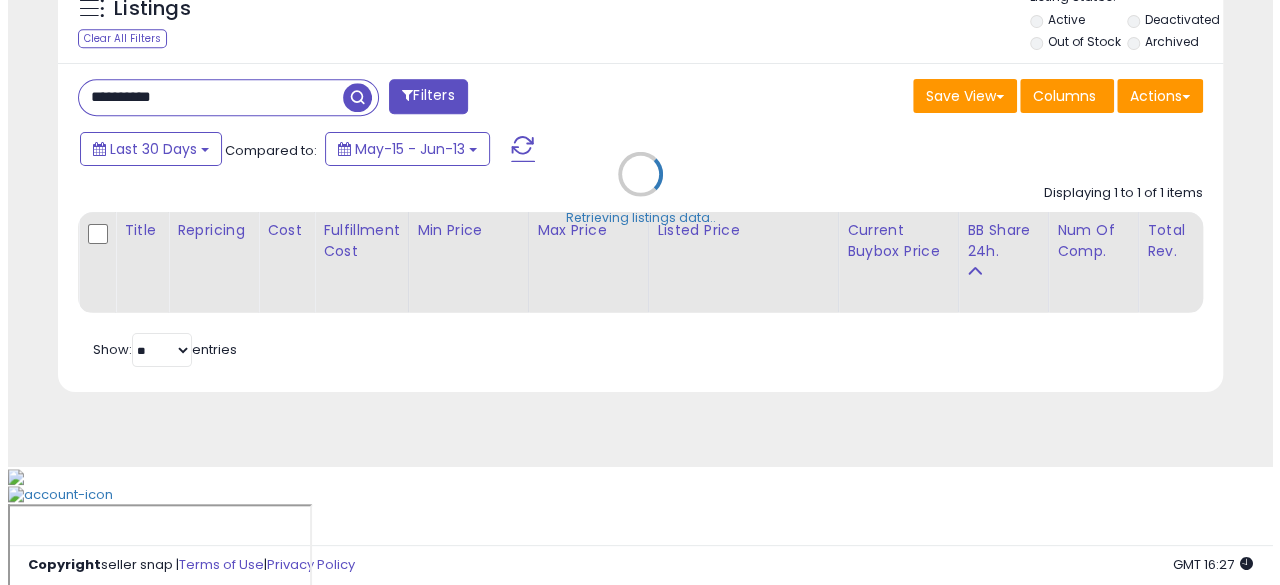 scroll, scrollTop: 654, scrollLeft: 0, axis: vertical 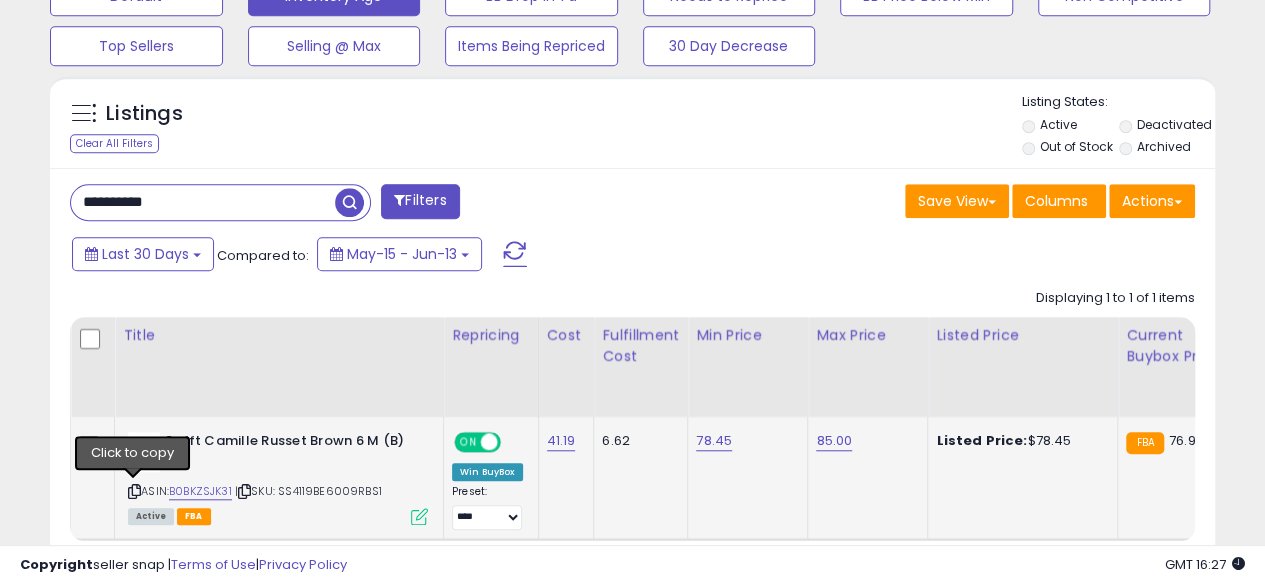 click at bounding box center (134, 491) 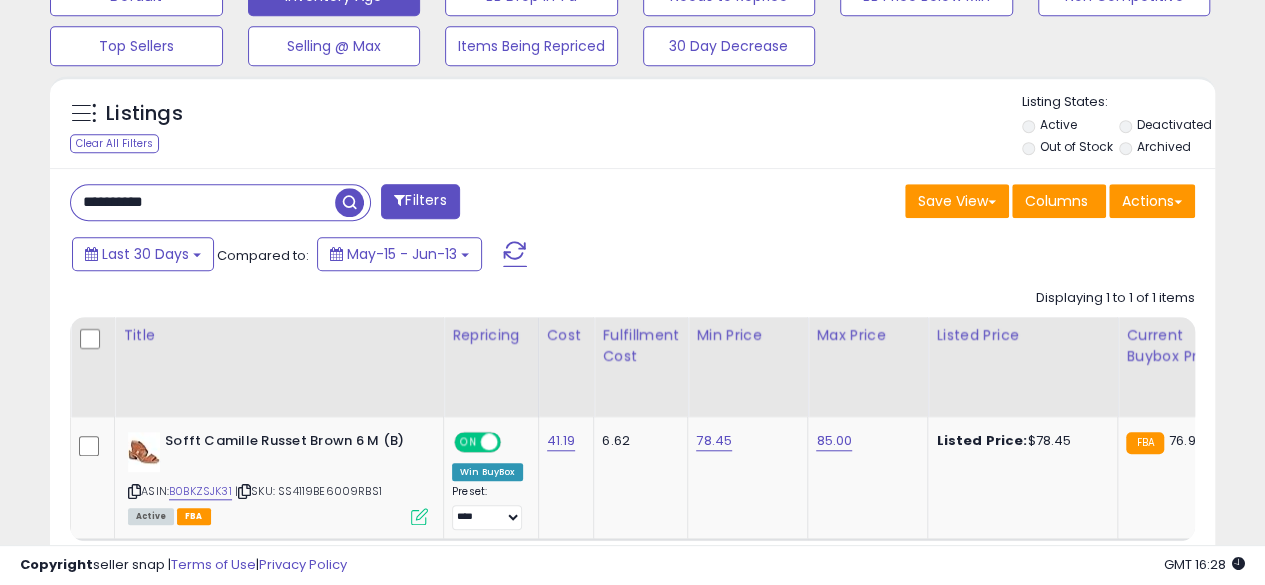 click on "**********" at bounding box center (203, 202) 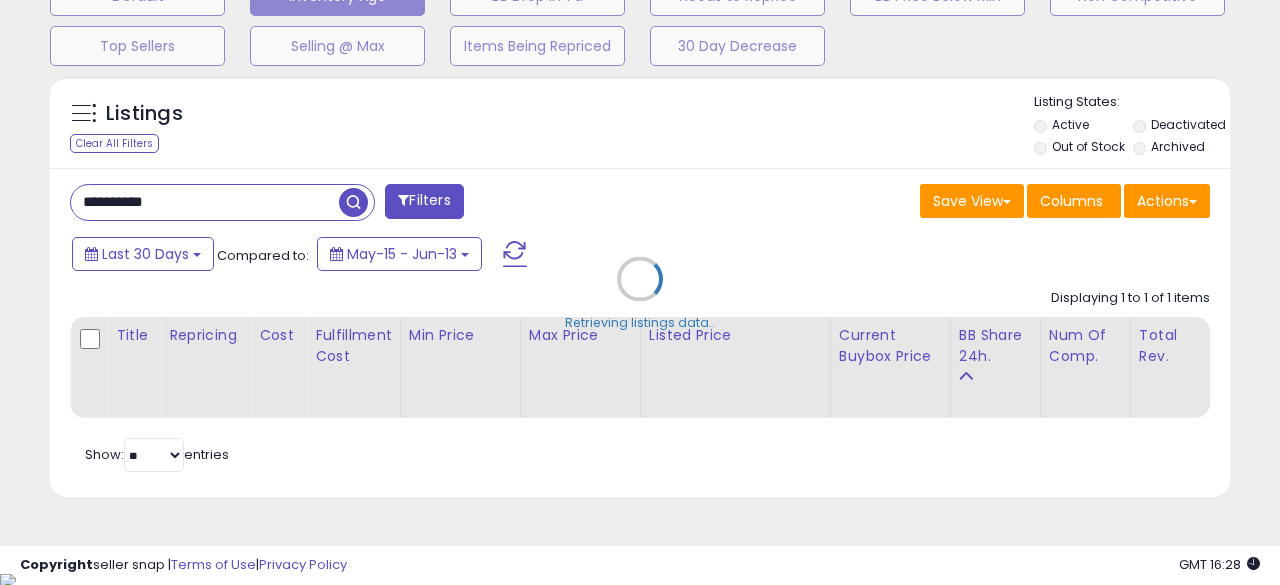 scroll, scrollTop: 999590, scrollLeft: 999317, axis: both 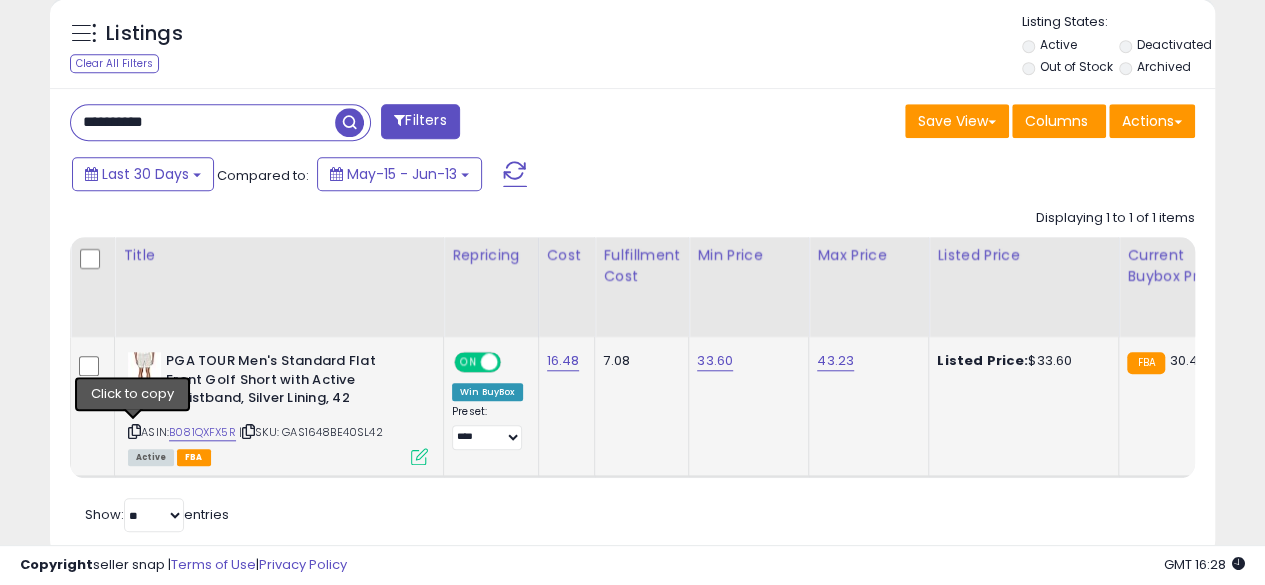 click at bounding box center (134, 431) 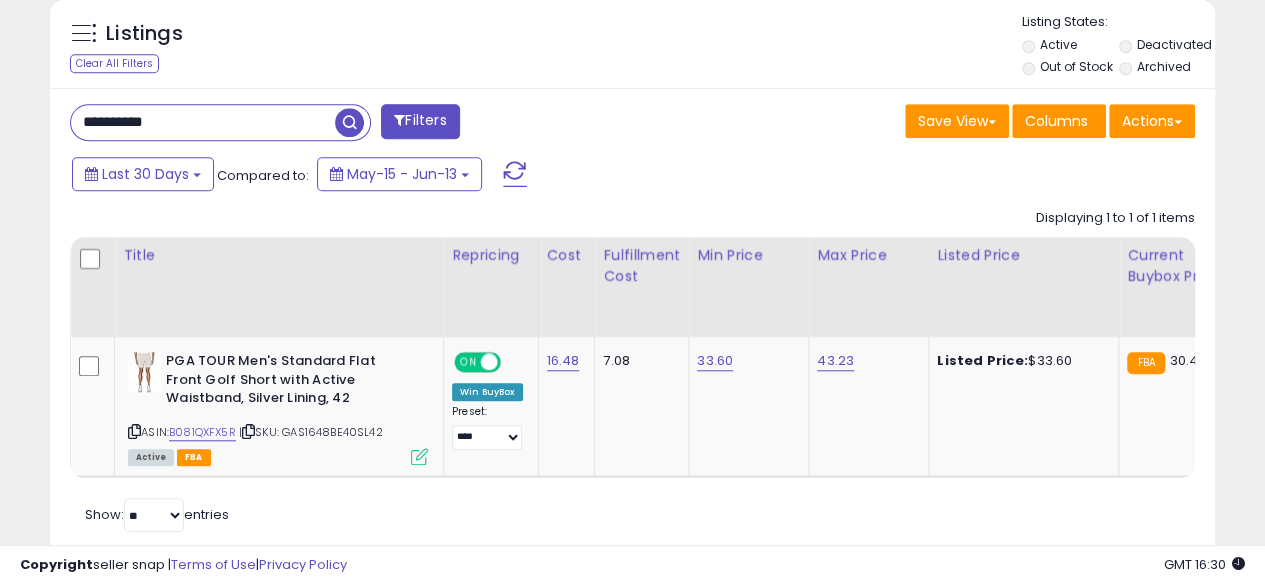 click on "**********" at bounding box center [203, 122] 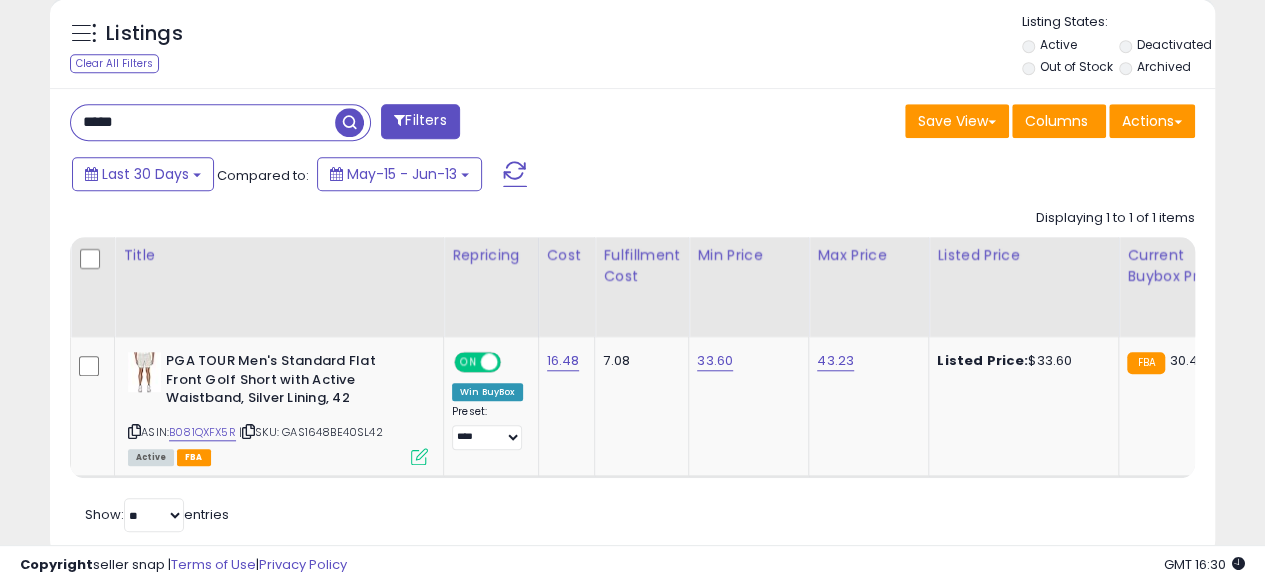 type on "**********" 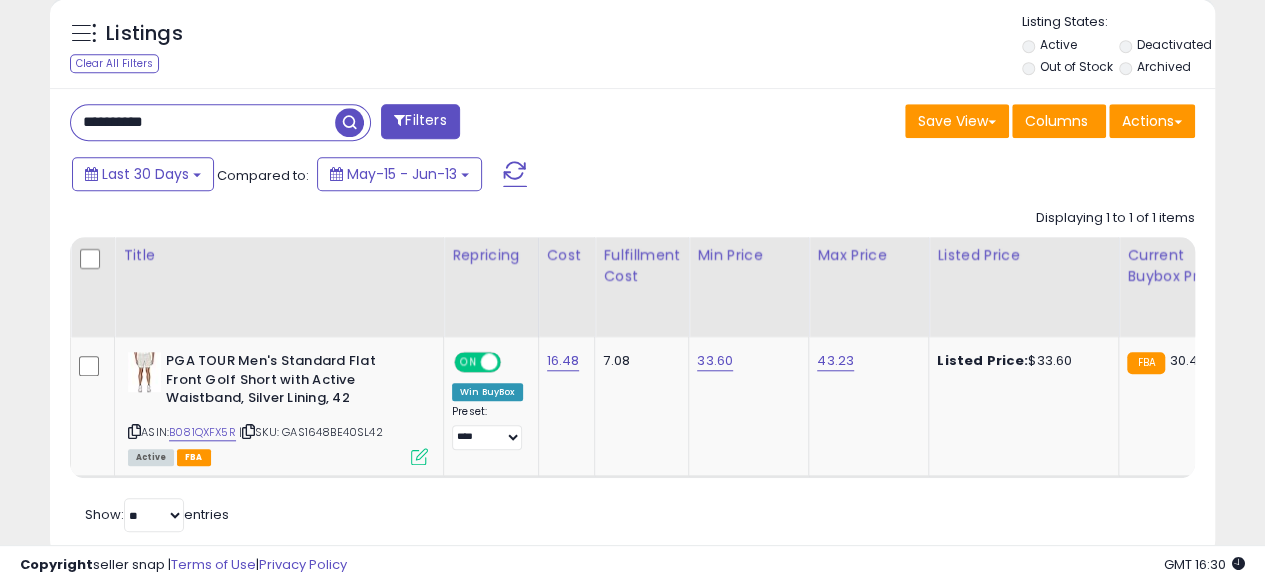 click at bounding box center [349, 122] 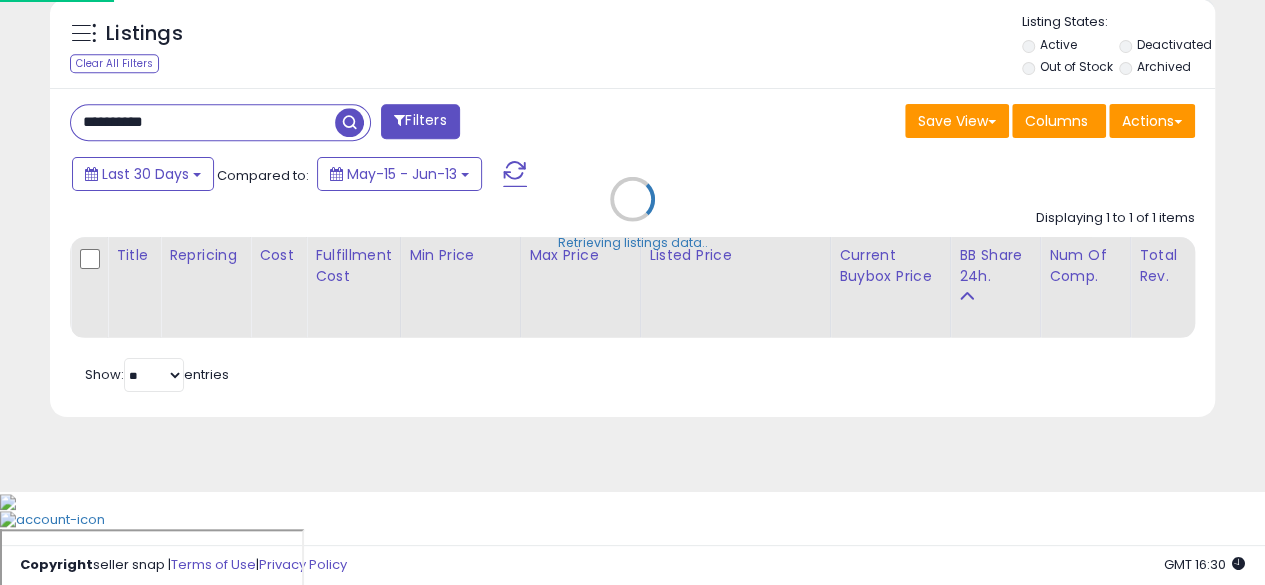 scroll, scrollTop: 999590, scrollLeft: 999317, axis: both 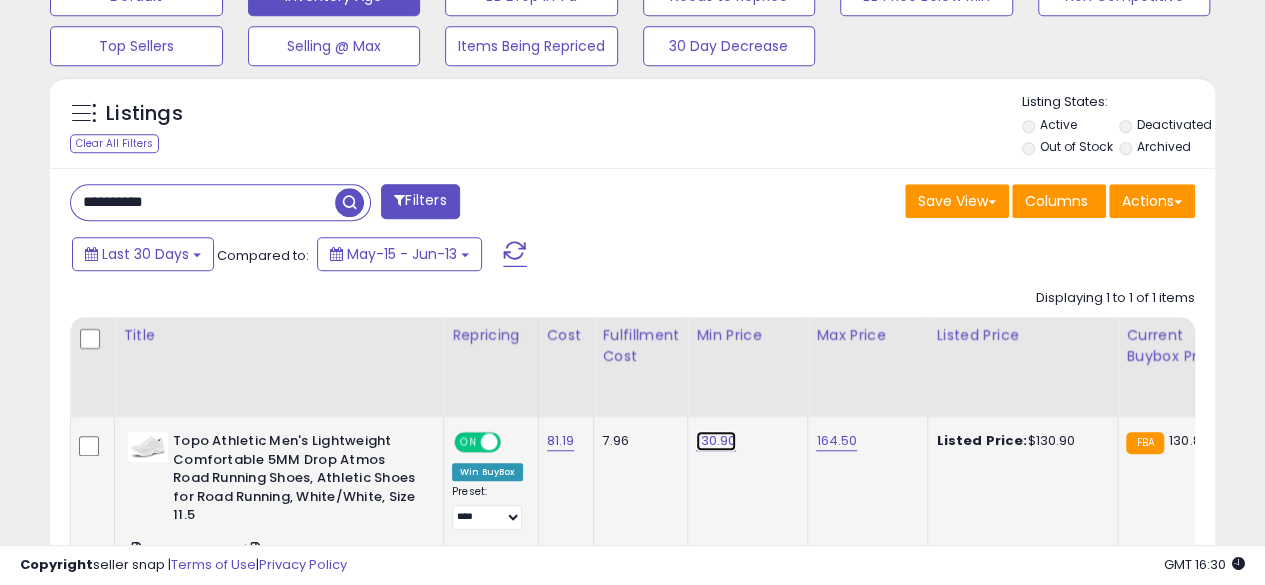 click on "130.90" at bounding box center (716, 441) 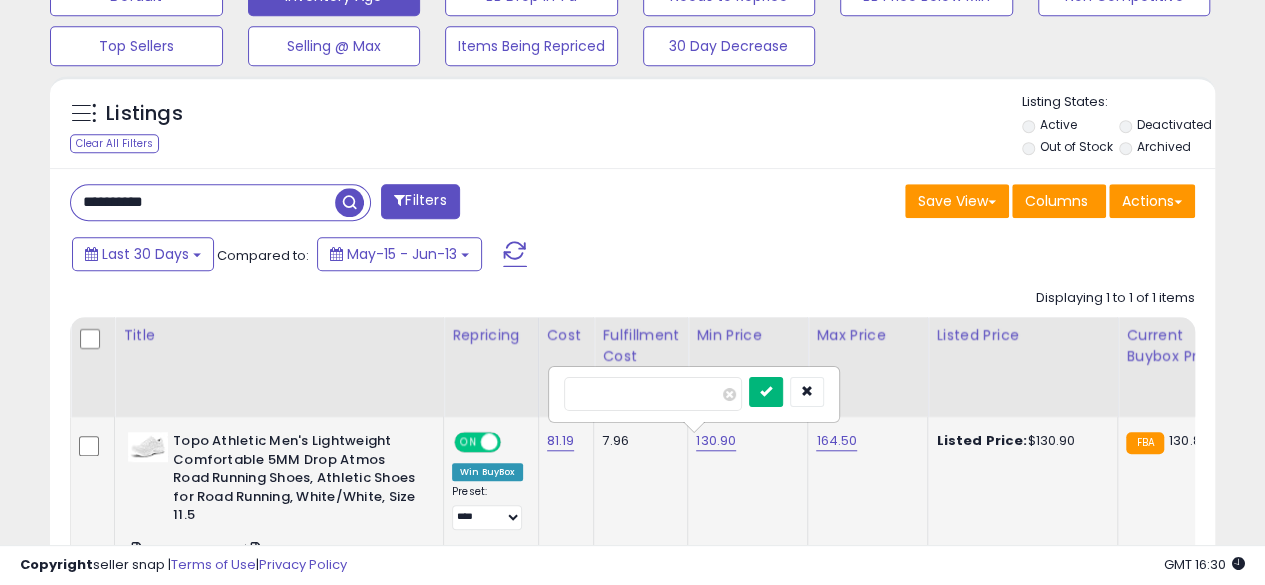 type on "******" 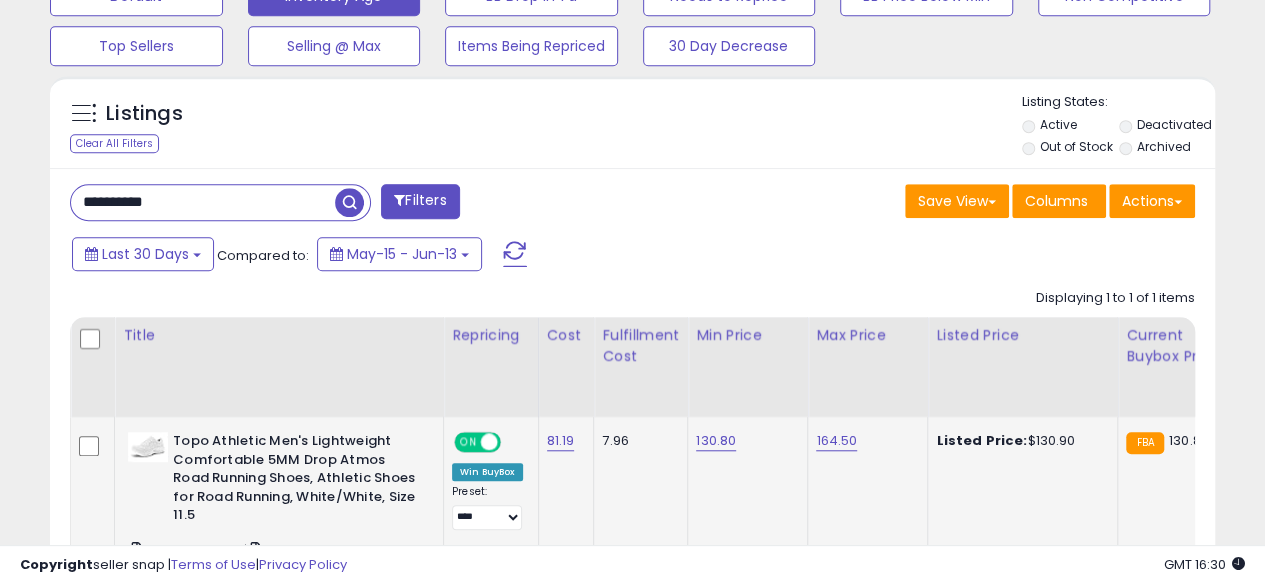 click on "**********" at bounding box center [203, 202] 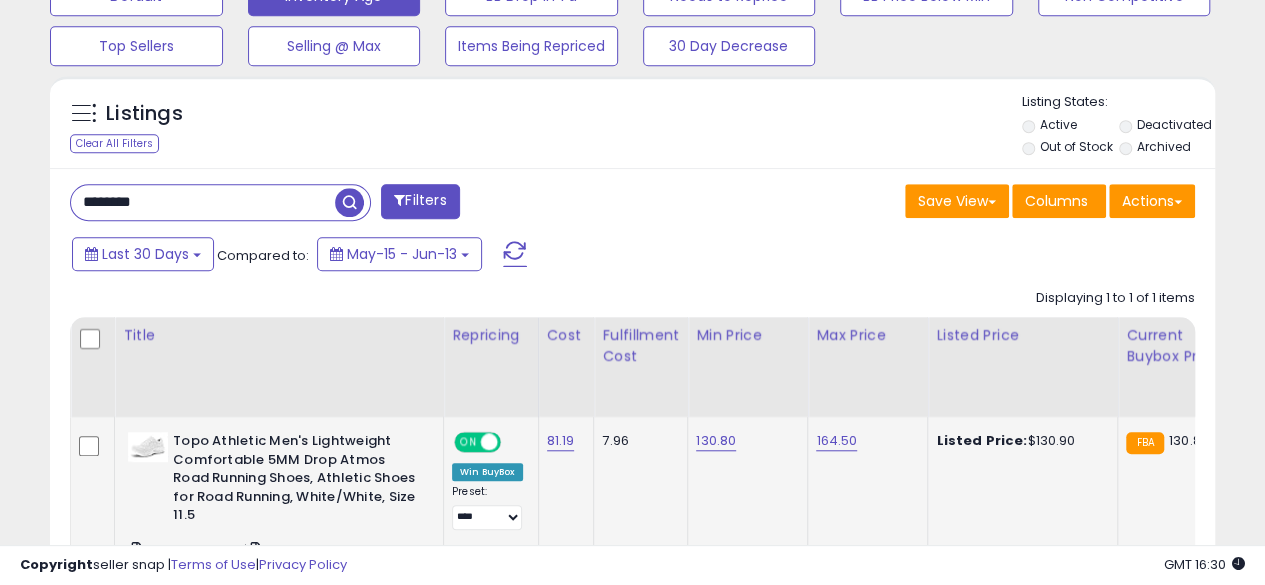 type on "**********" 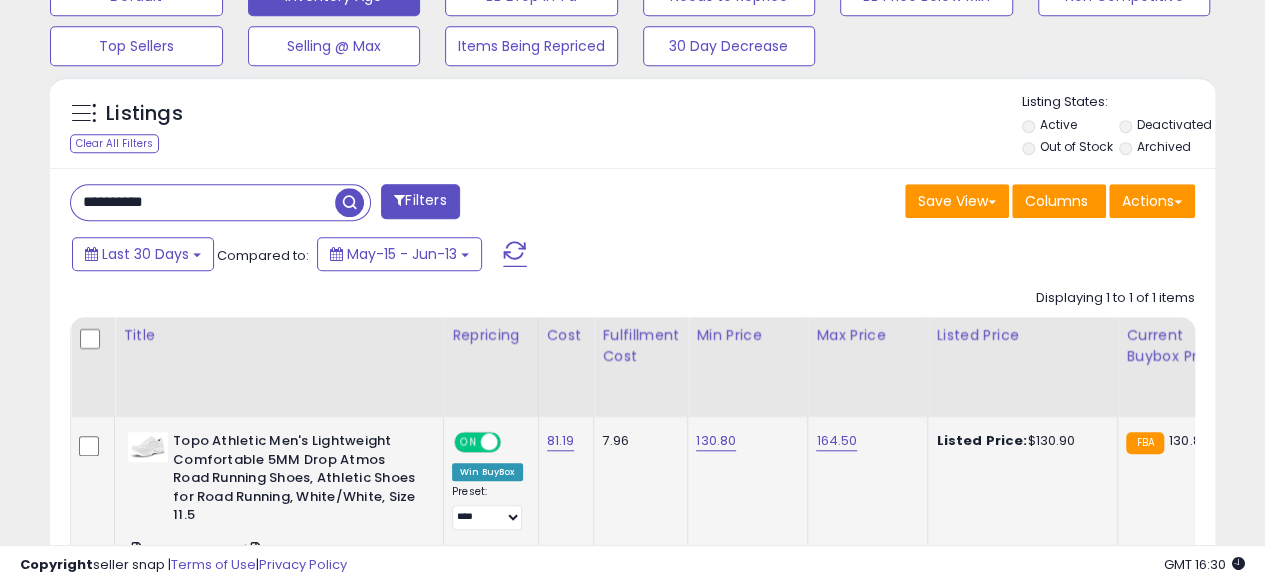 click at bounding box center (349, 202) 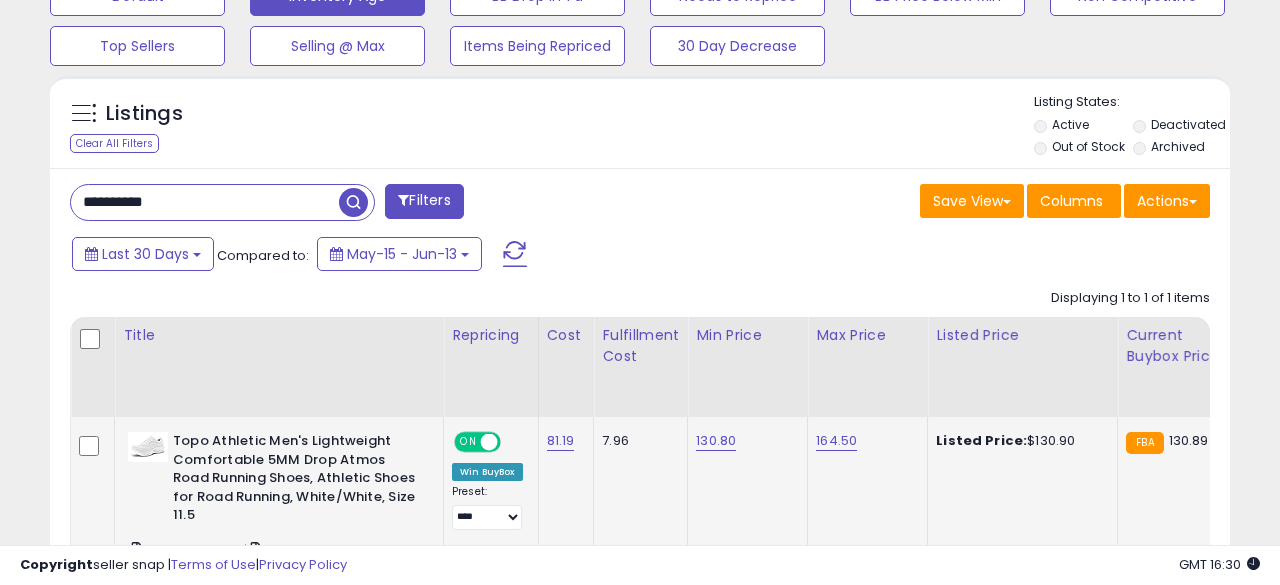 scroll, scrollTop: 999590, scrollLeft: 999317, axis: both 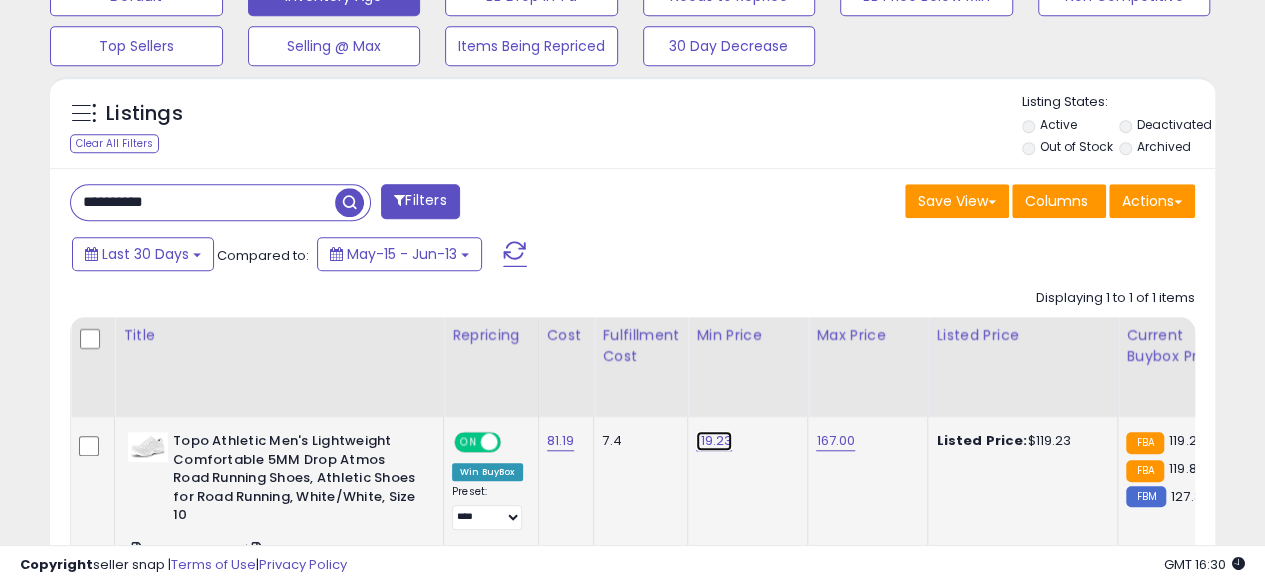 click on "119.23" at bounding box center (714, 441) 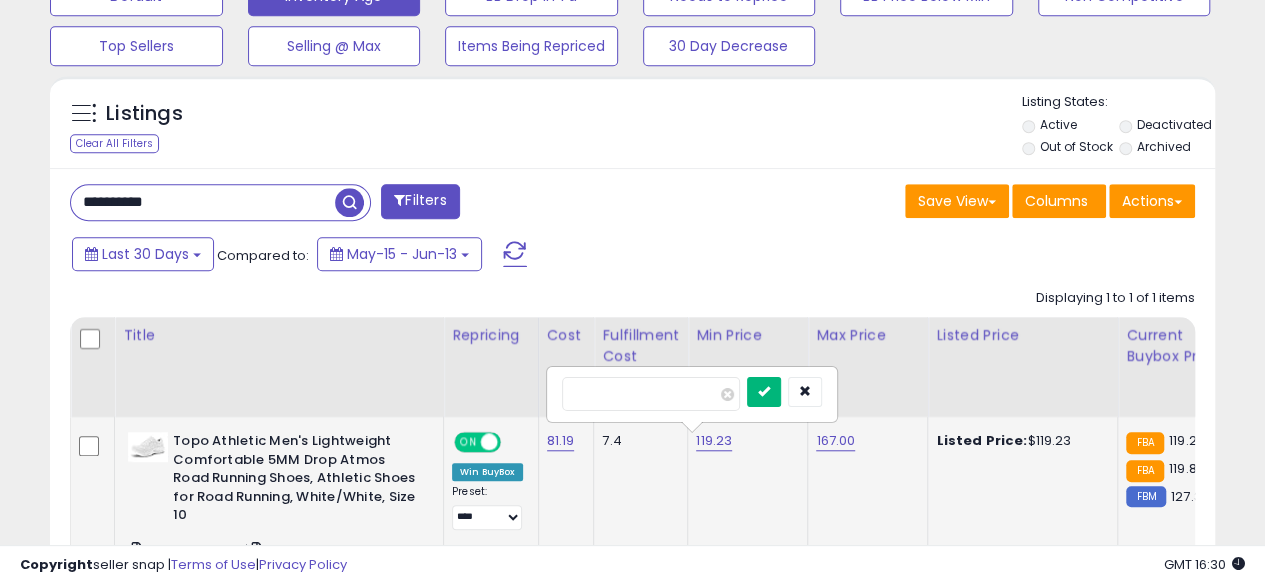 type on "******" 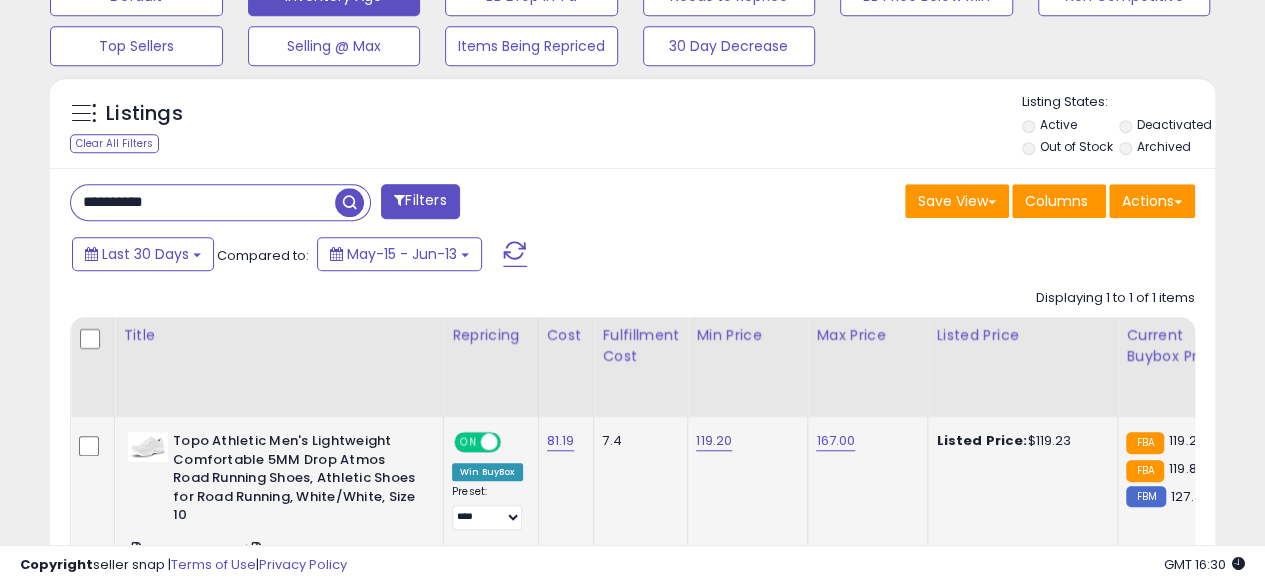 click on "**********" at bounding box center [203, 202] 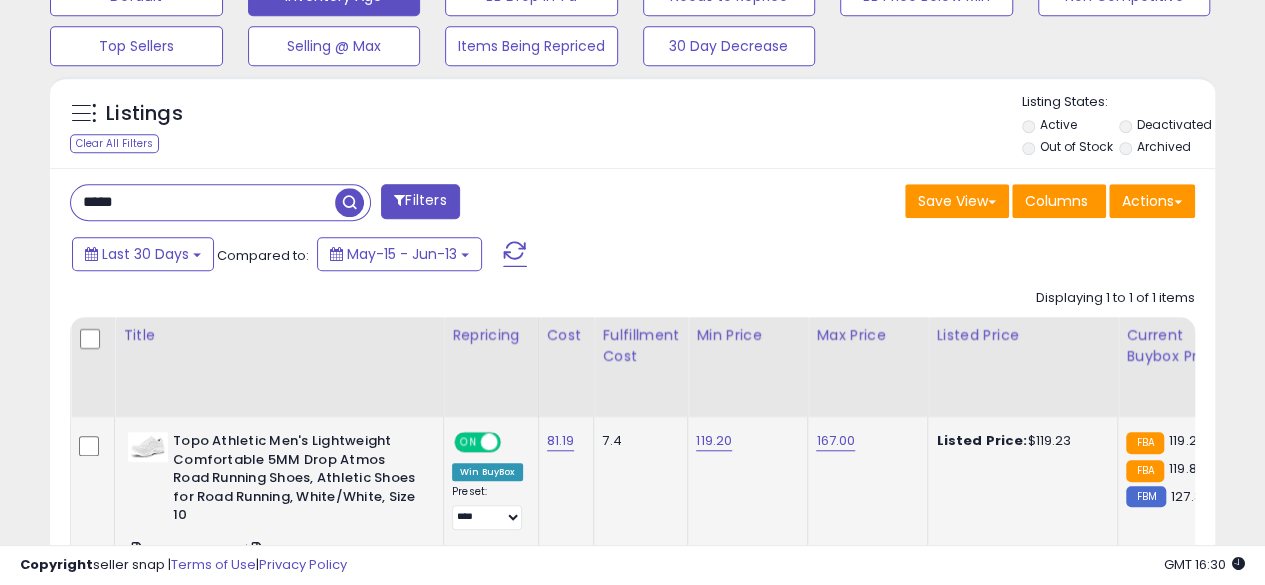 type on "**********" 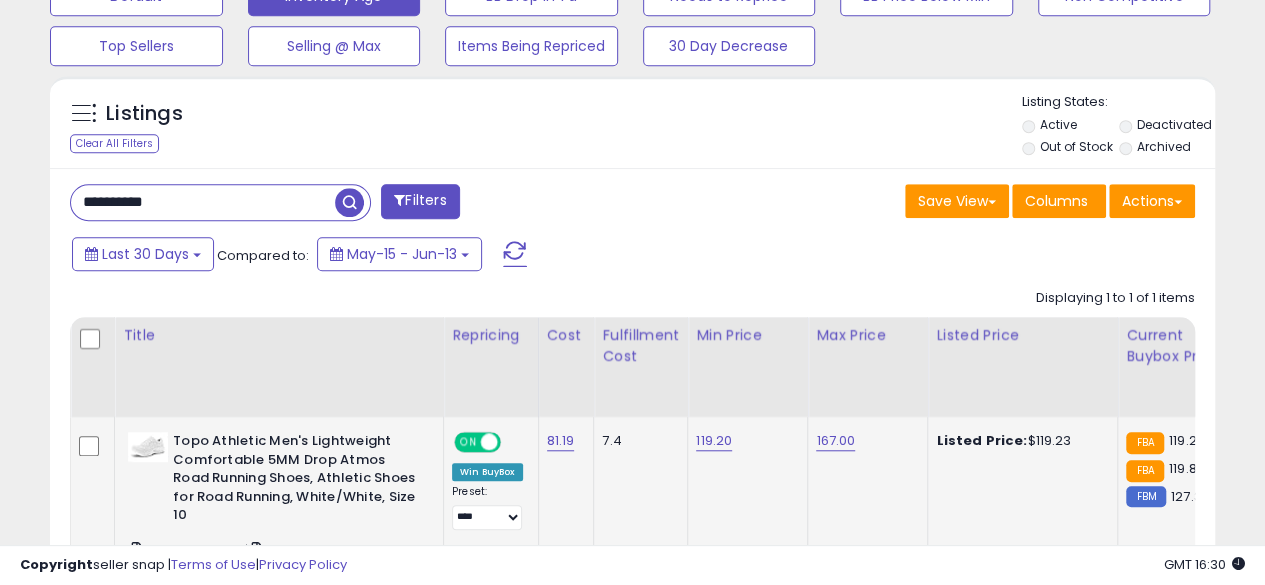 click at bounding box center (349, 202) 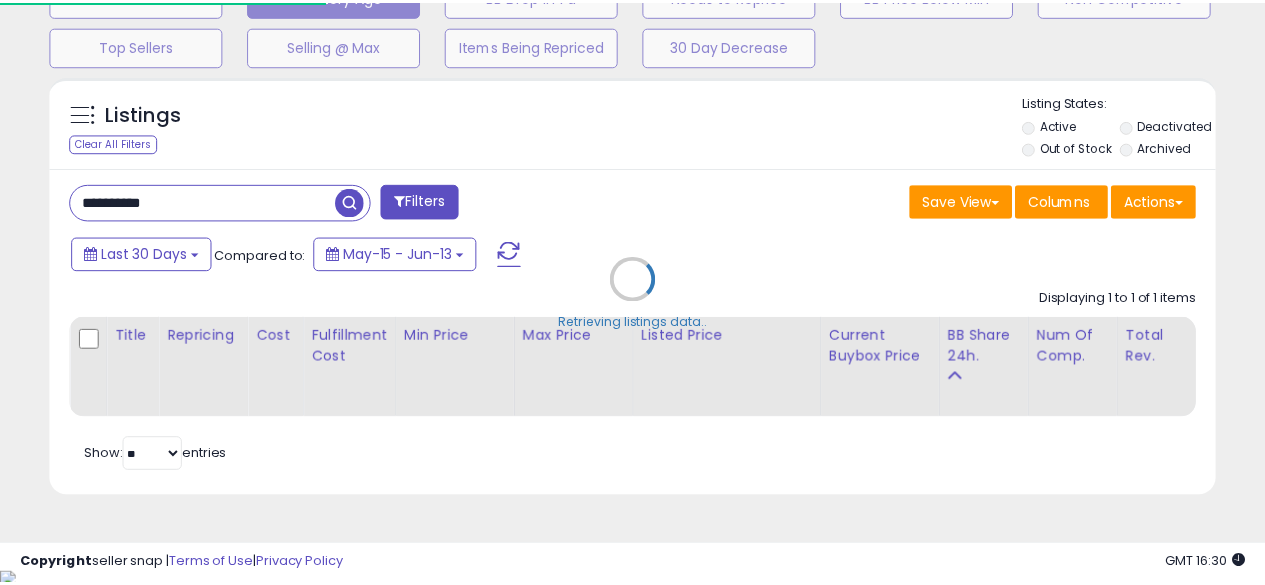 scroll, scrollTop: 410, scrollLeft: 674, axis: both 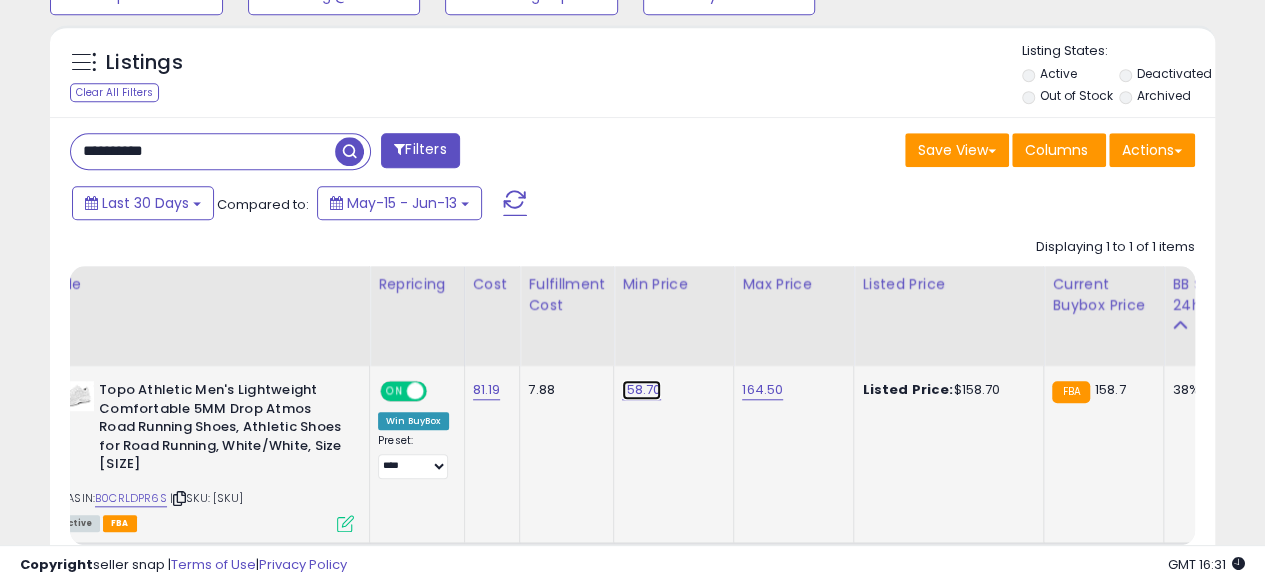 click on "158.70" at bounding box center [641, 390] 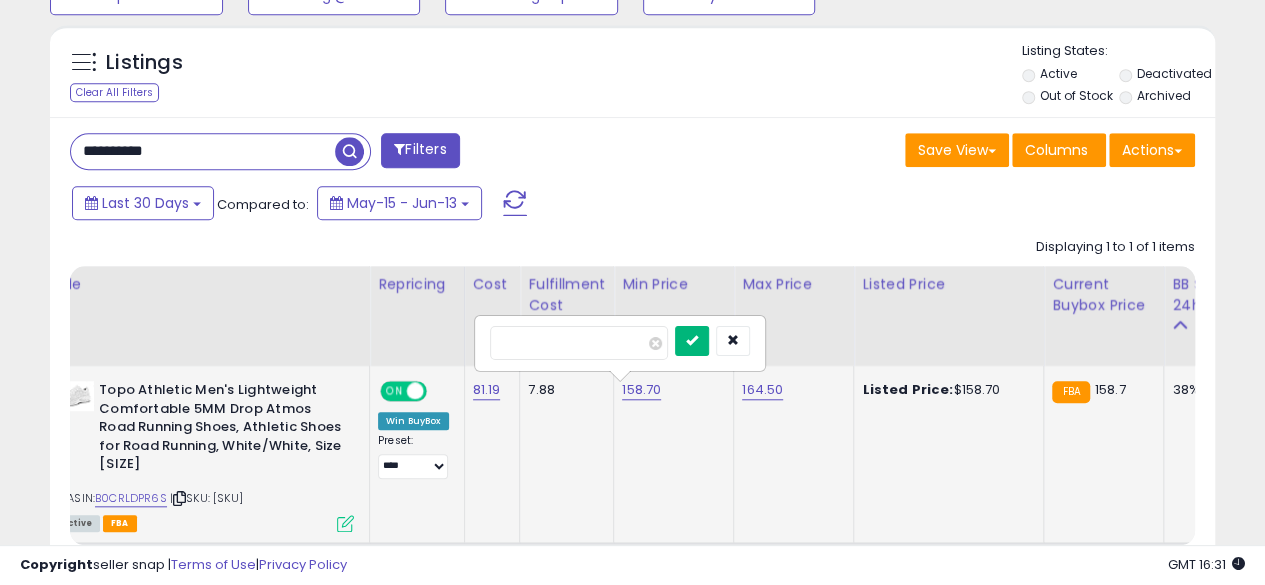 type on "******" 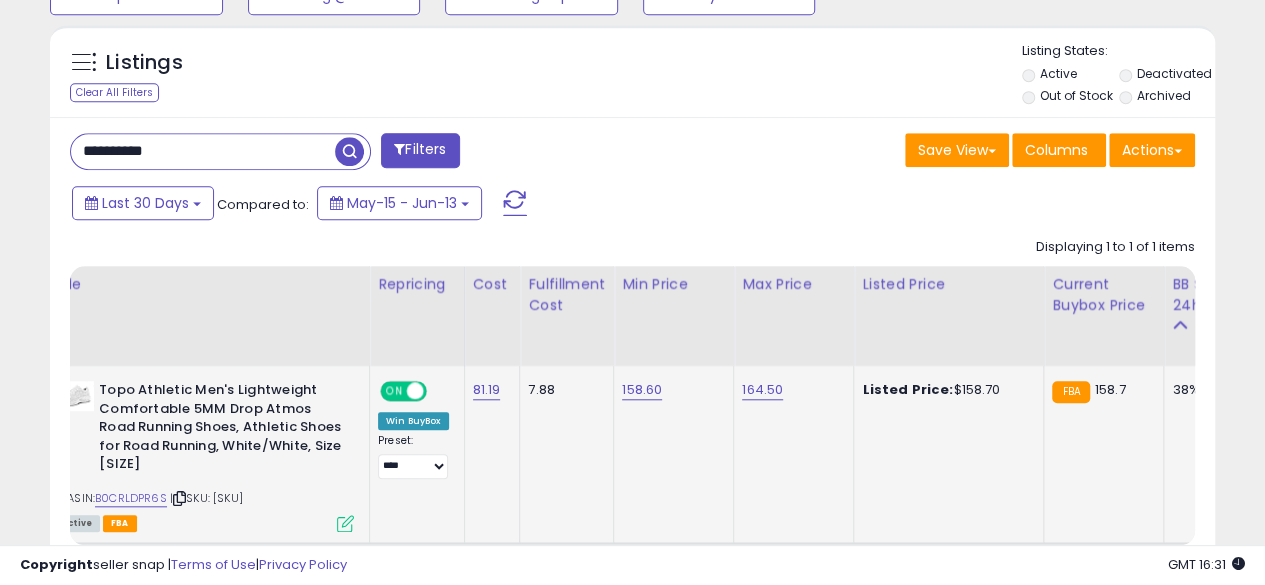 click on "**********" at bounding box center (203, 151) 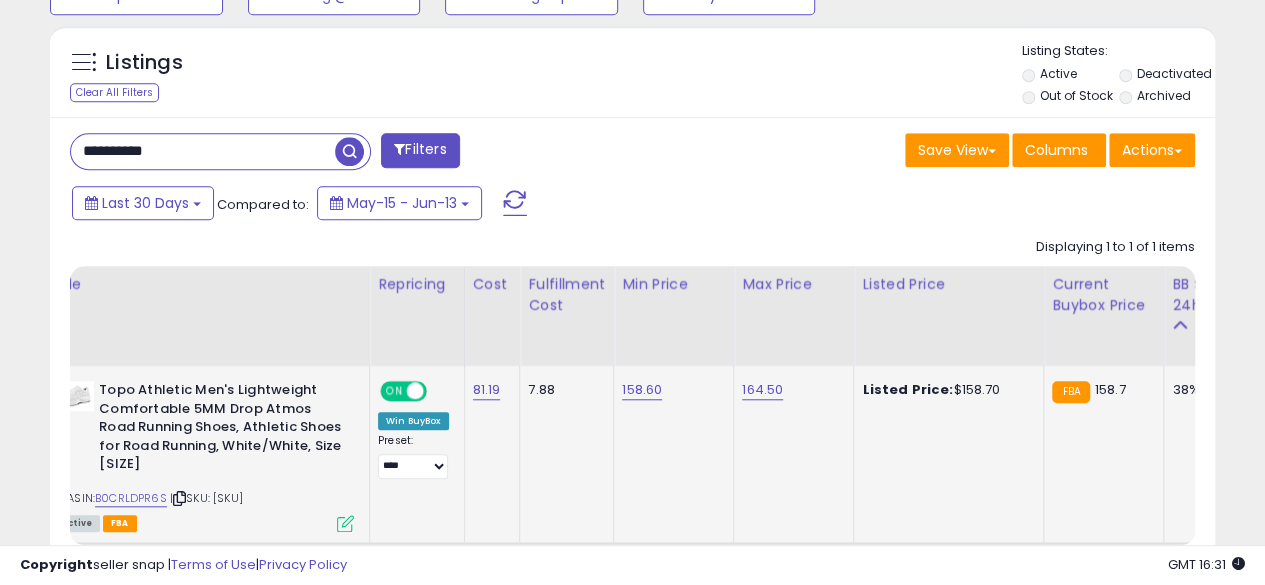 click at bounding box center [349, 151] 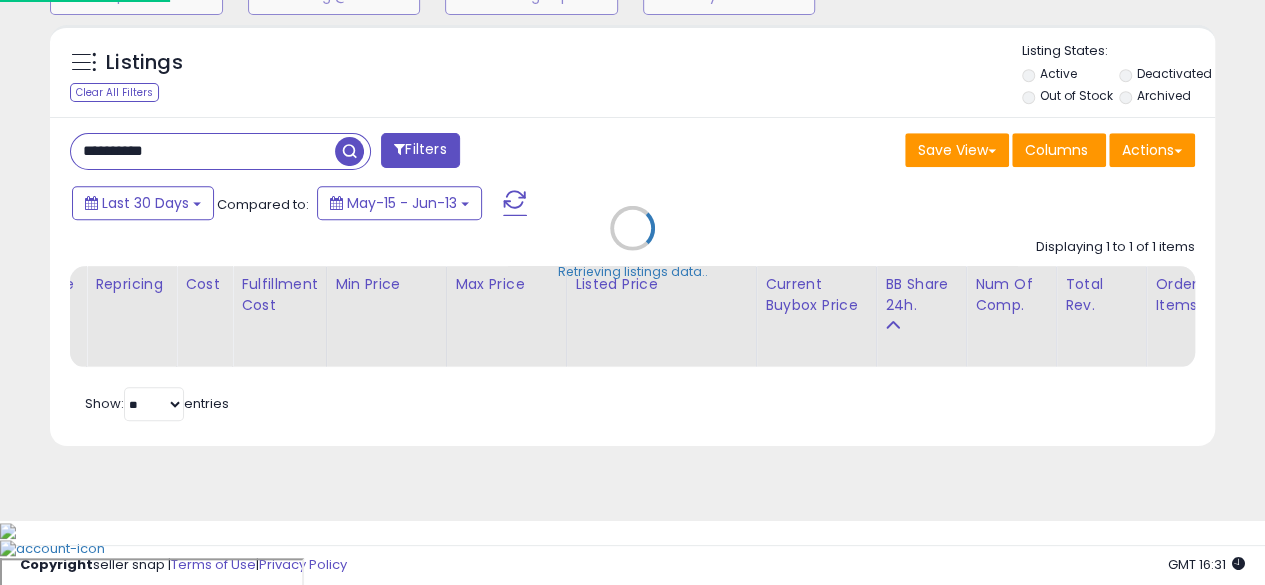 scroll, scrollTop: 999590, scrollLeft: 999317, axis: both 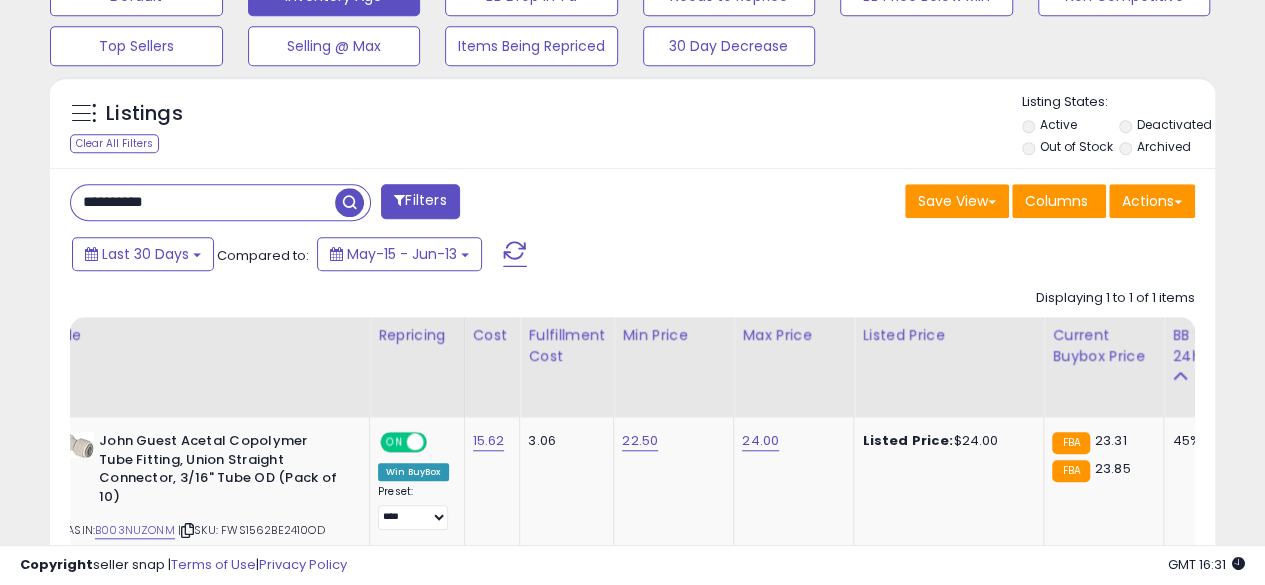 click at bounding box center (349, 202) 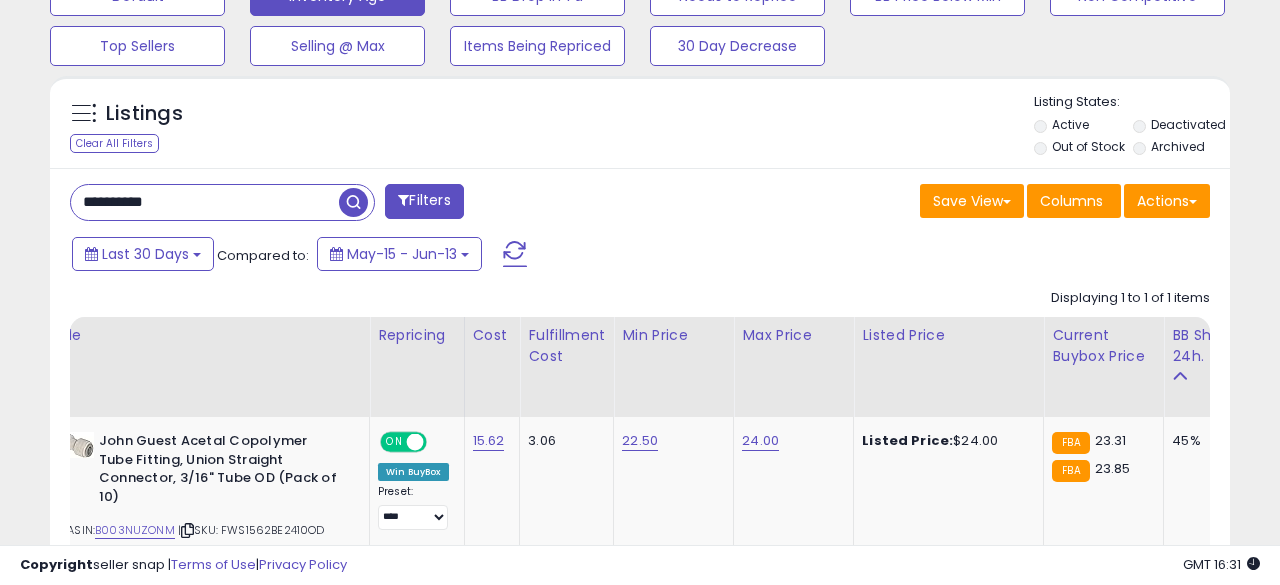 scroll, scrollTop: 999590, scrollLeft: 999317, axis: both 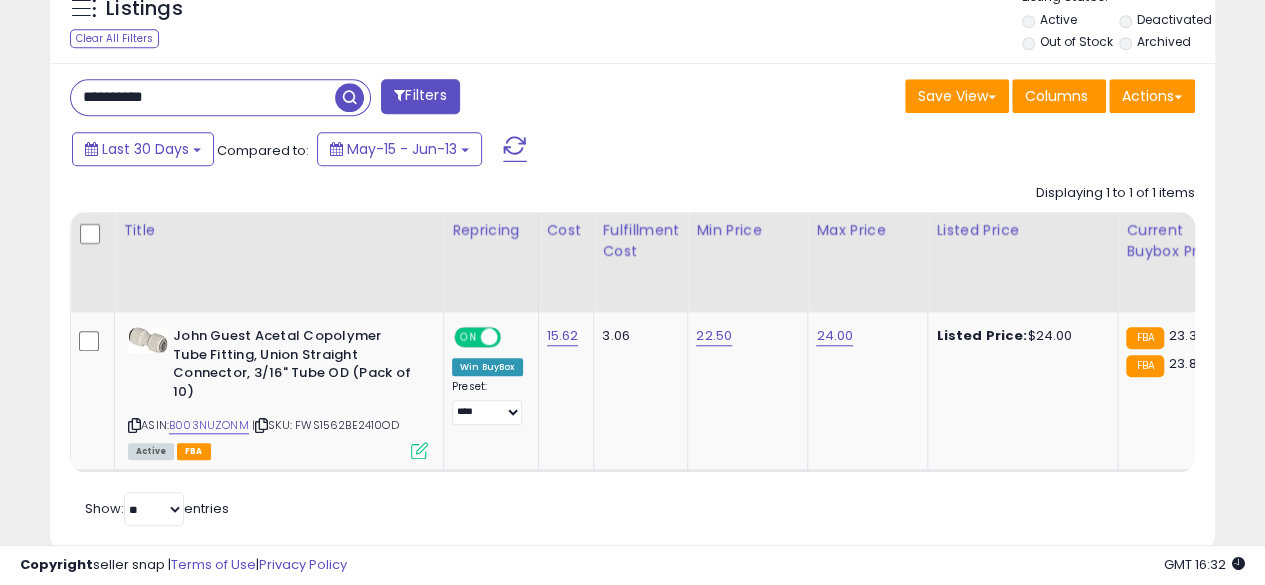 click on "**********" at bounding box center (203, 97) 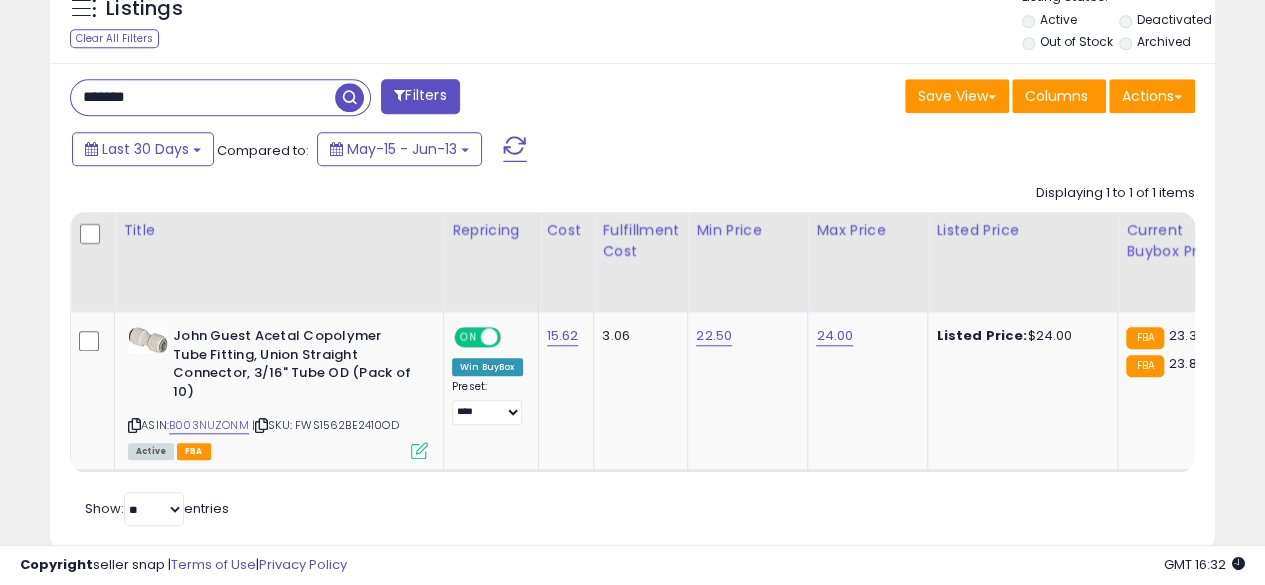type on "**********" 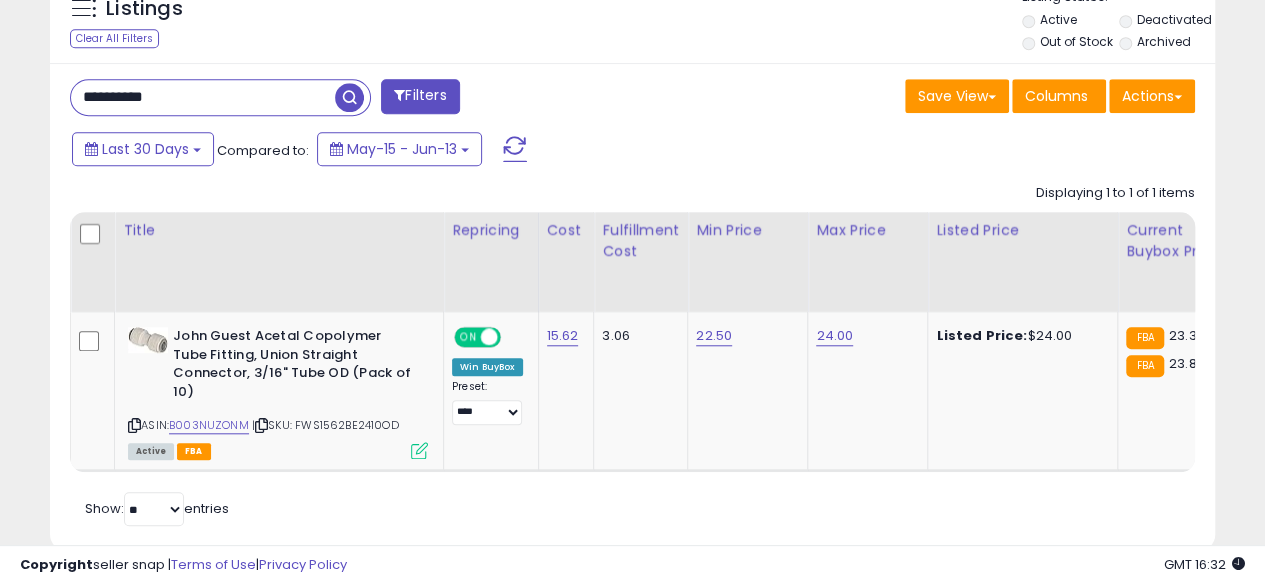 click at bounding box center [349, 97] 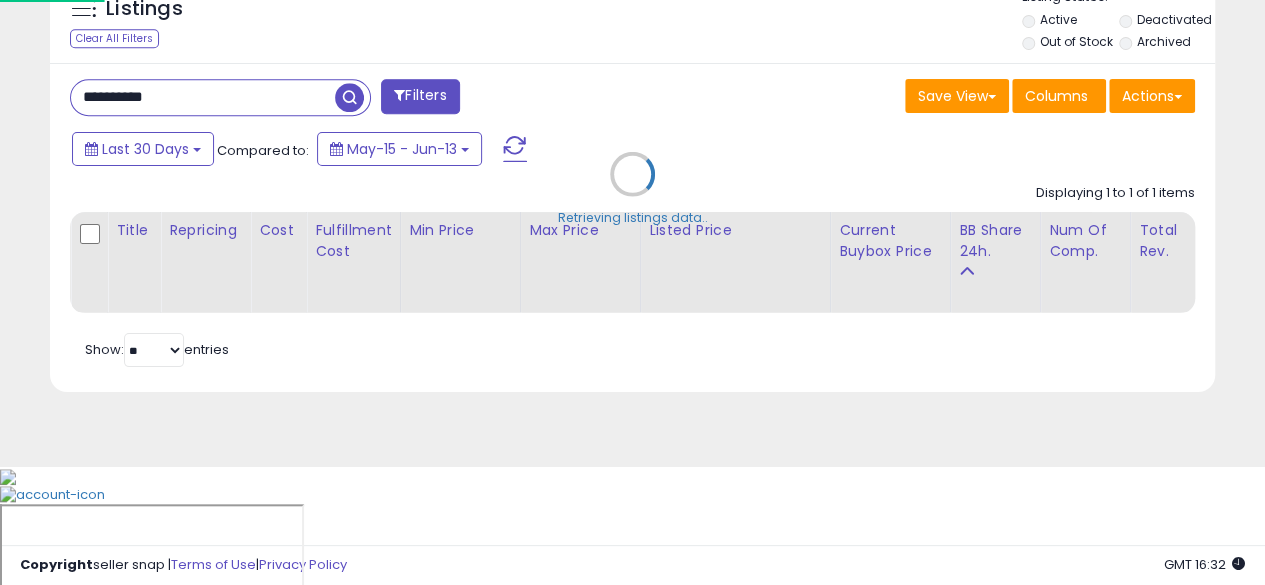 scroll, scrollTop: 999590, scrollLeft: 999317, axis: both 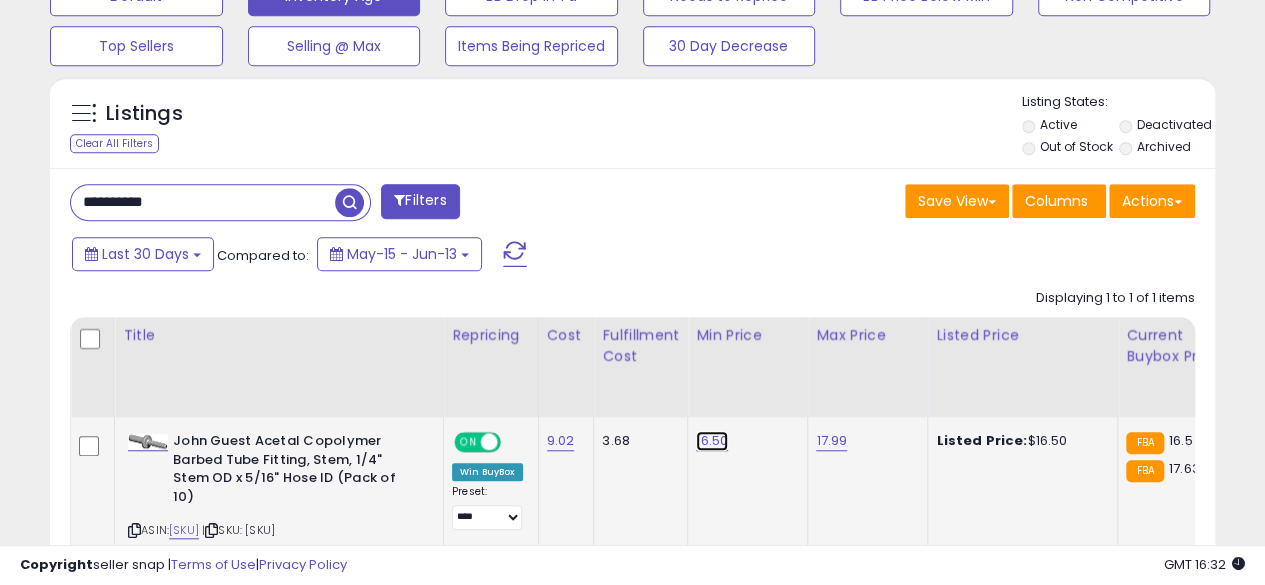 click on "16.50" at bounding box center [712, 441] 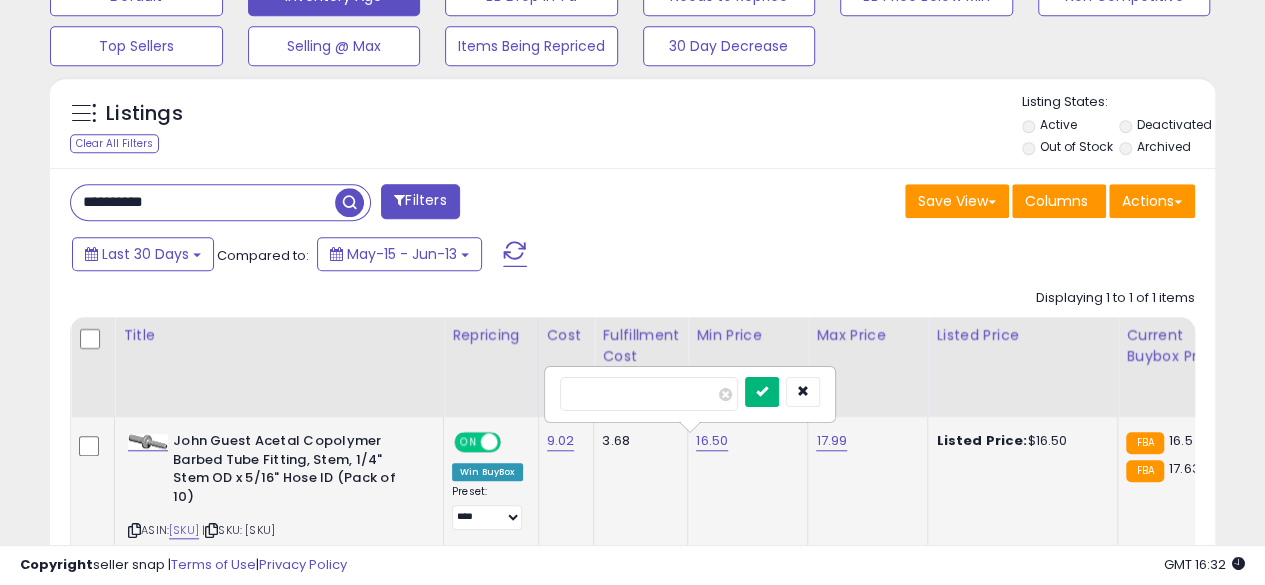 type on "*****" 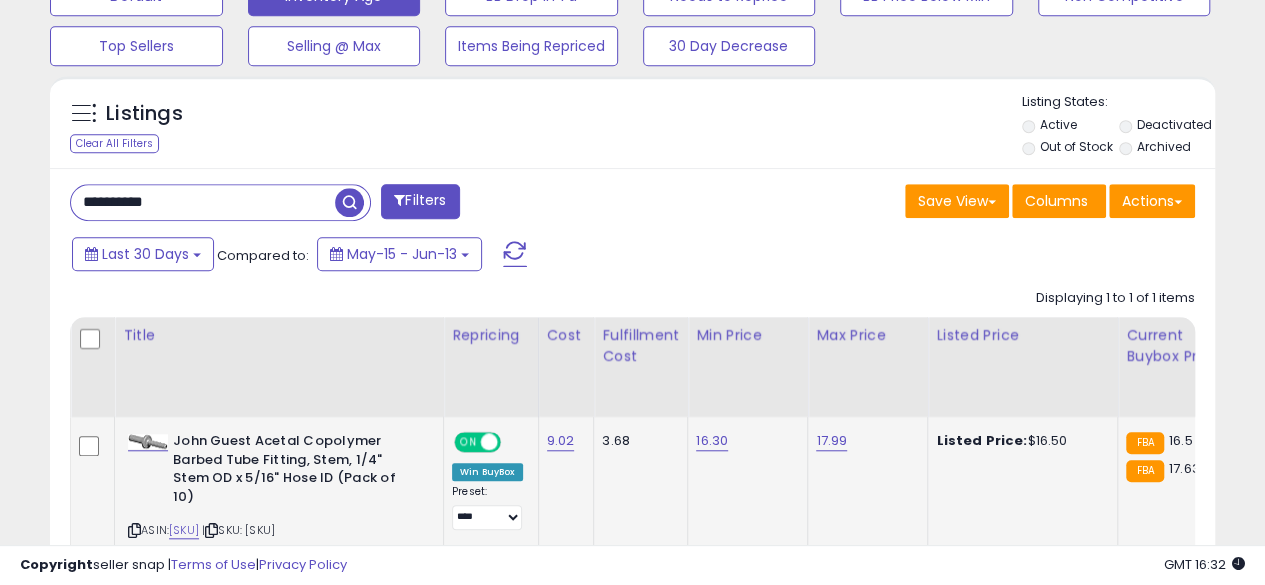 click on "**********" at bounding box center (203, 202) 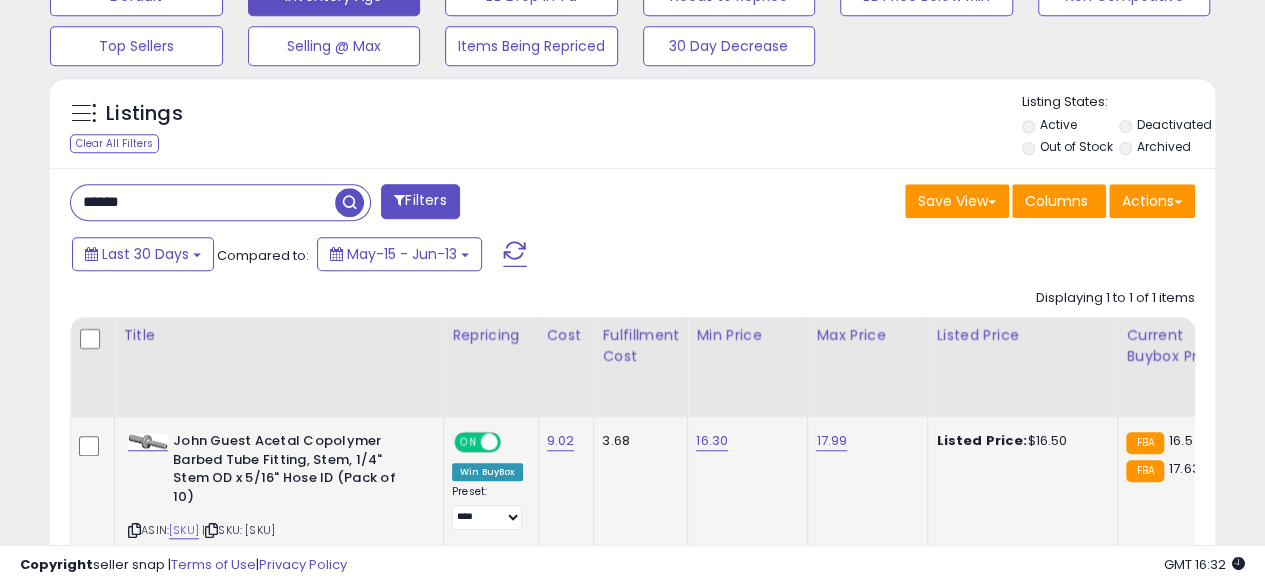 type on "**********" 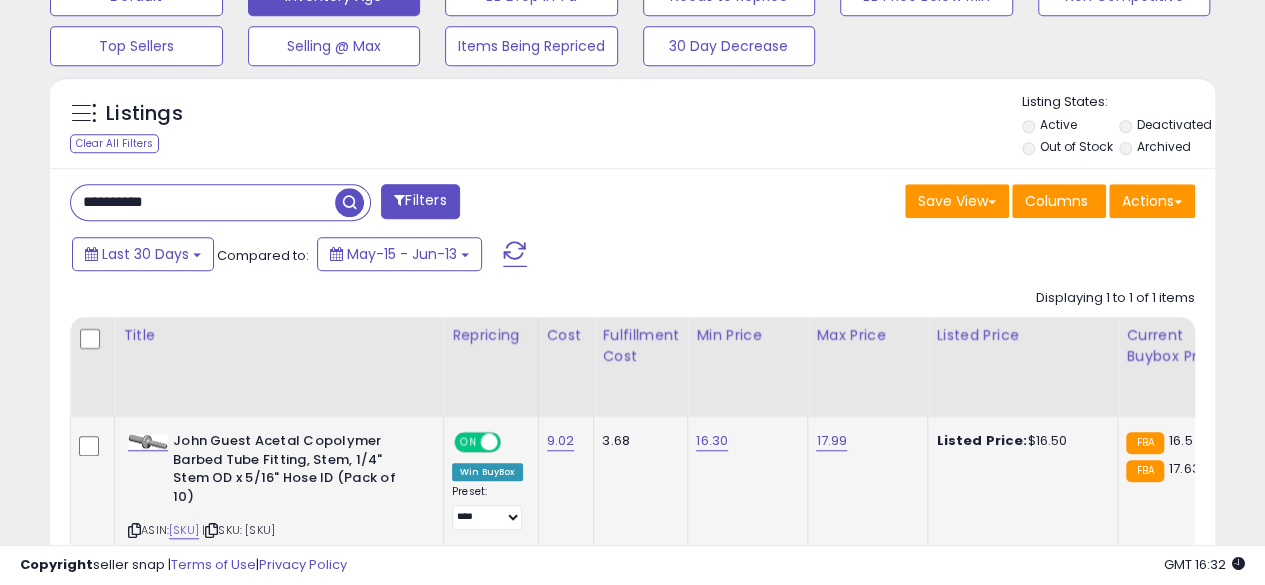 click at bounding box center (349, 202) 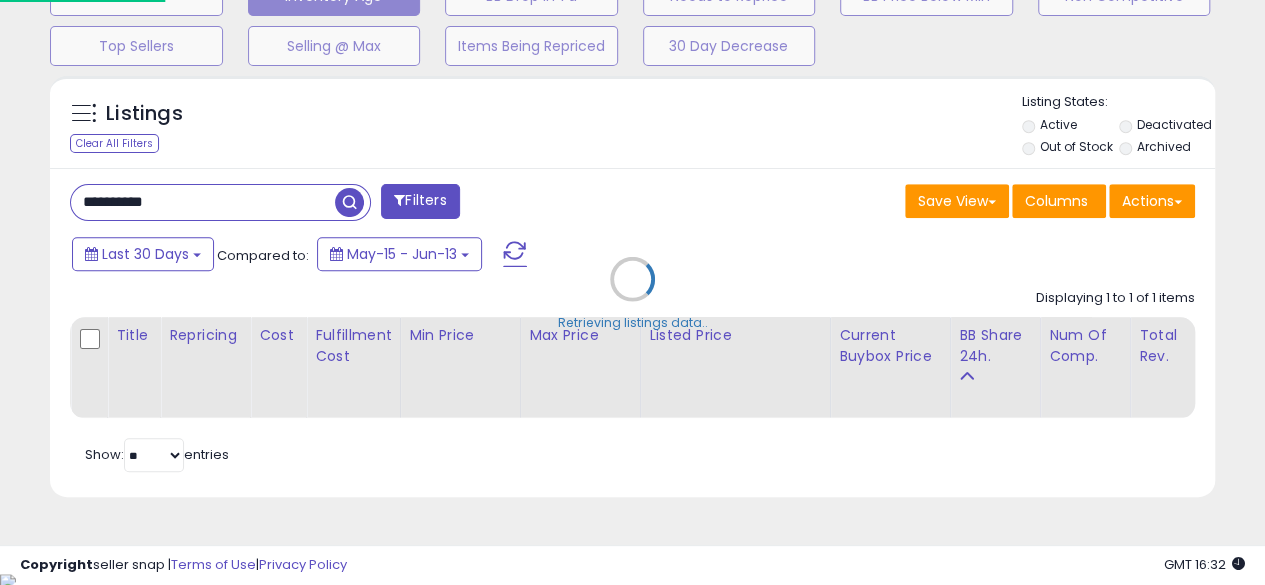 scroll, scrollTop: 999590, scrollLeft: 999317, axis: both 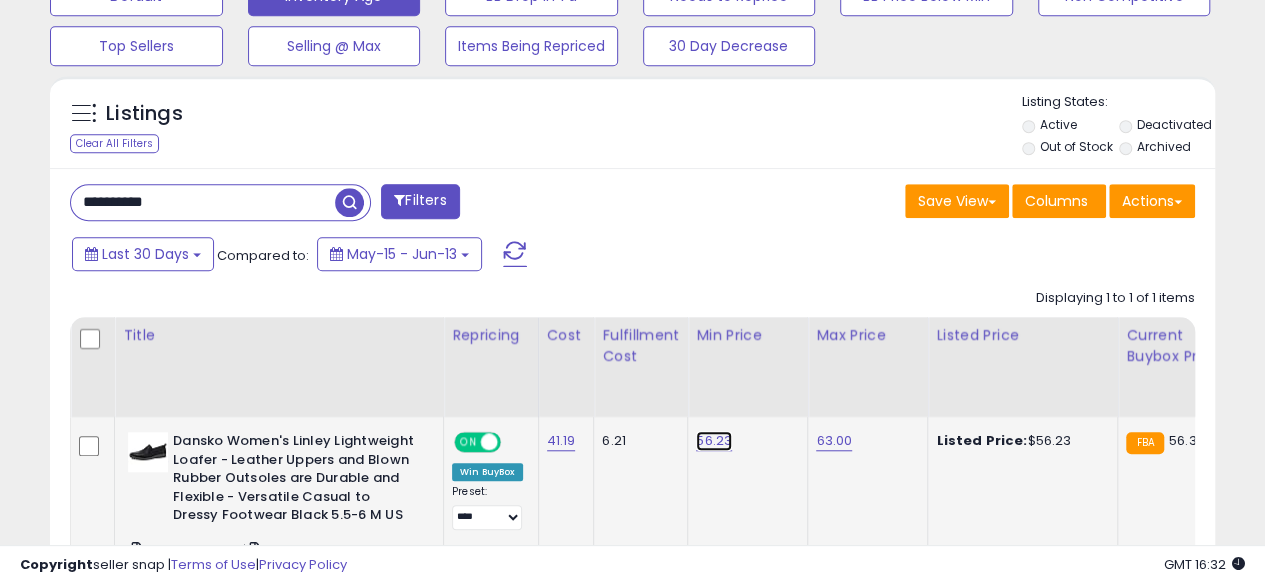 click on "56.23" at bounding box center (714, 441) 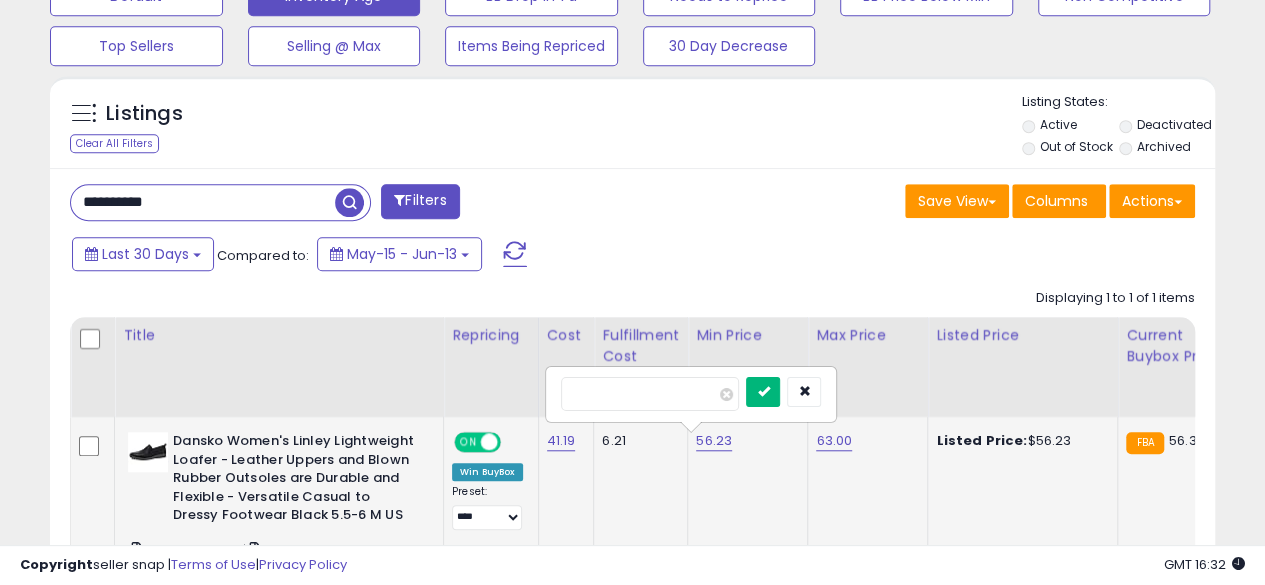 type on "*****" 